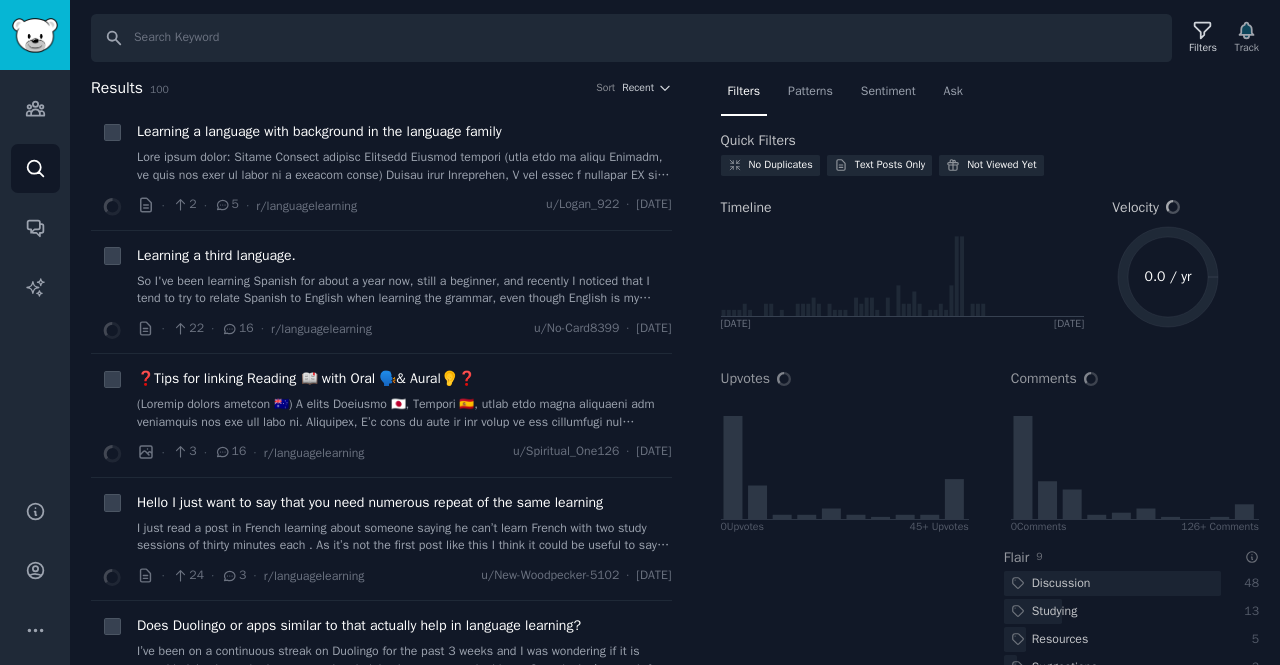 scroll, scrollTop: 0, scrollLeft: 0, axis: both 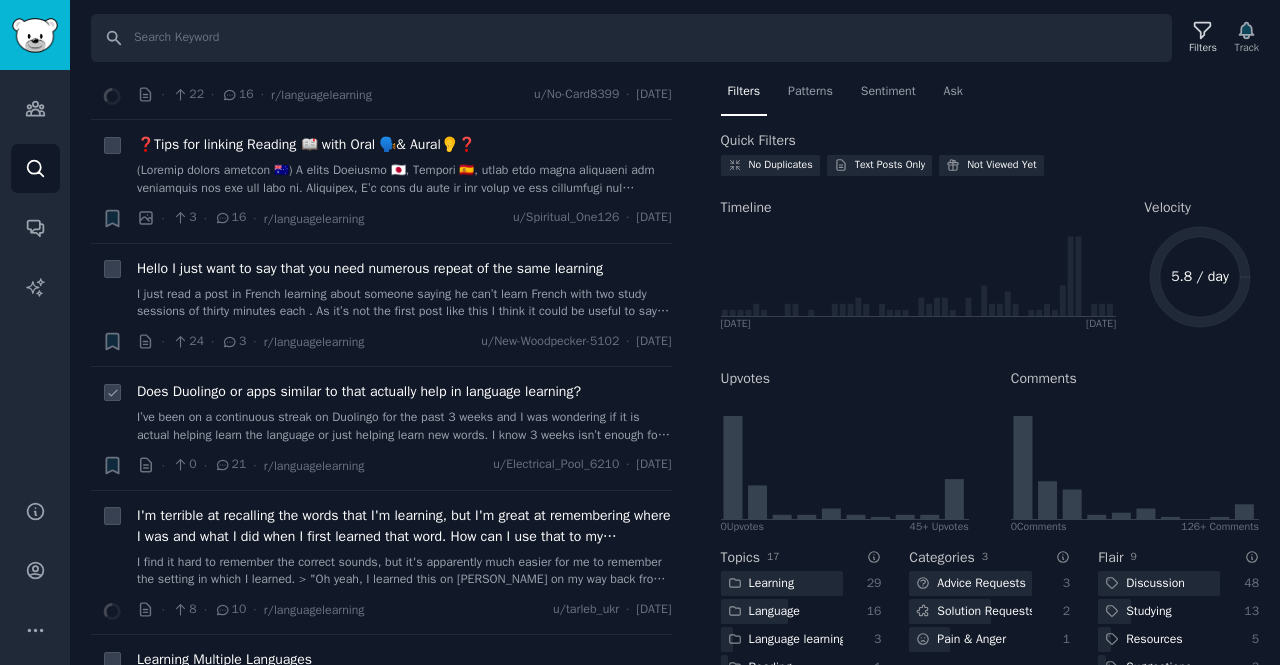 click on "I’ve been on a continuous streak on Duolingo for the past 3 weeks and I was wondering if it is actual helping learn the language or just helping learn new words. I know 3 weeks isn’t enough for anything but I find it odd that I can’t even create 1 full sentence. Anyone else wondering the same?
Merci" at bounding box center [404, 426] 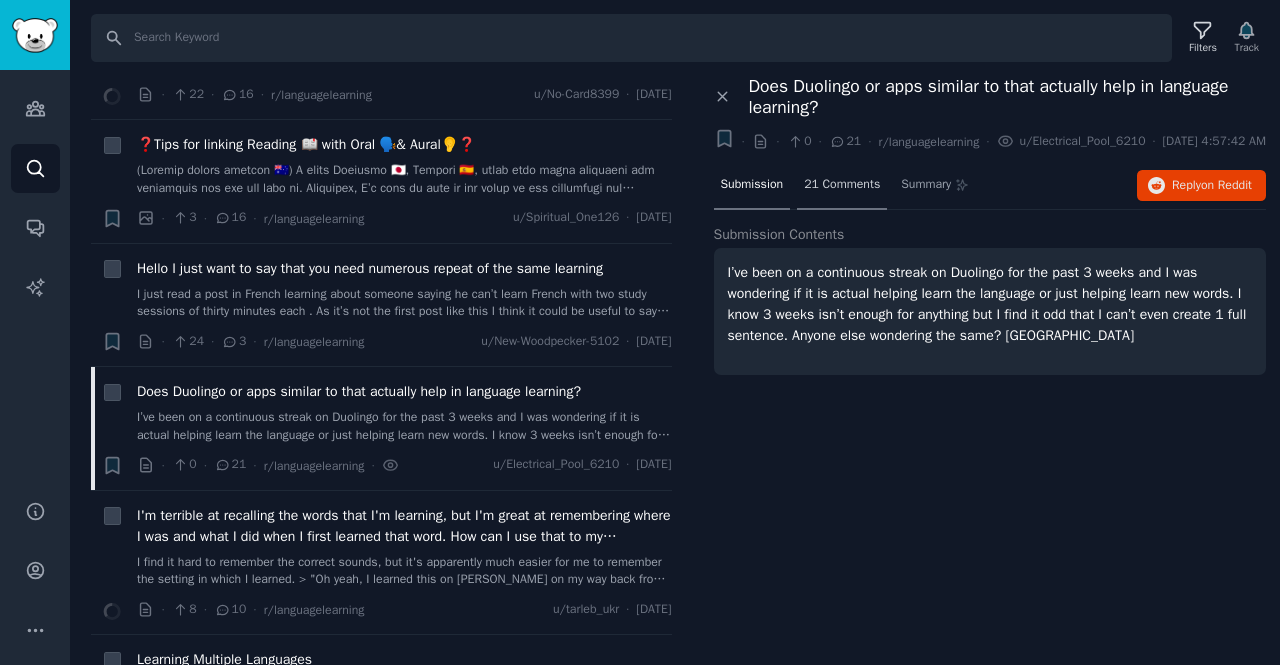 click on "21 Comments" at bounding box center (842, 186) 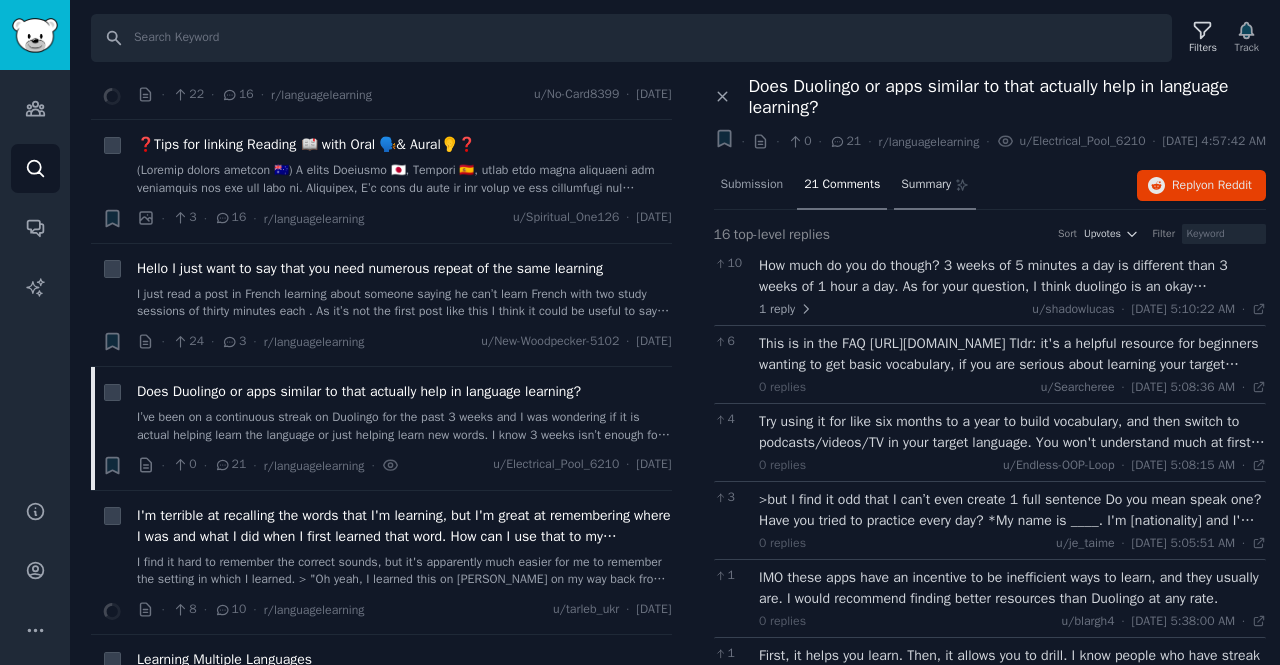 click on "Summary" at bounding box center [926, 185] 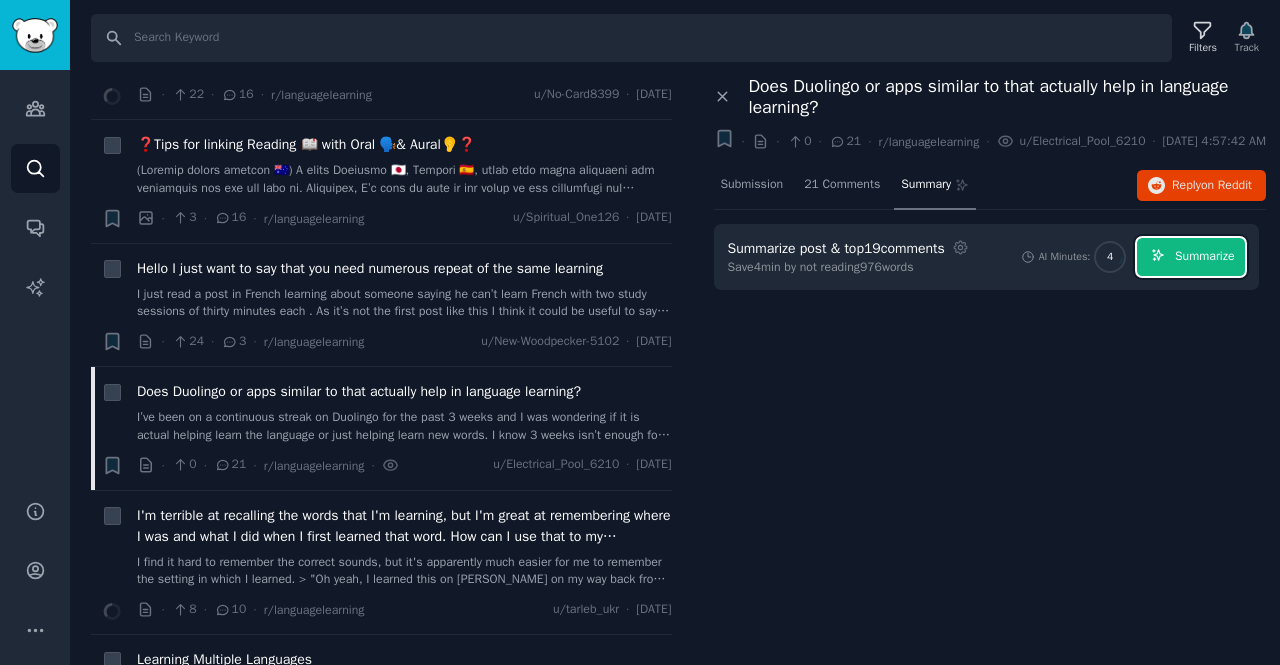 click on "Summarize" at bounding box center [1204, 257] 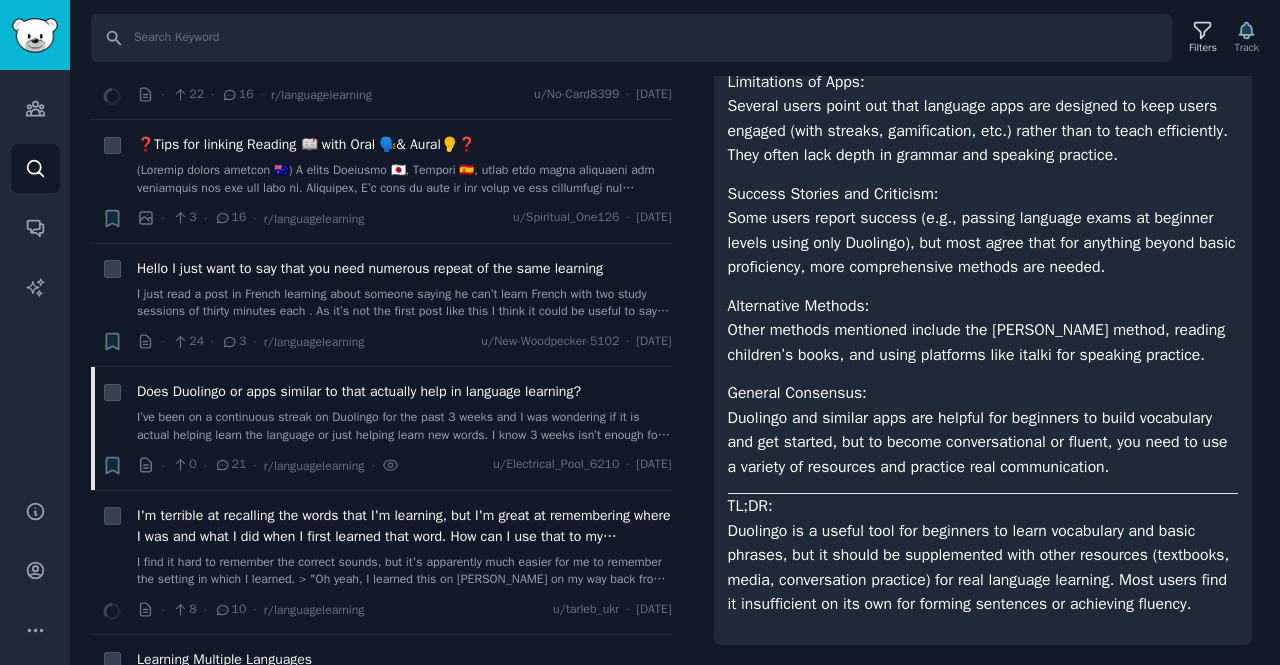 scroll, scrollTop: 848, scrollLeft: 0, axis: vertical 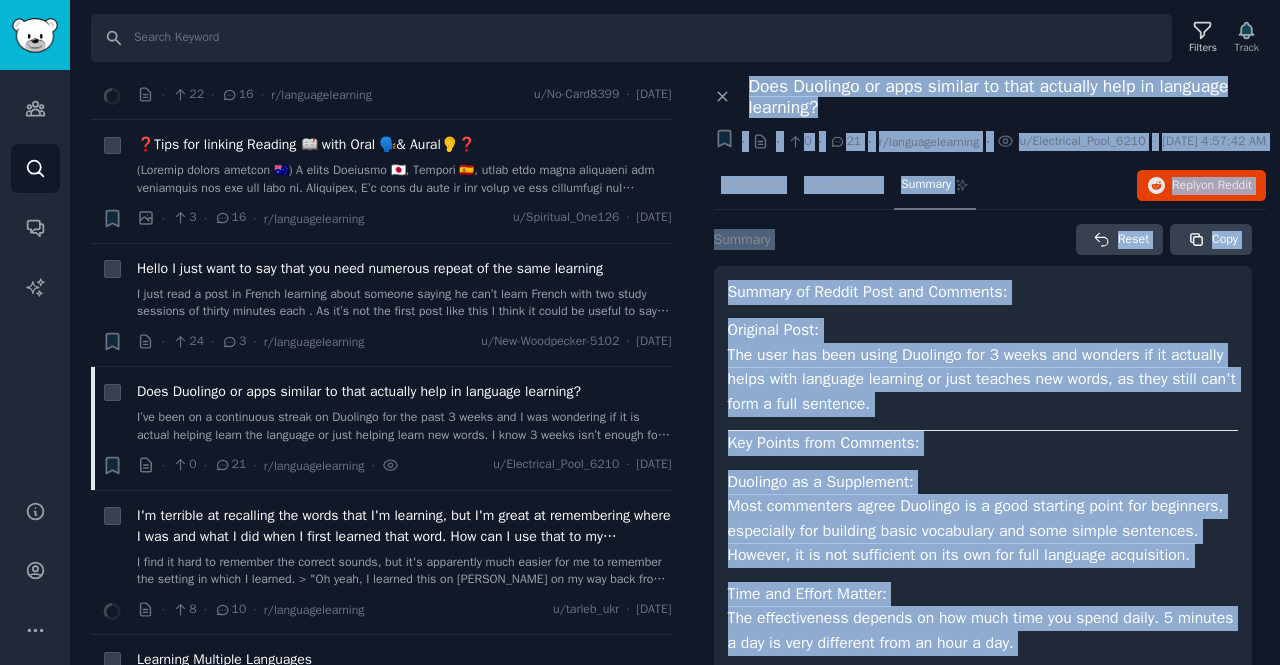 drag, startPoint x: 1205, startPoint y: 606, endPoint x: 742, endPoint y: 74, distance: 705.2609 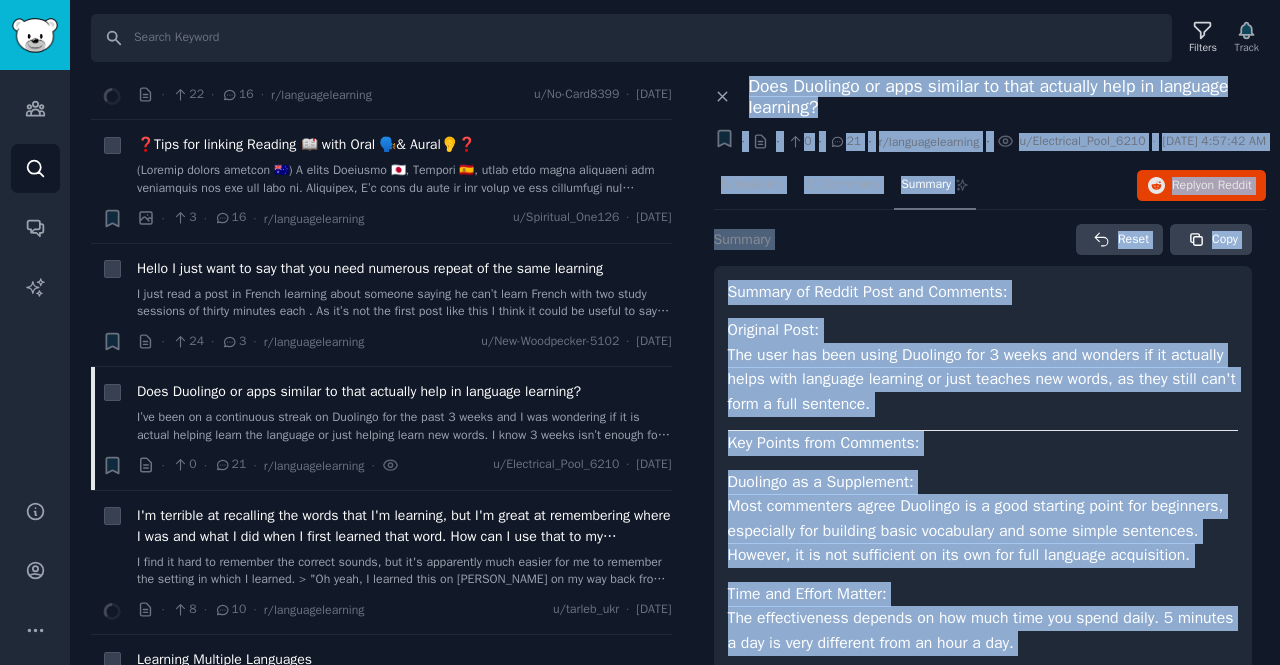 click on "Close panel Does Duolingo or apps similar to that actually help in language learning? + · · 0 · 21 · r/languagelearning · u/Electrical_Pool_6210 · Wed 7/2/2025, 4:57:42 AM Submission 21 Comments Summary Reply  on Reddit Summary Reset Copy Summary of Reddit Post and Comments: Original Post: The user has been using Duolingo for 3 weeks and wonders if it actually helps with language learning or just teaches new words, as they still can't form a full sentence. Key Points from Comments: Duolingo as a Supplement: Most commenters agree Duolingo is a good starting point for beginners, especially for building basic vocabulary and some simple sentences. However, it is not sufficient on its own for full language acquisition. Time and Effort Matter: The effectiveness depends on how much time you spend daily. 5 minutes a day is very different from an hour a day. Need for Additional Resources: To make real progress, users should supplement Duolingo with other resources such as: Textbooks and grammar guides TL;DR:" at bounding box center (990, 788) 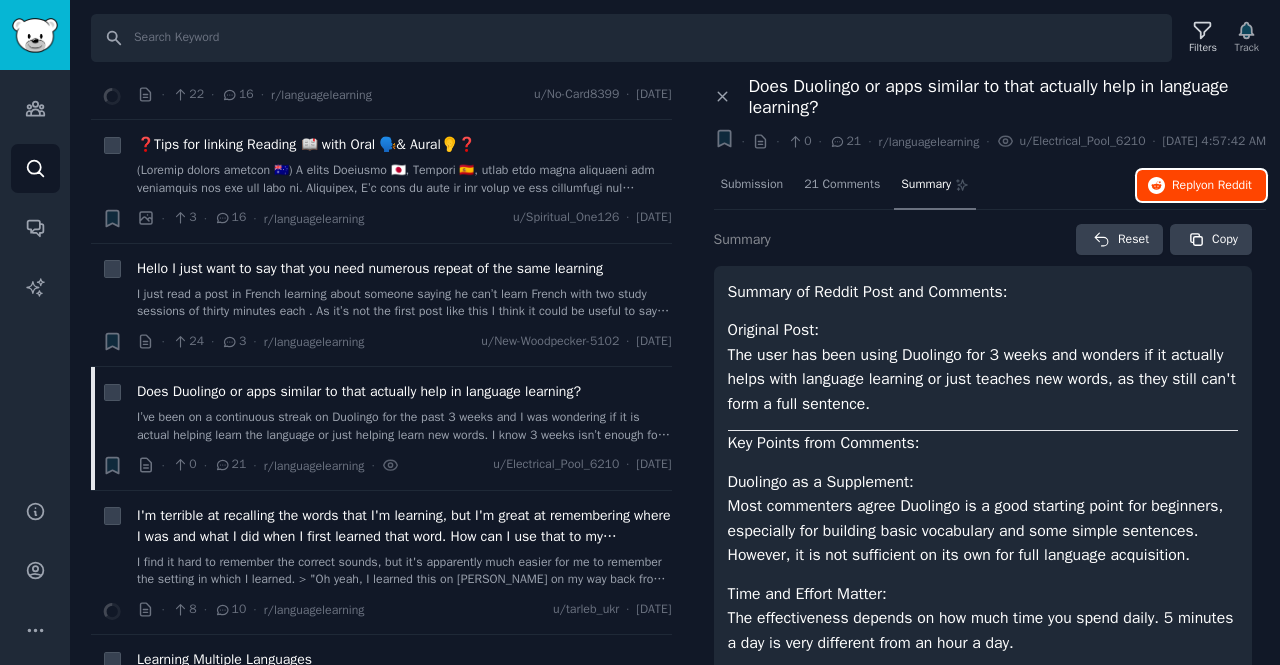 click on "on Reddit" at bounding box center [1226, 185] 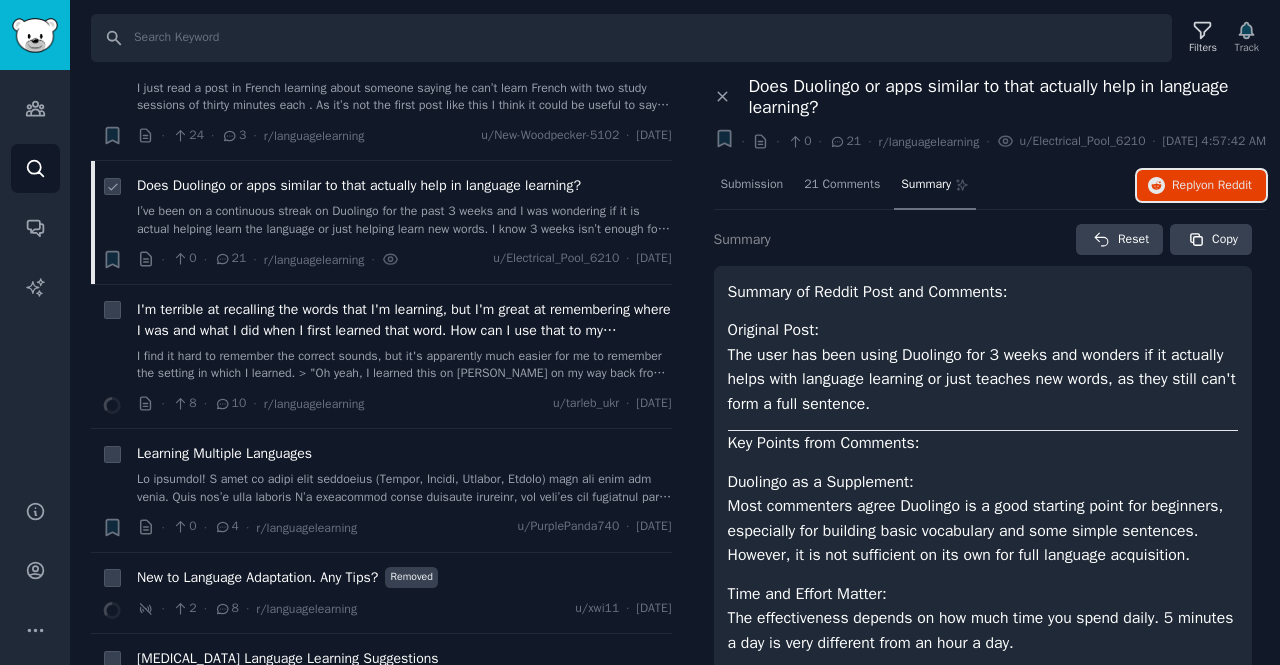 scroll, scrollTop: 443, scrollLeft: 0, axis: vertical 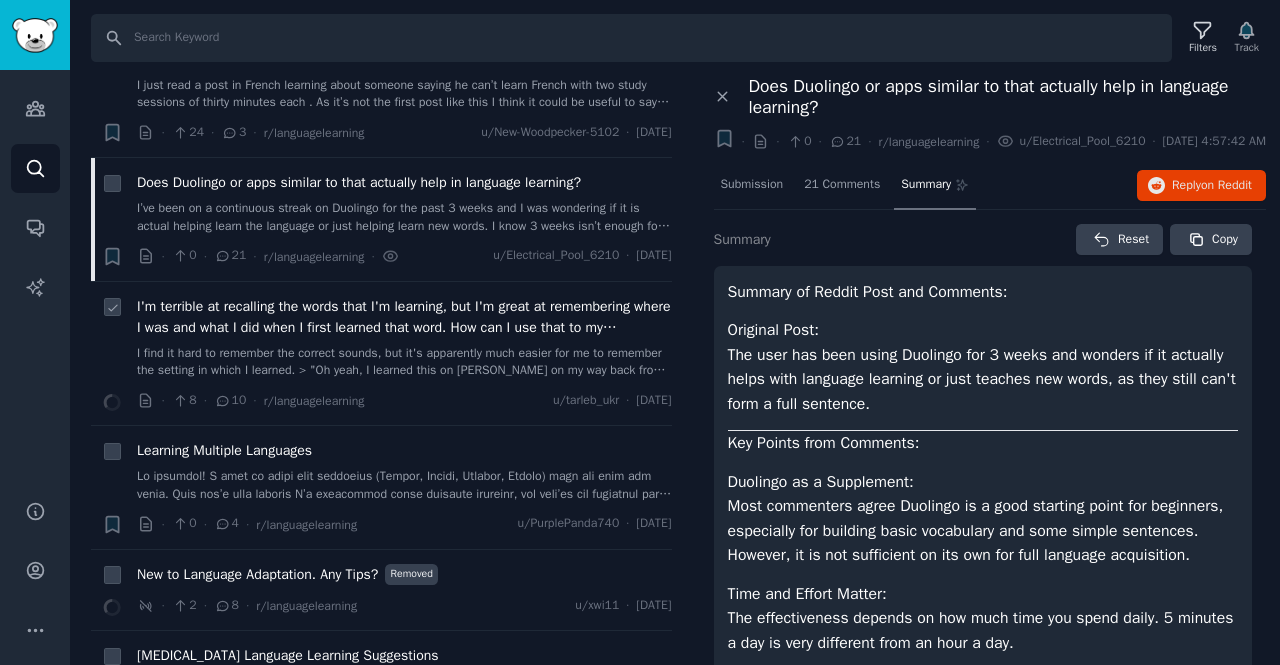 click on "I'm terrible at recalling the words that I'm learning, but I'm great at remembering where I was and what I did when I first learned that word. How can I use that to my advantage?" at bounding box center (404, 317) 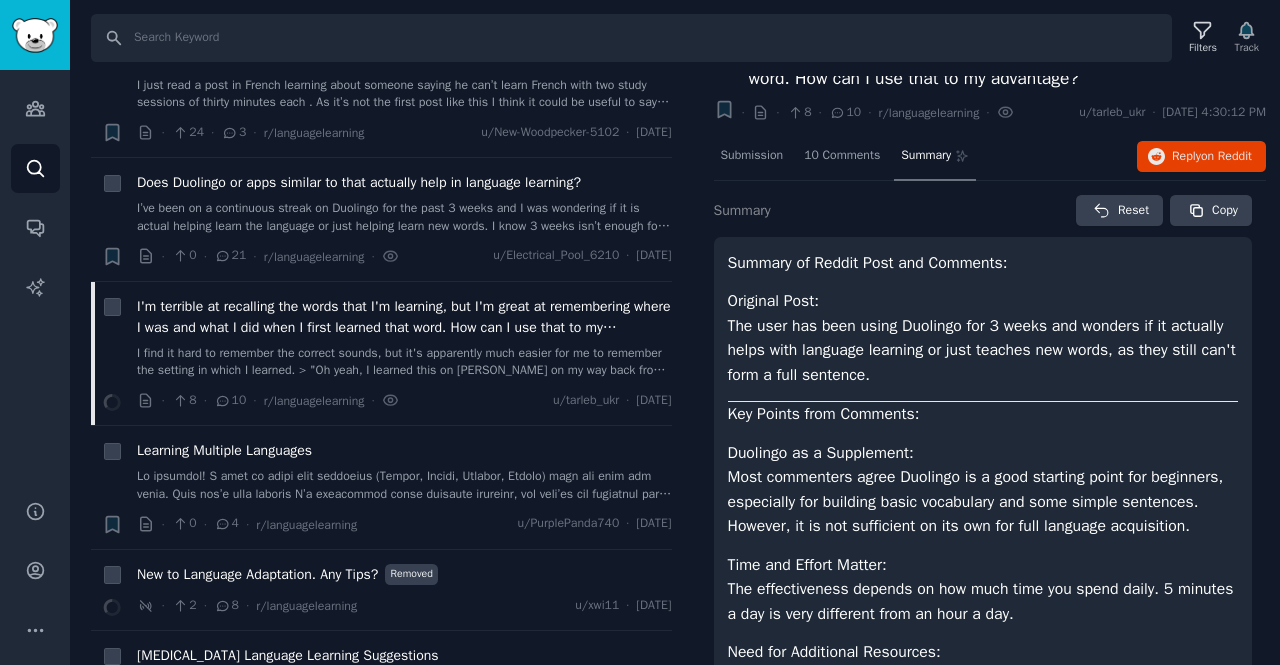 scroll, scrollTop: 0, scrollLeft: 0, axis: both 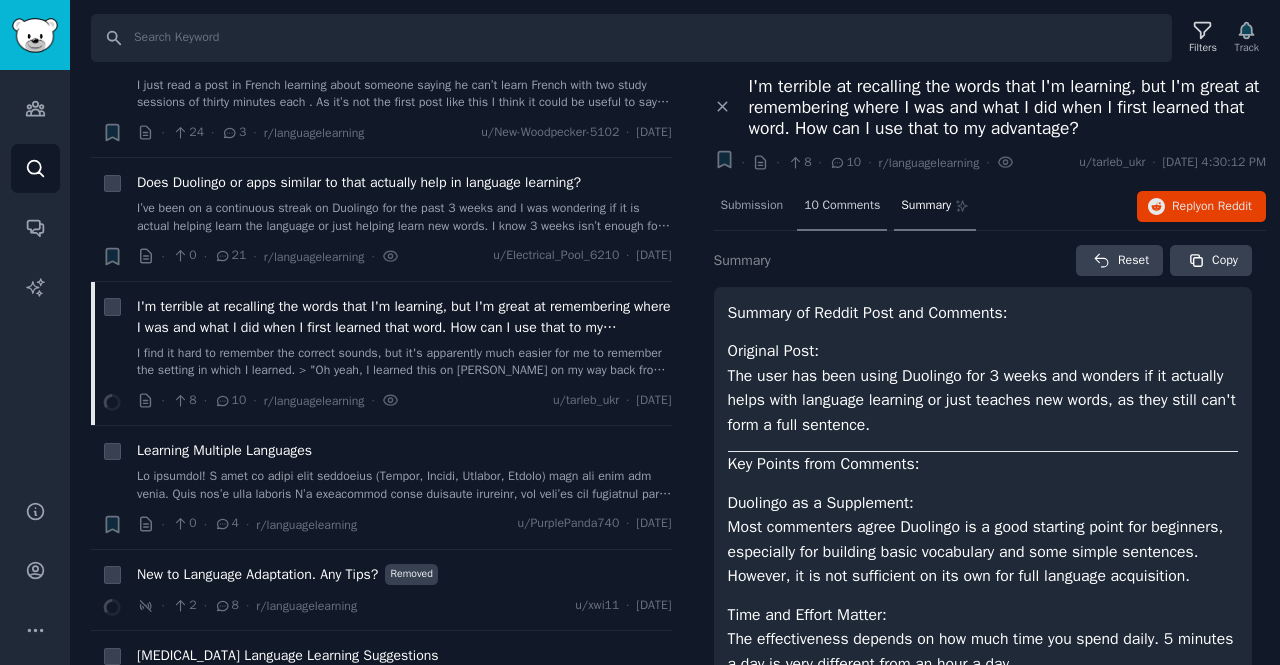 click on "10 Comments" at bounding box center [842, 206] 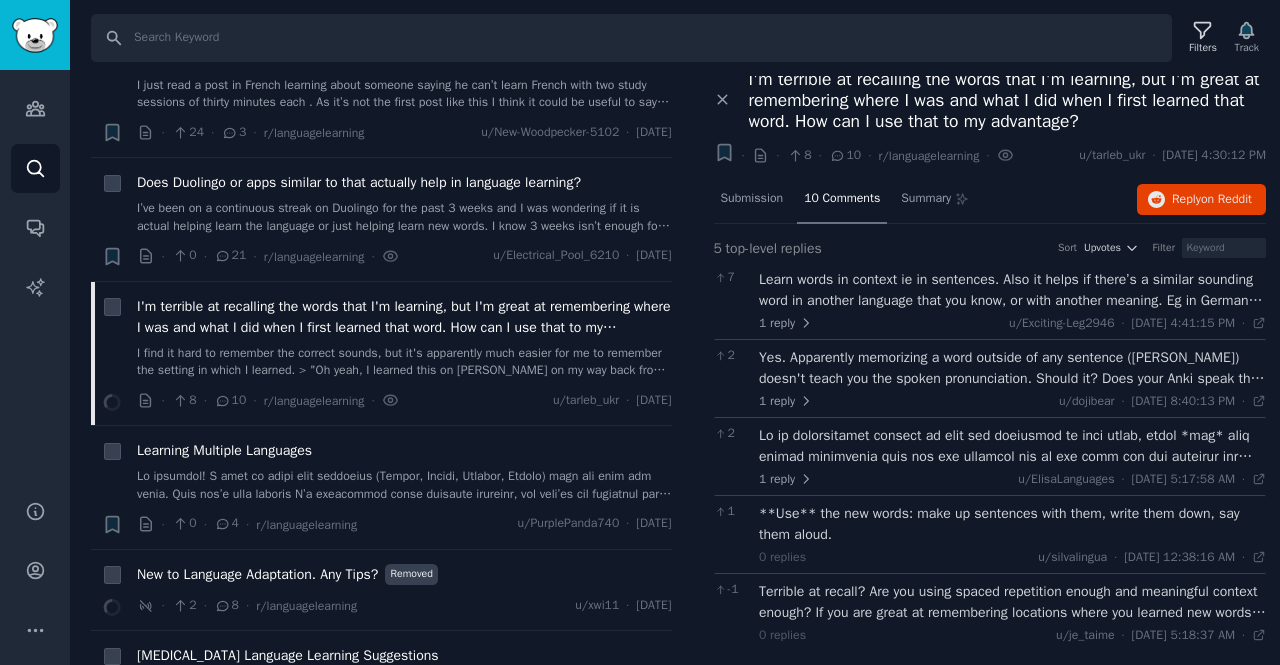 scroll, scrollTop: 10, scrollLeft: 0, axis: vertical 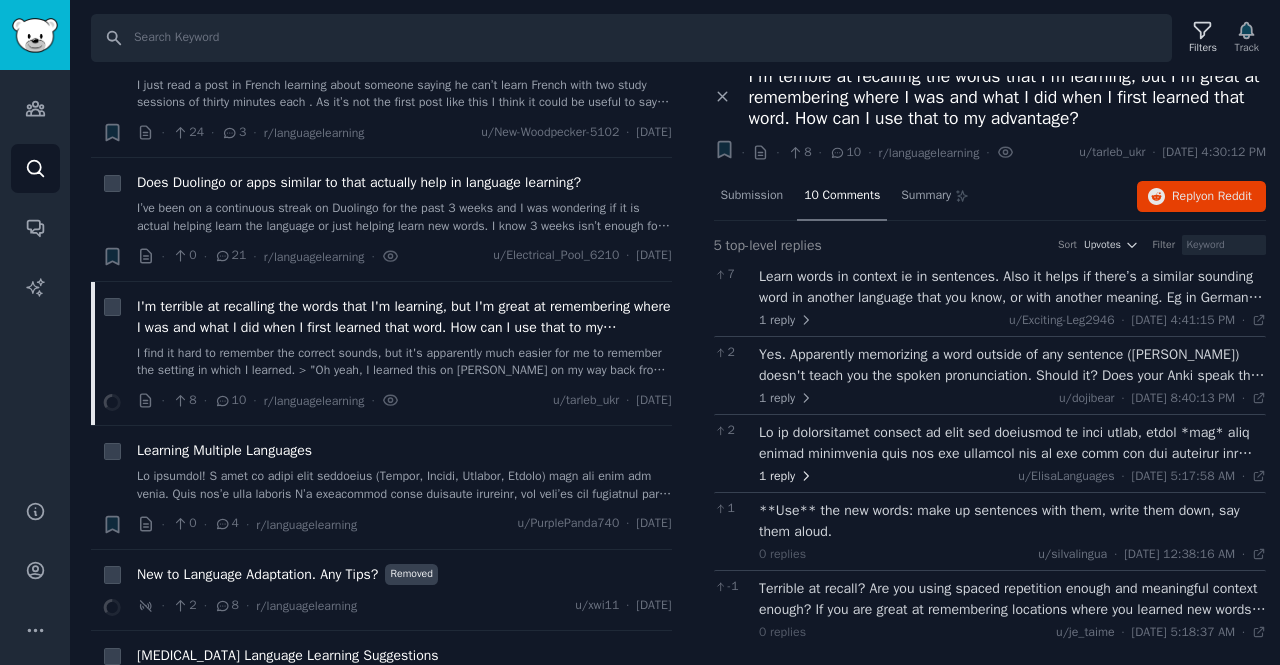 click 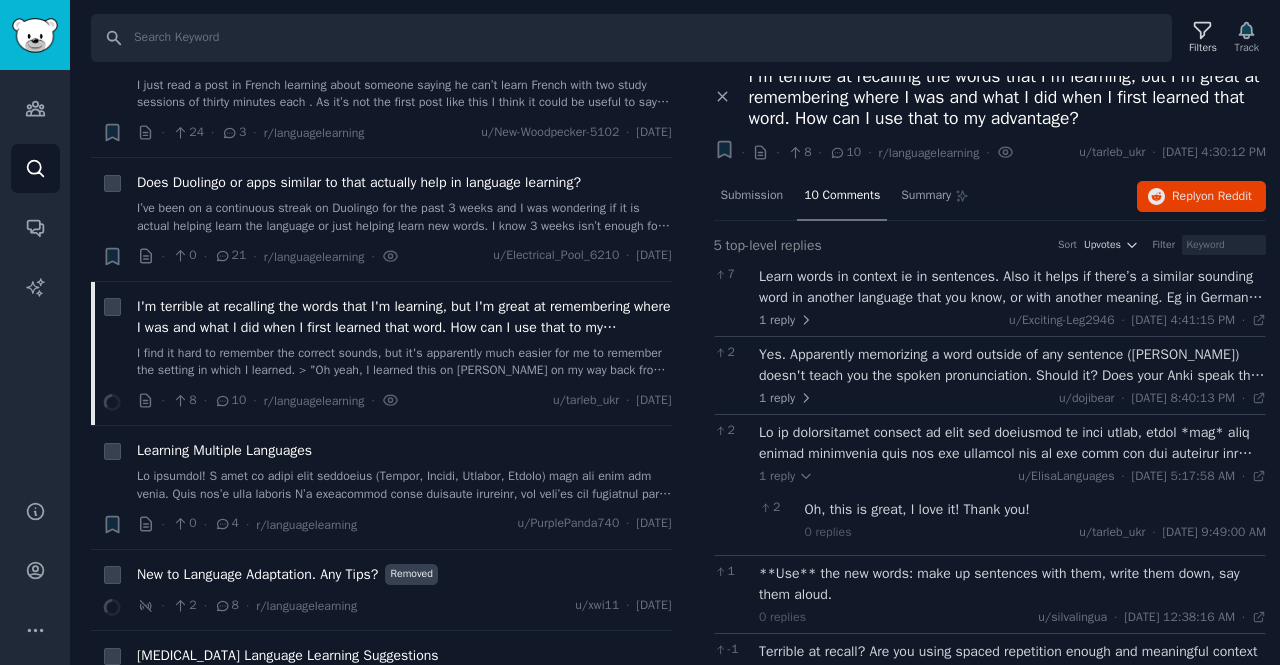 click at bounding box center [1012, 443] 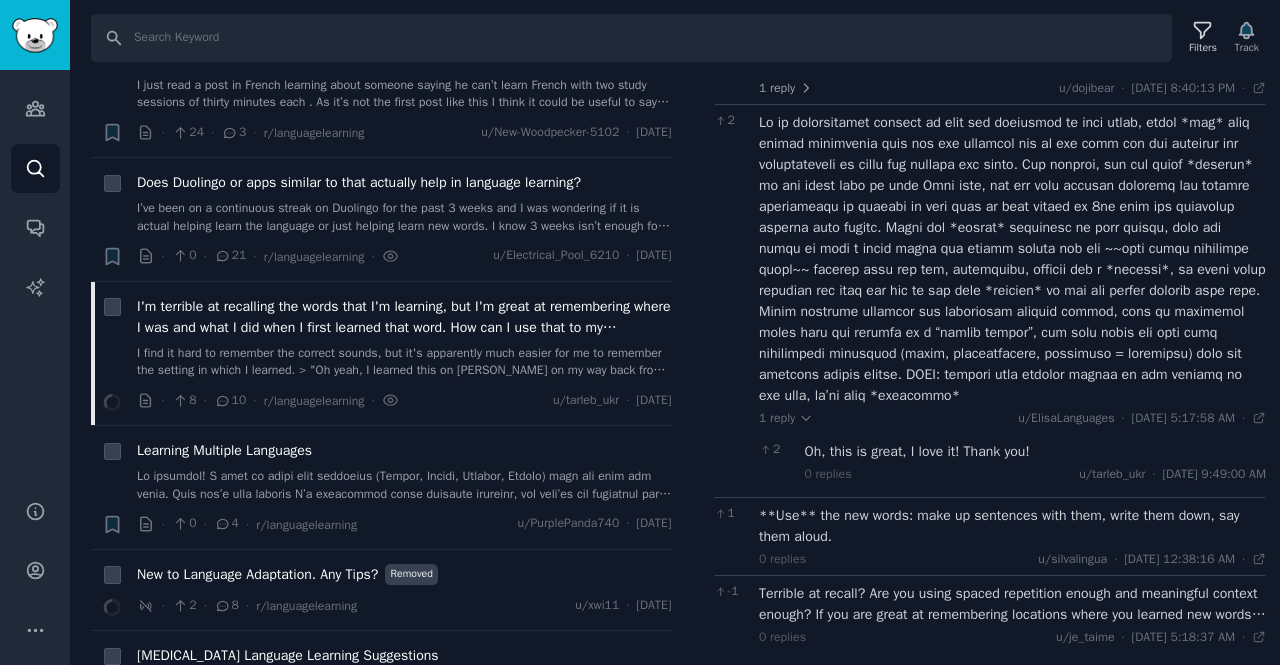scroll, scrollTop: 325, scrollLeft: 0, axis: vertical 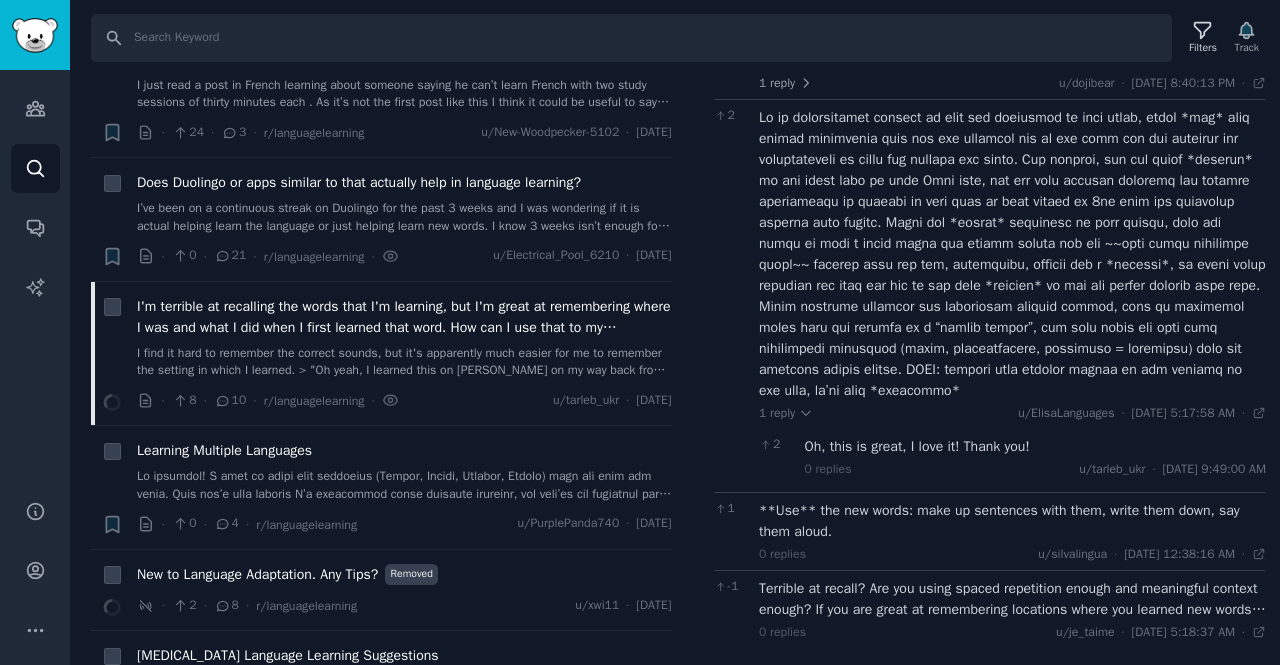 click on "Terrible at recall? Are you using spaced repetition enough and meaningful context enough?
If you are great at remembering locations where you learned new words, use that and make a memory palace?
Look up encoding strategies for learning. There's already a lot of good information on YouTube from learning/memory specialists. You need to make words mean something. Use them in meaningful ways." at bounding box center [1012, 599] 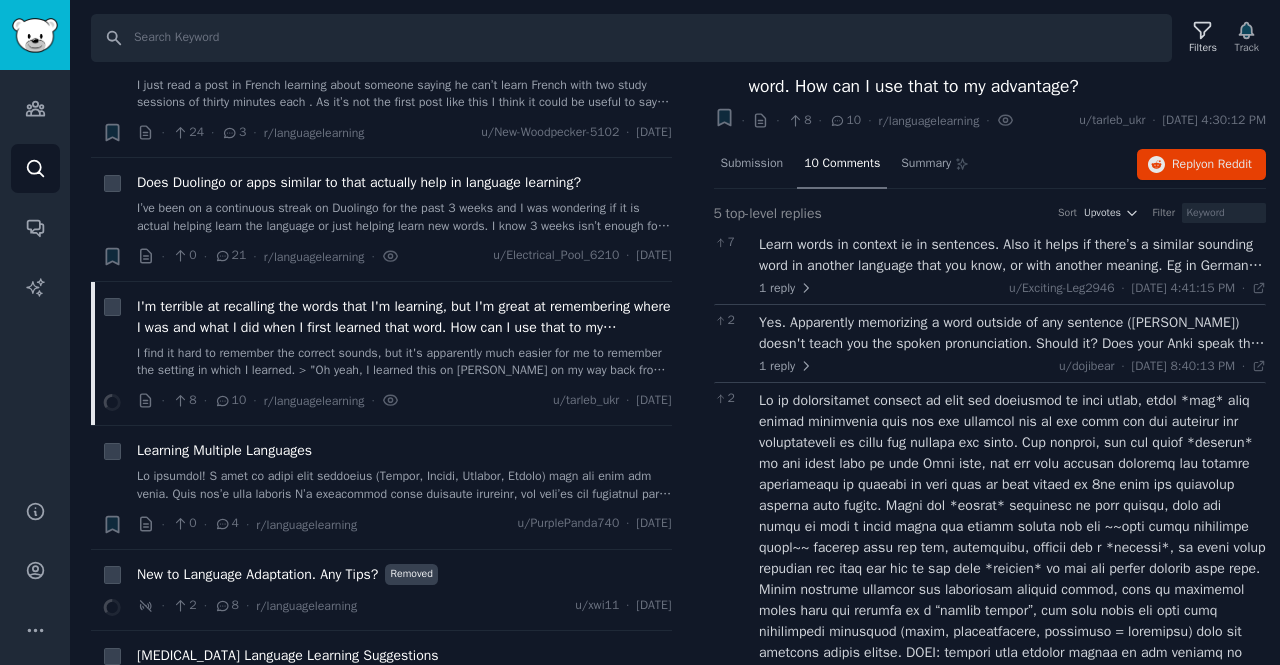 scroll, scrollTop: 0, scrollLeft: 0, axis: both 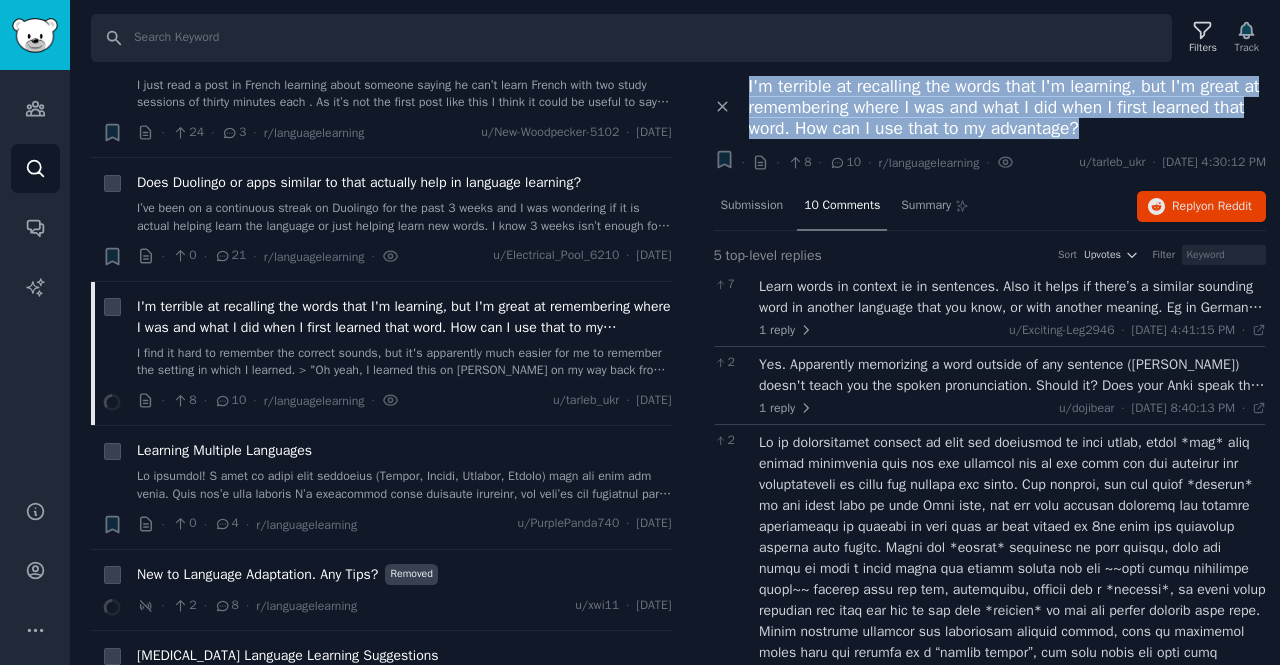 drag, startPoint x: 746, startPoint y: 75, endPoint x: 1214, endPoint y: 122, distance: 470.35413 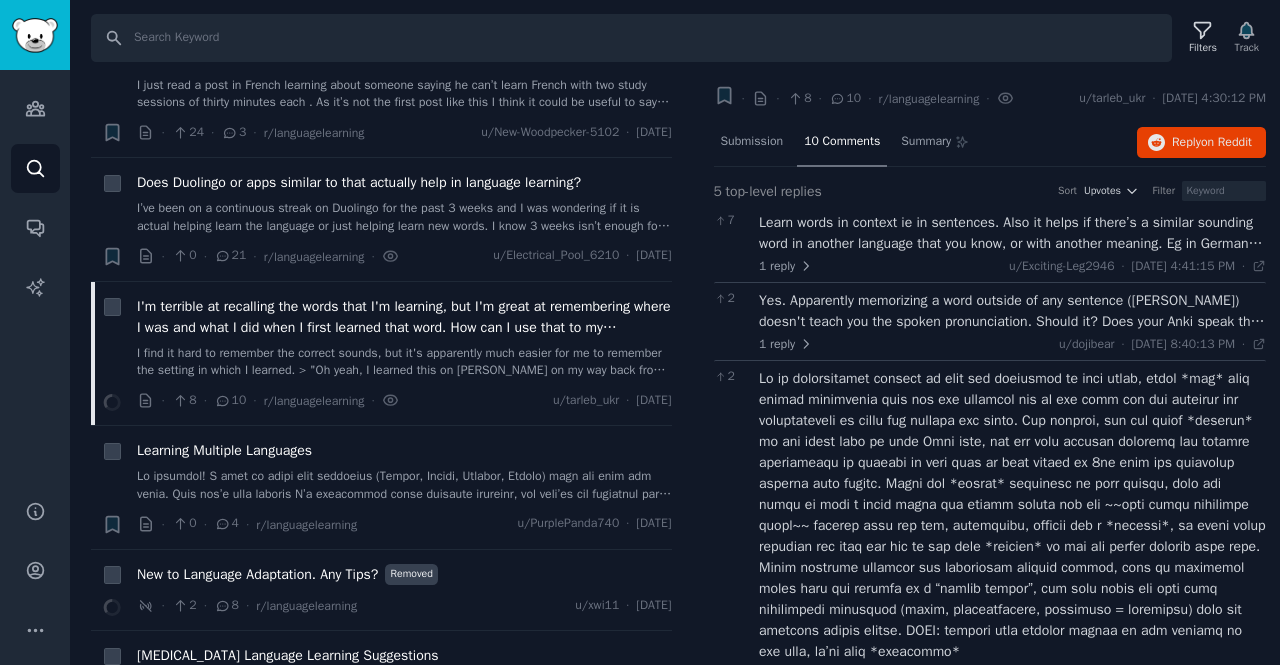 scroll, scrollTop: 65, scrollLeft: 0, axis: vertical 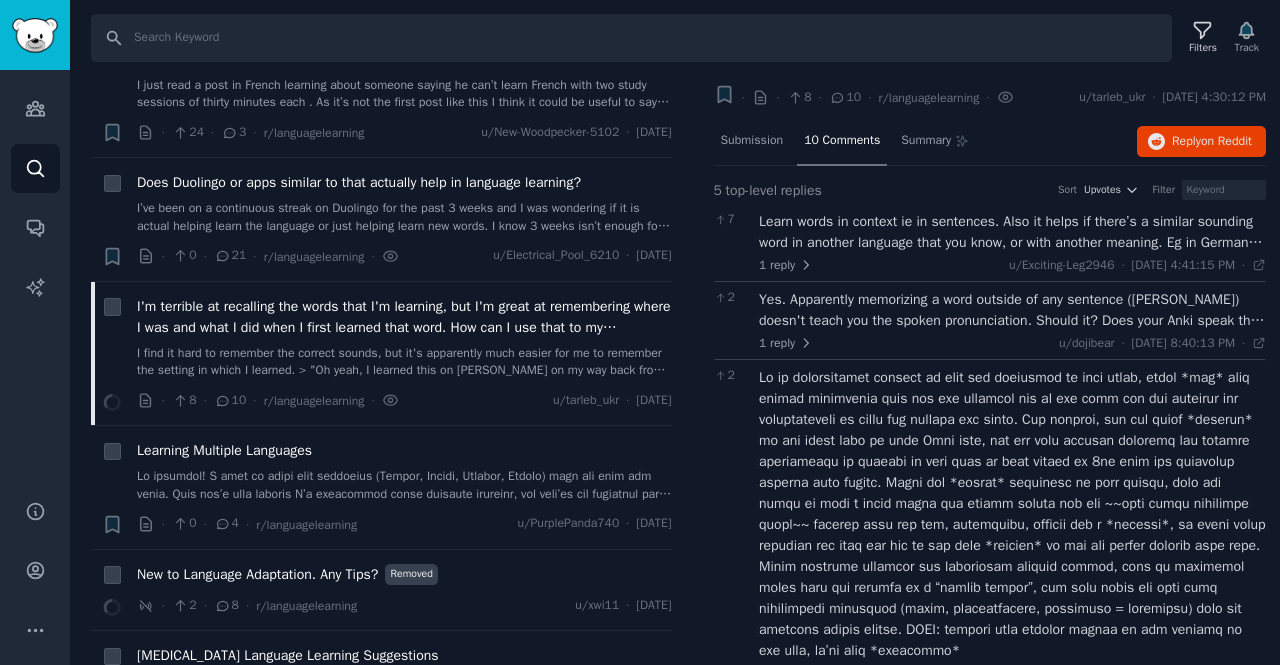 click on "Learn words in context ie in sentences. Also it helps if there’s a similar sounding word in another language that you know, or with another meaning.
Eg in German to relax is: entspannen. It sounds like Spanien (Spain). So when I see entspannen - I think about relaxing Spain:)" at bounding box center (1012, 232) 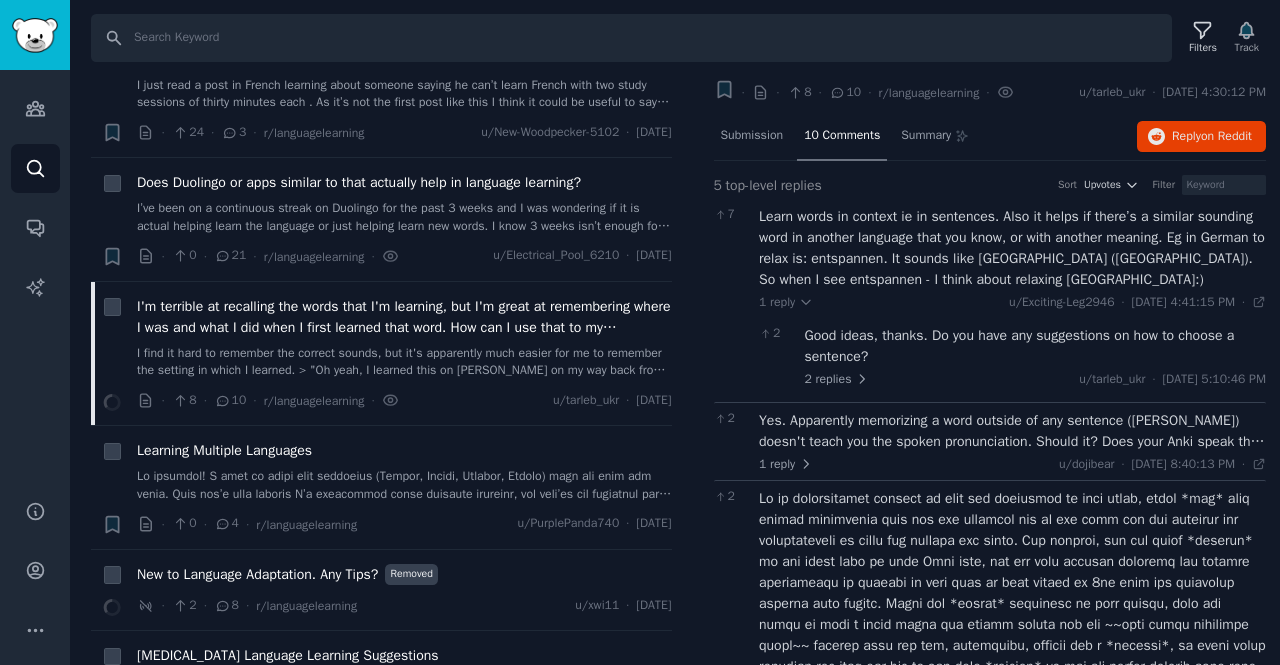 scroll, scrollTop: 71, scrollLeft: 0, axis: vertical 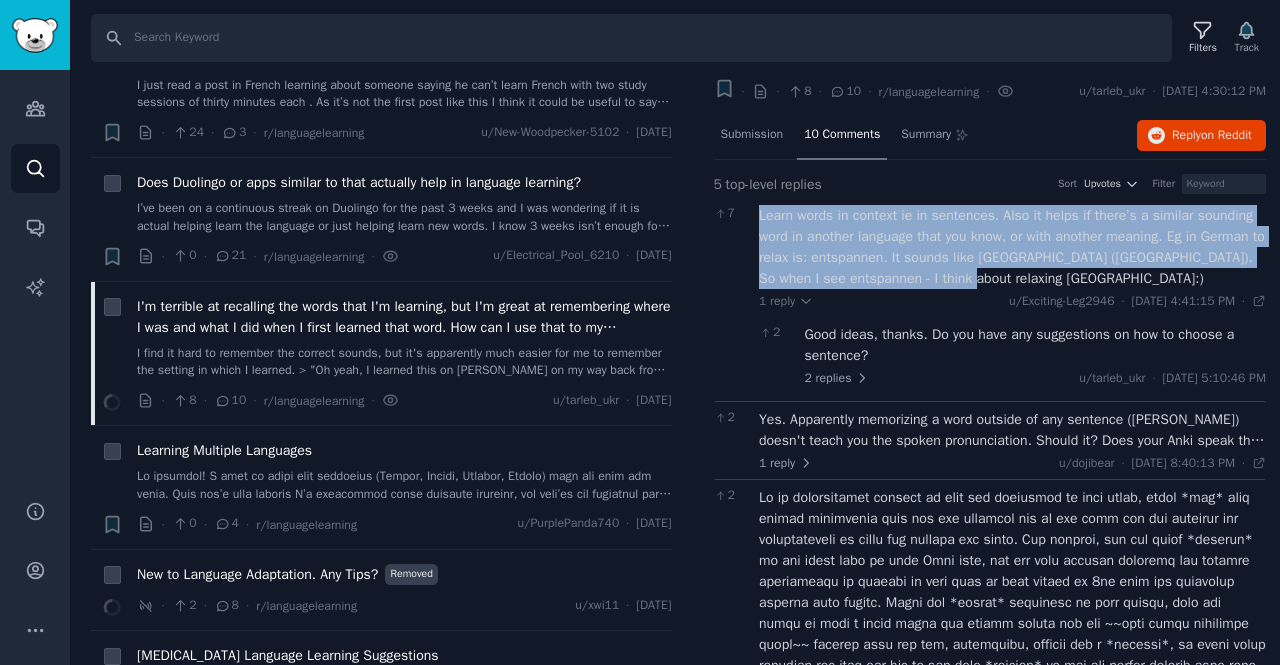 copy on "Learn words in context ie in sentences. Also it helps if there’s a similar sounding word in another language that you know, or with another meaning.
Eg in German to relax is: entspannen. It sounds like Spanien (Spain). So when I see entspannen - I think about relaxing Spain:)" 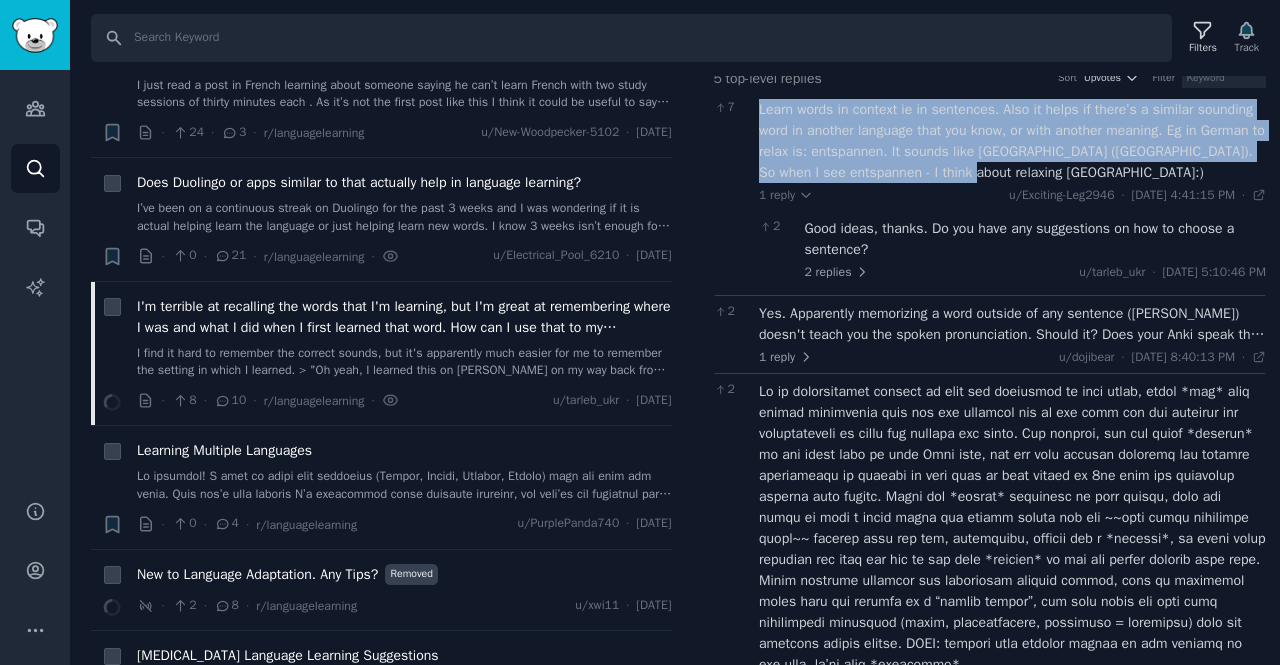 scroll, scrollTop: 179, scrollLeft: 0, axis: vertical 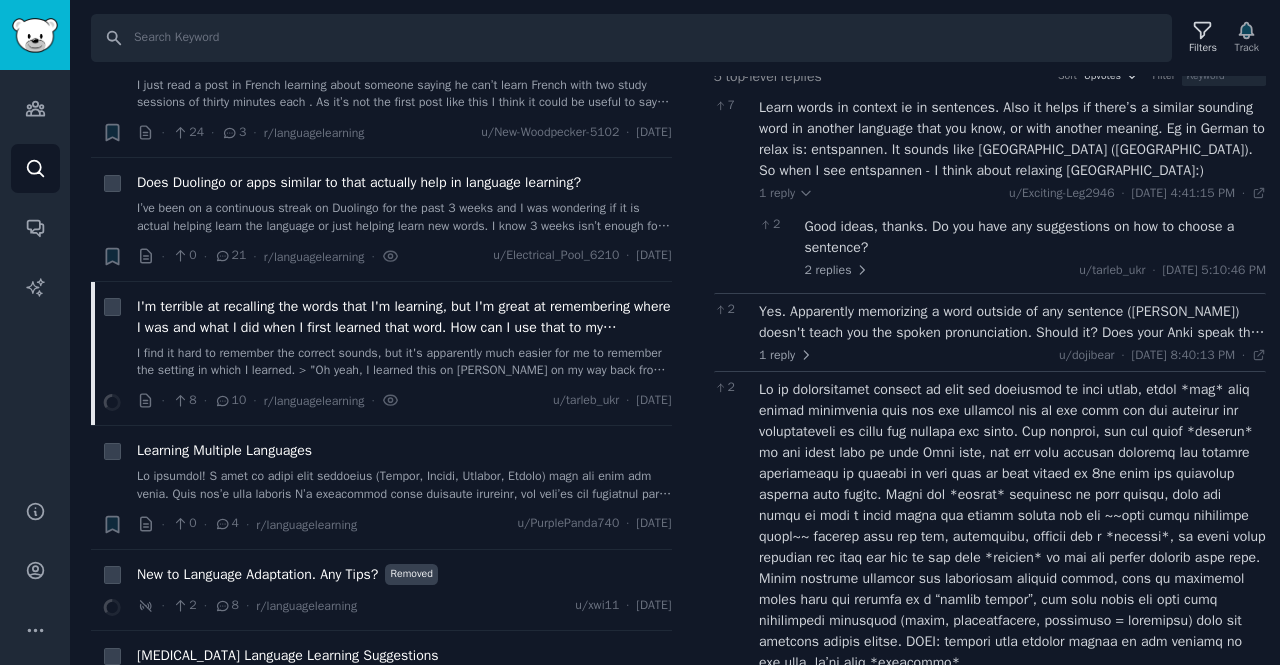 click on "Yes. Apparently memorizing a word outside of any sentence (Anki) doesn't teach you the spoken pronunciation. Should it? Does your Anki speak the word? If not, why would you know the pronunciation?" at bounding box center [1012, 322] 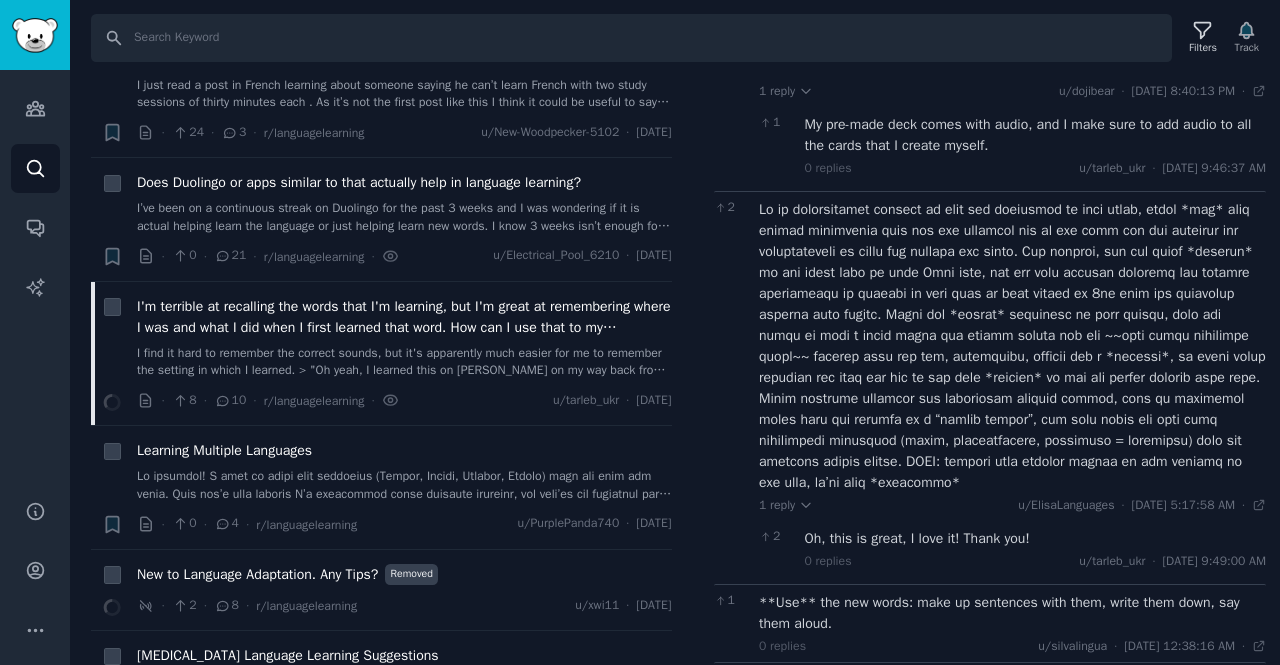 scroll, scrollTop: 466, scrollLeft: 0, axis: vertical 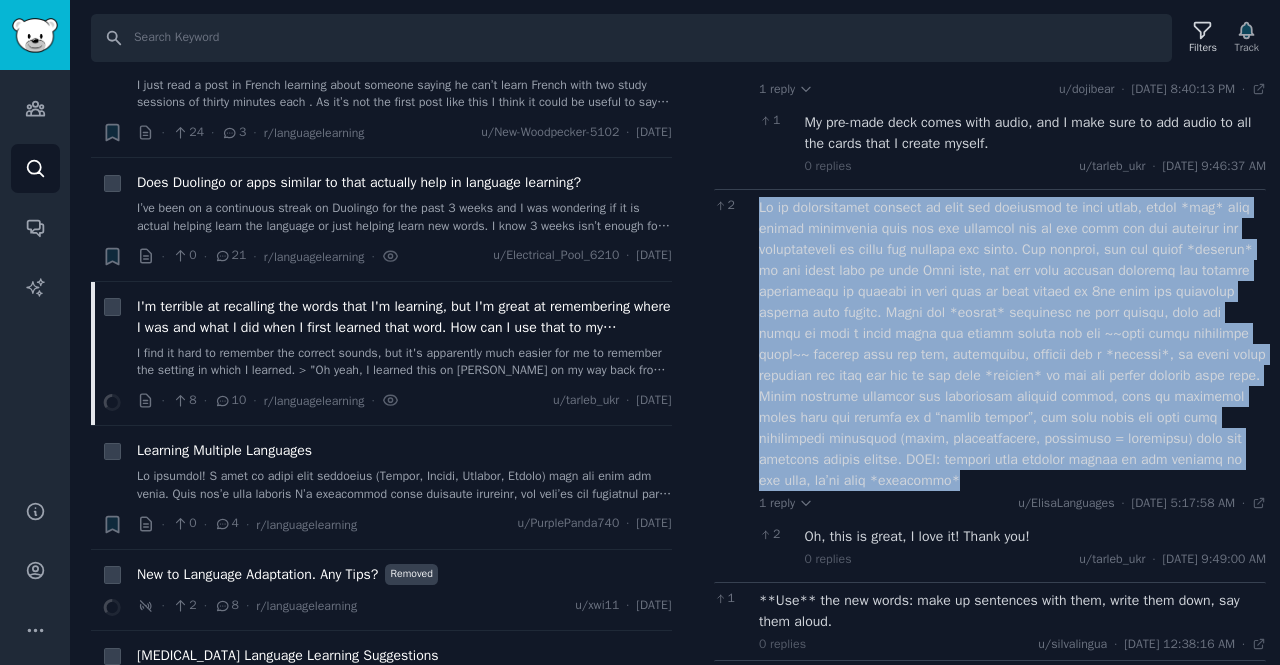 drag, startPoint x: 758, startPoint y: 203, endPoint x: 1169, endPoint y: 485, distance: 498.44257 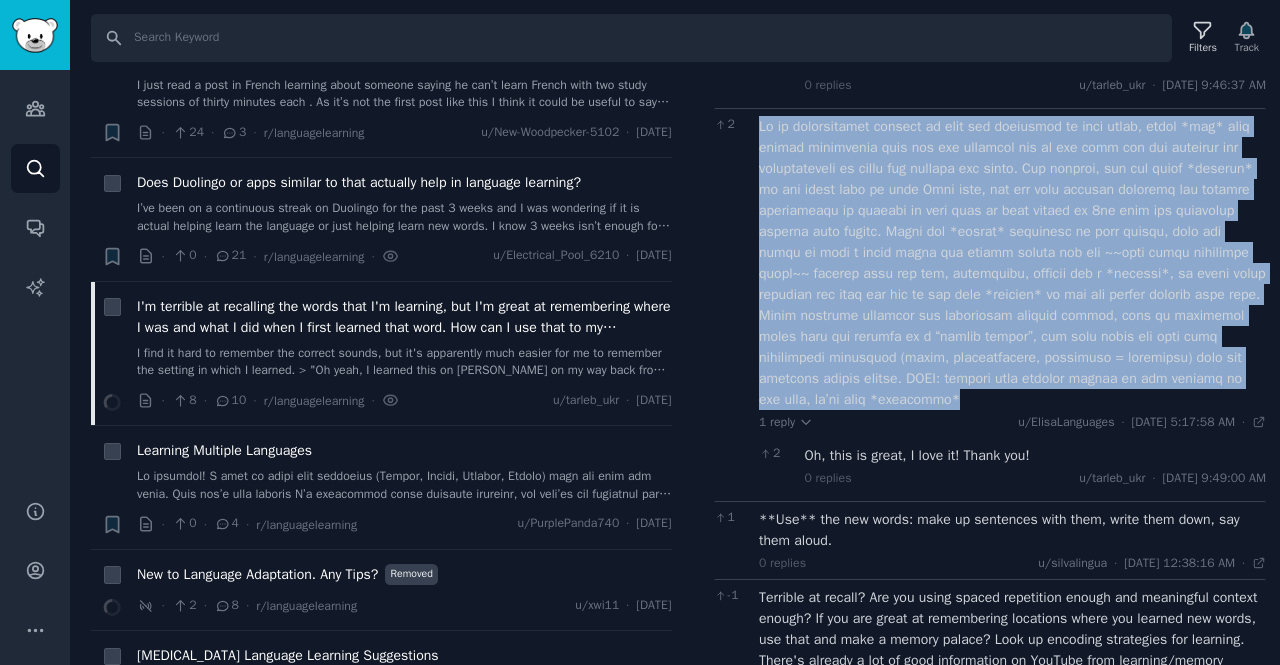 scroll, scrollTop: 640, scrollLeft: 0, axis: vertical 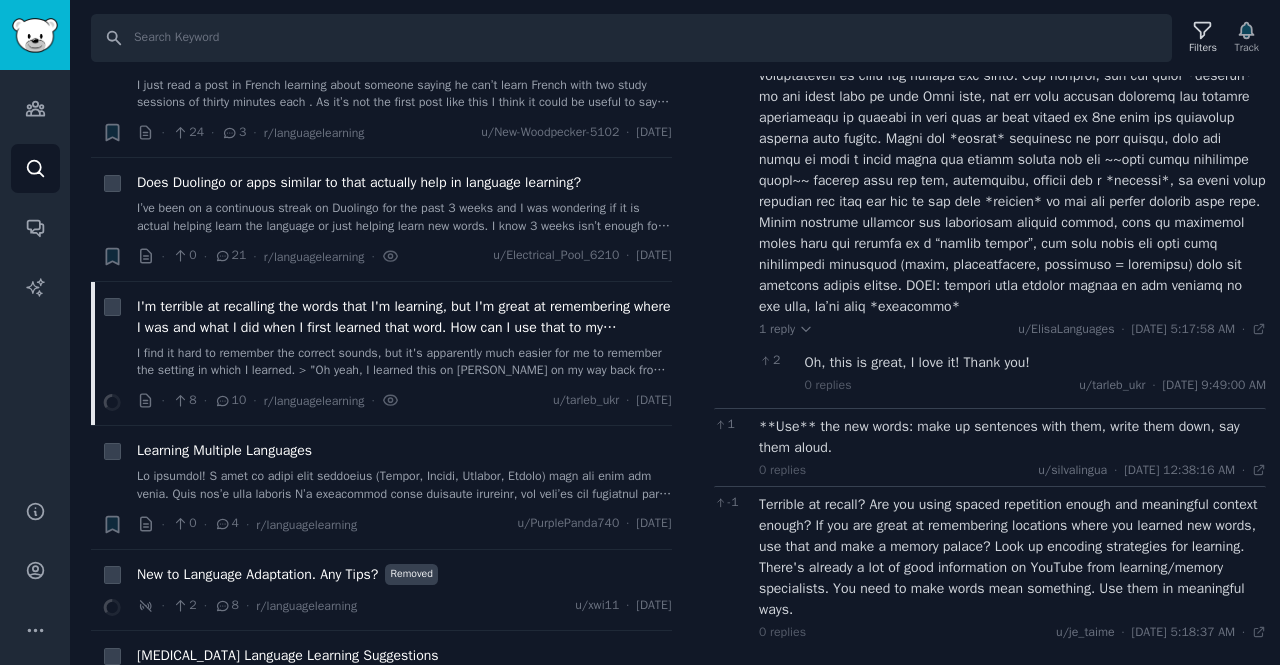 click on "Terrible at recall? Are you using spaced repetition enough and meaningful context enough?
If you are great at remembering locations where you learned new words, use that and make a memory palace?
Look up encoding strategies for learning. There's already a lot of good information on YouTube from learning/memory specialists. You need to make words mean something. Use them in meaningful ways." at bounding box center [1012, 557] 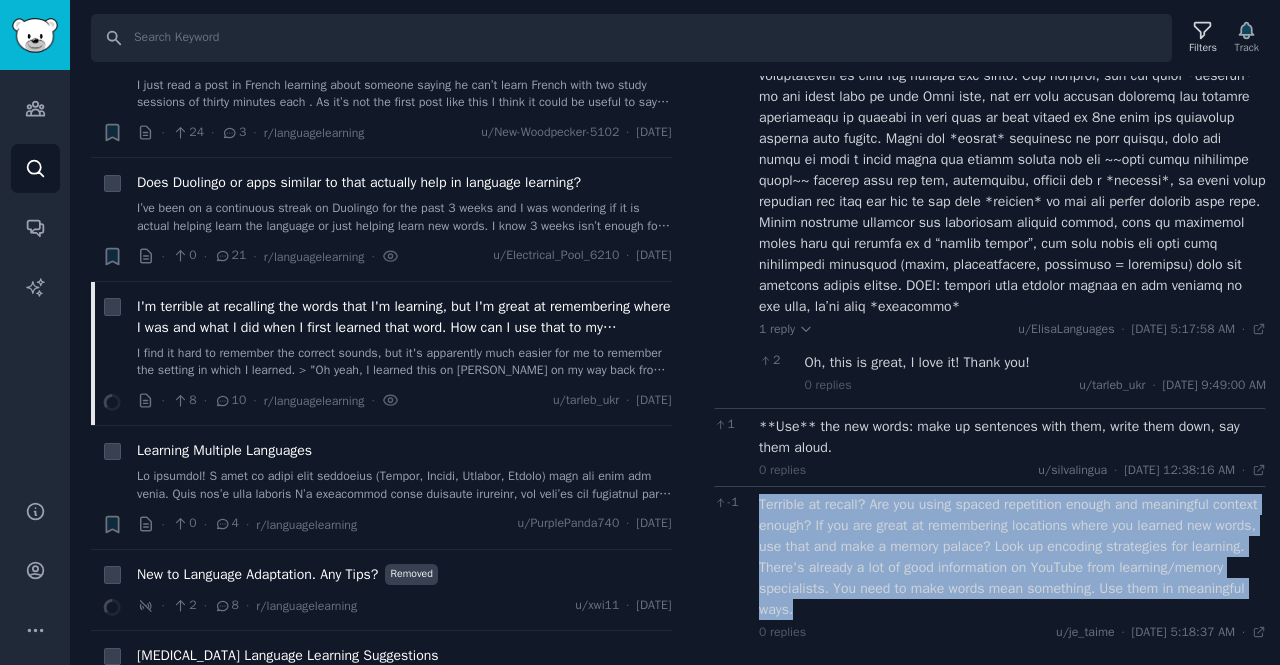 drag, startPoint x: 758, startPoint y: 499, endPoint x: 940, endPoint y: 611, distance: 213.70073 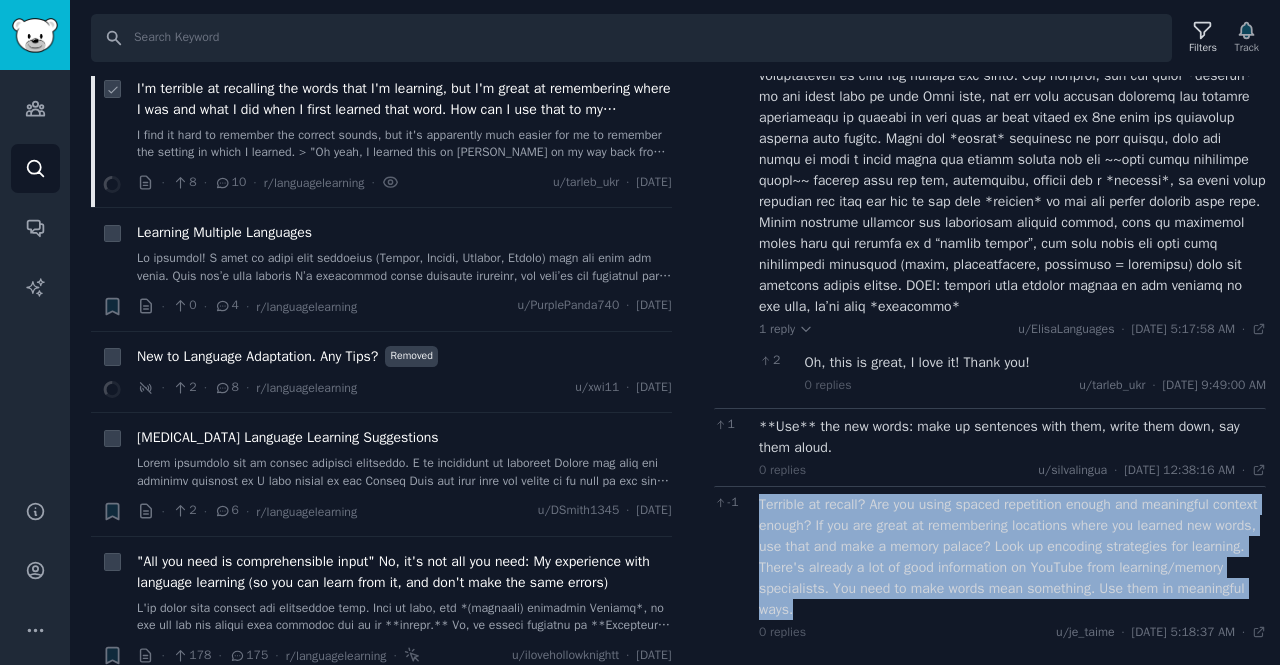 scroll, scrollTop: 683, scrollLeft: 0, axis: vertical 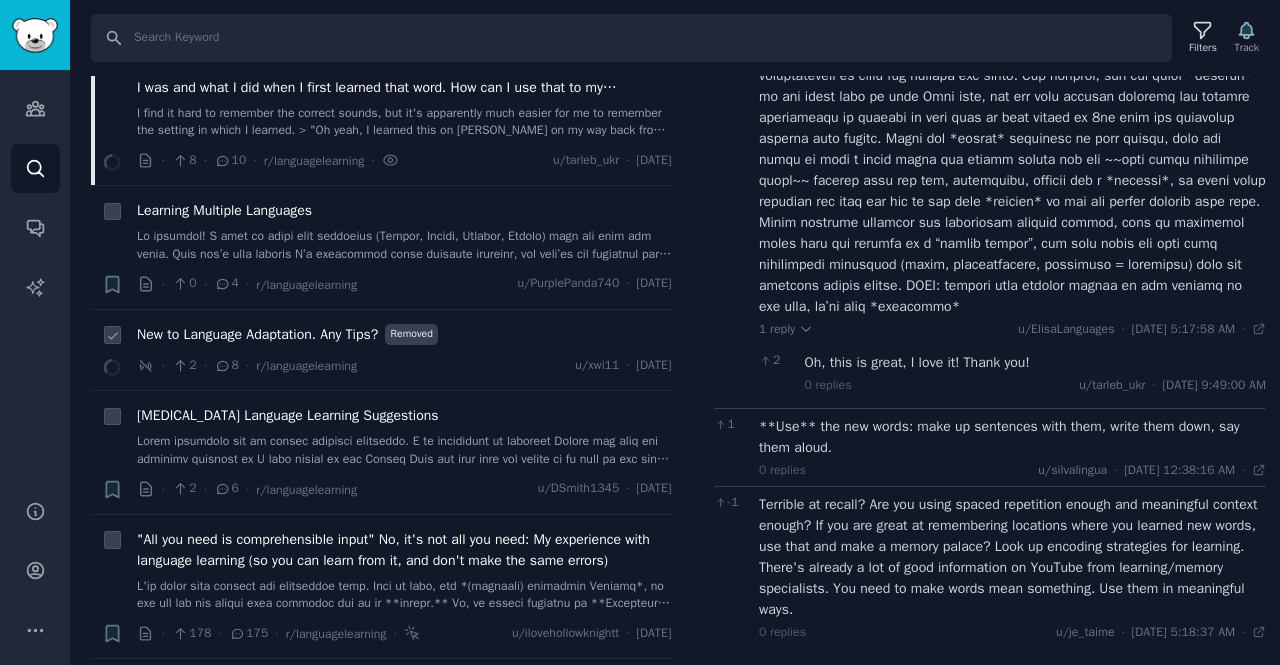 click on "New to Language Adaptation. Any Tips? Removed · 2 · 8 · r/languagelearning u/xwi11 · Mon 7/14/2025" at bounding box center [404, 350] 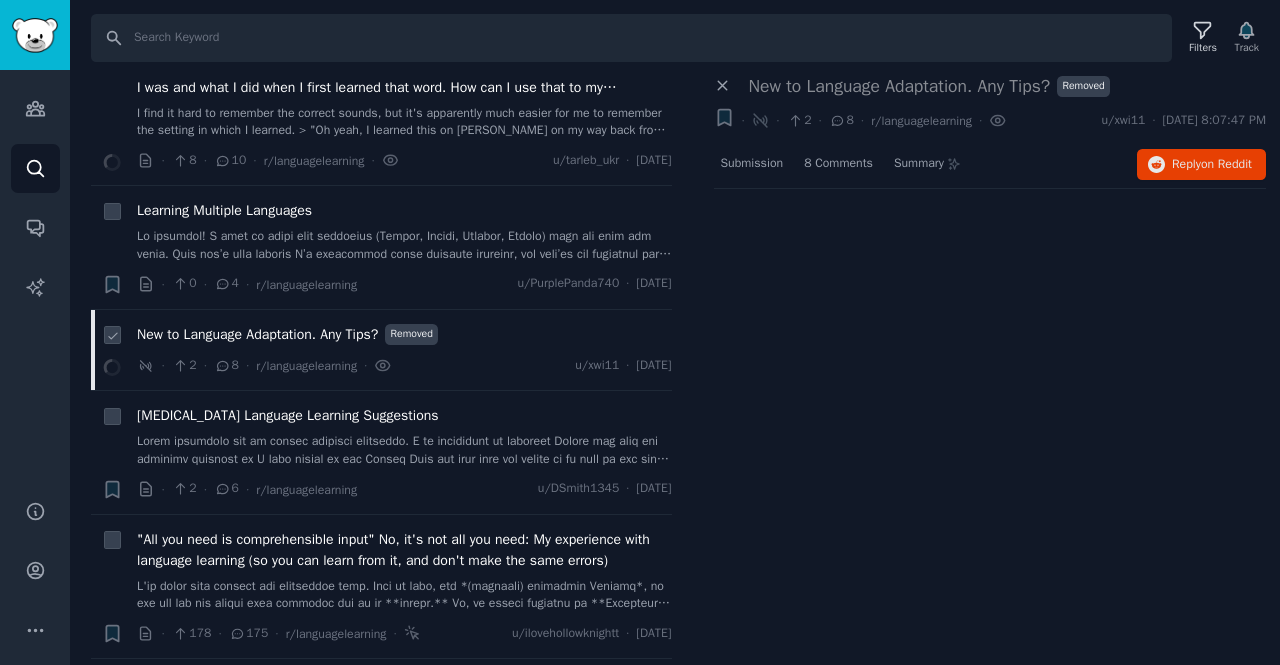 scroll, scrollTop: 0, scrollLeft: 0, axis: both 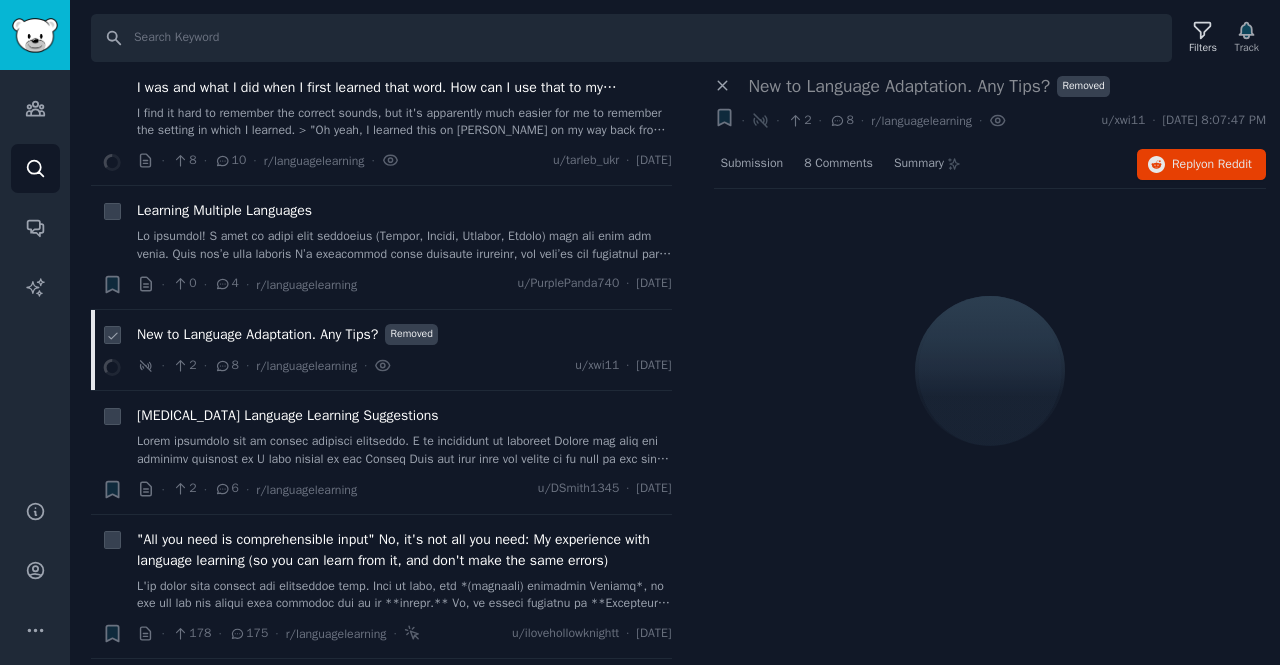 click on "New to Language Adaptation. Any Tips?" at bounding box center (257, 334) 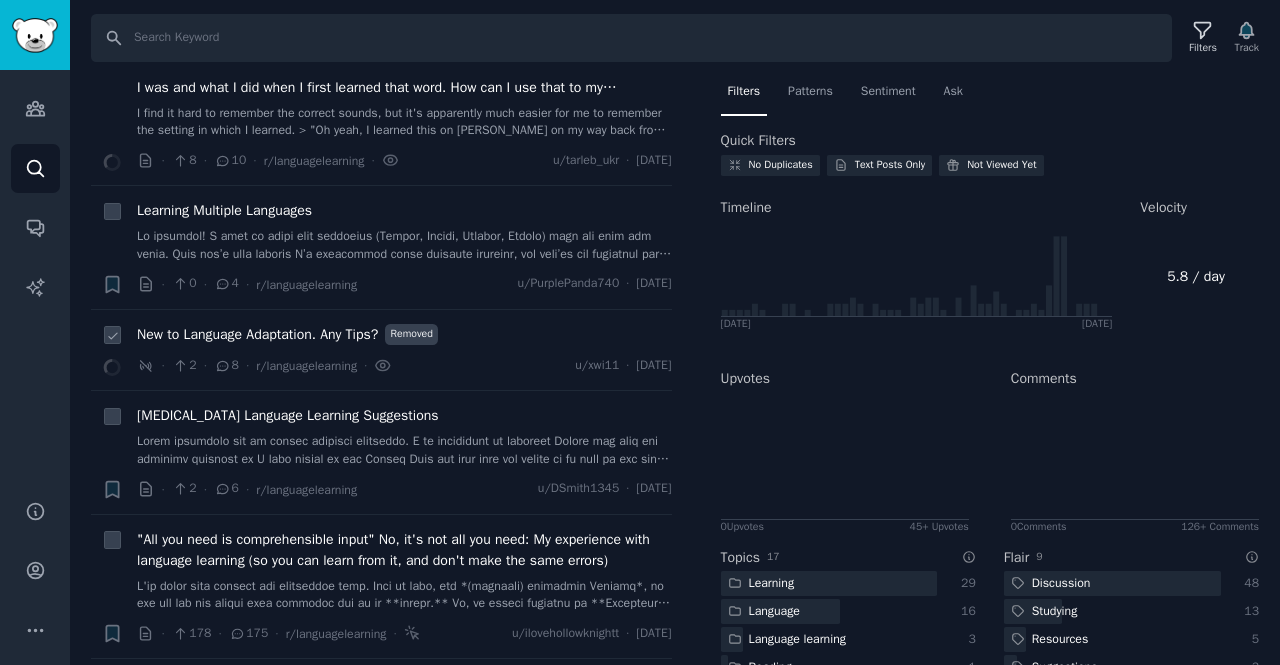 click on "New to Language Adaptation. Any Tips?" at bounding box center [257, 334] 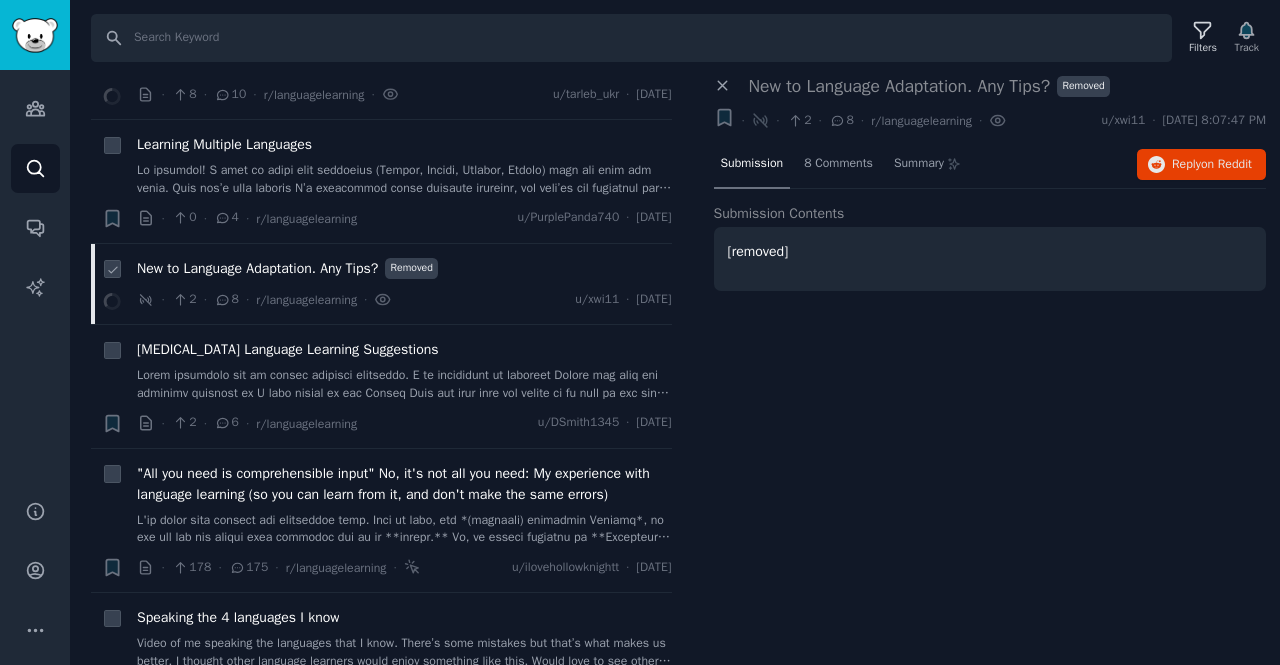 scroll, scrollTop: 751, scrollLeft: 0, axis: vertical 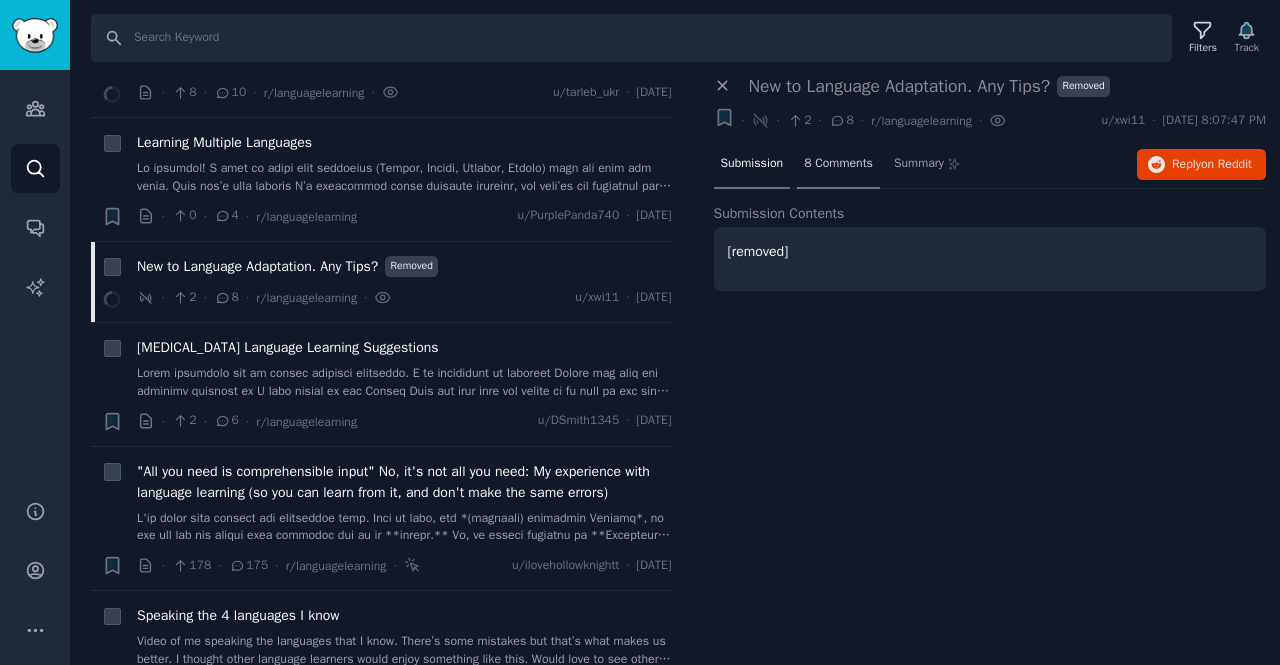 click on "8 Comments" at bounding box center [838, 164] 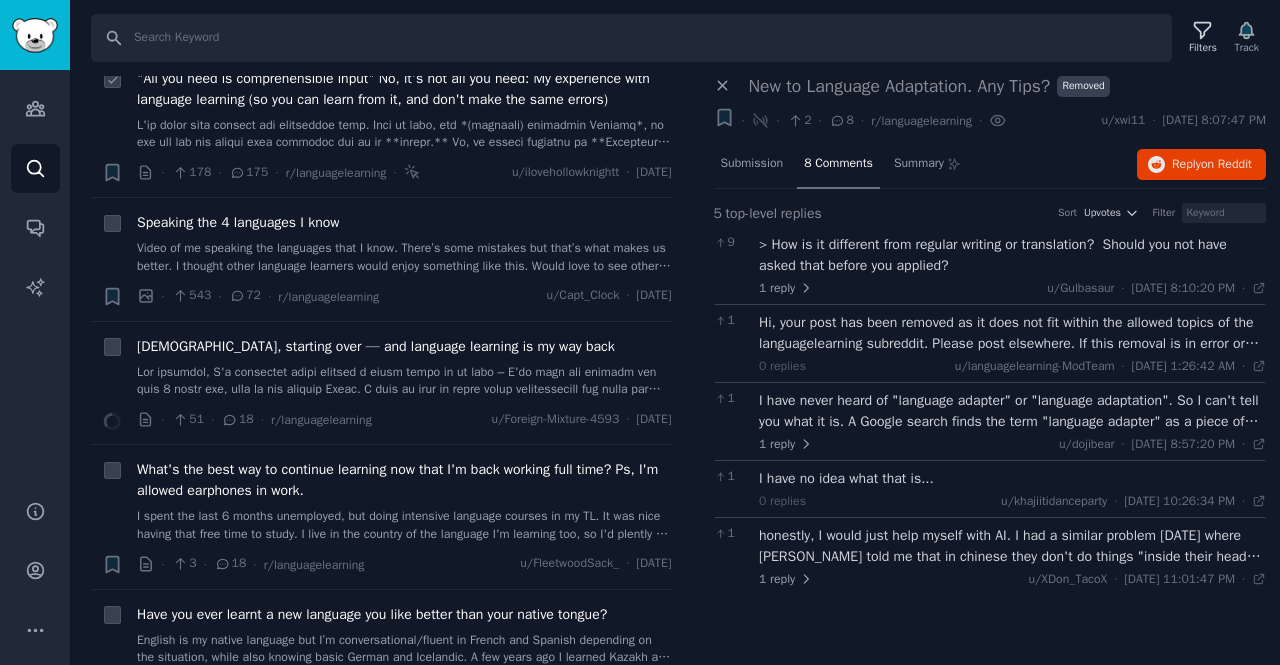 scroll, scrollTop: 1145, scrollLeft: 0, axis: vertical 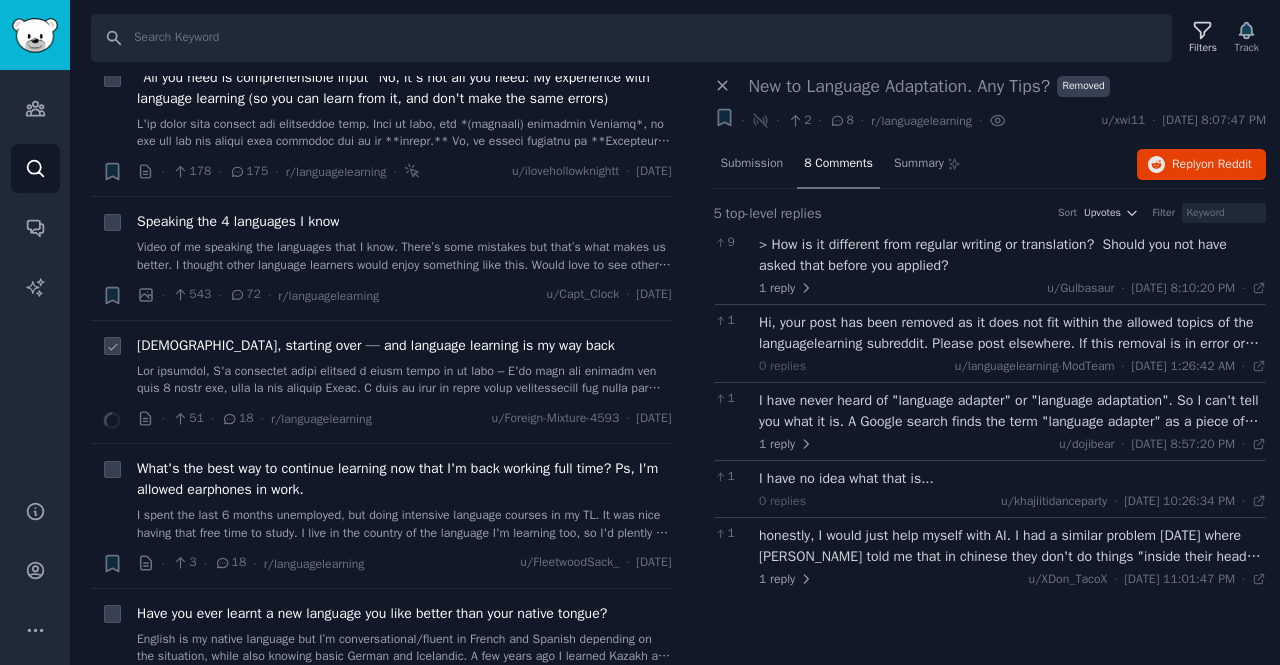 click at bounding box center [404, 380] 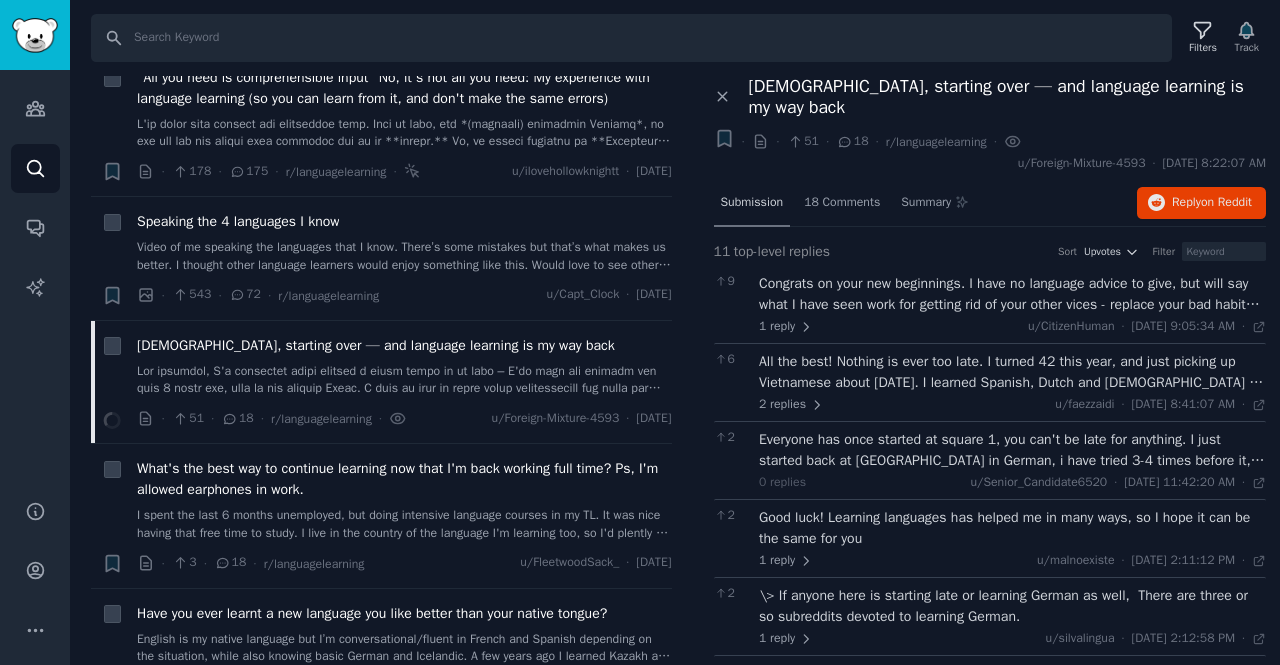 click on "Submission" at bounding box center [752, 203] 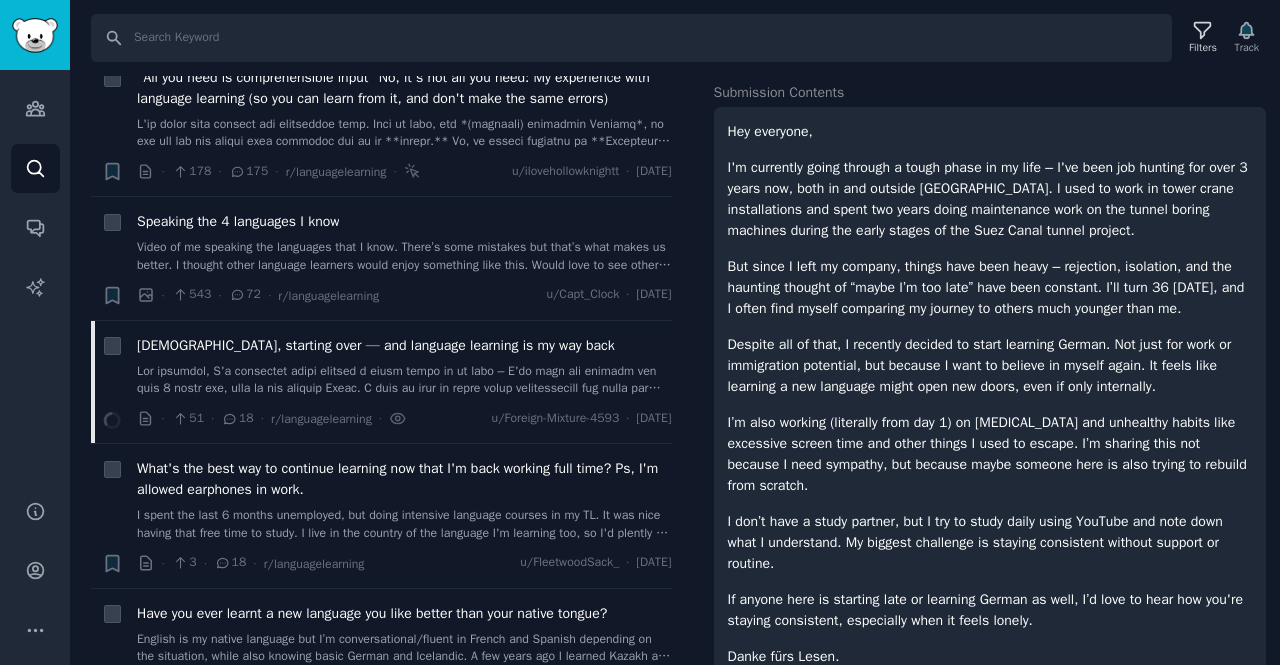 scroll, scrollTop: 0, scrollLeft: 0, axis: both 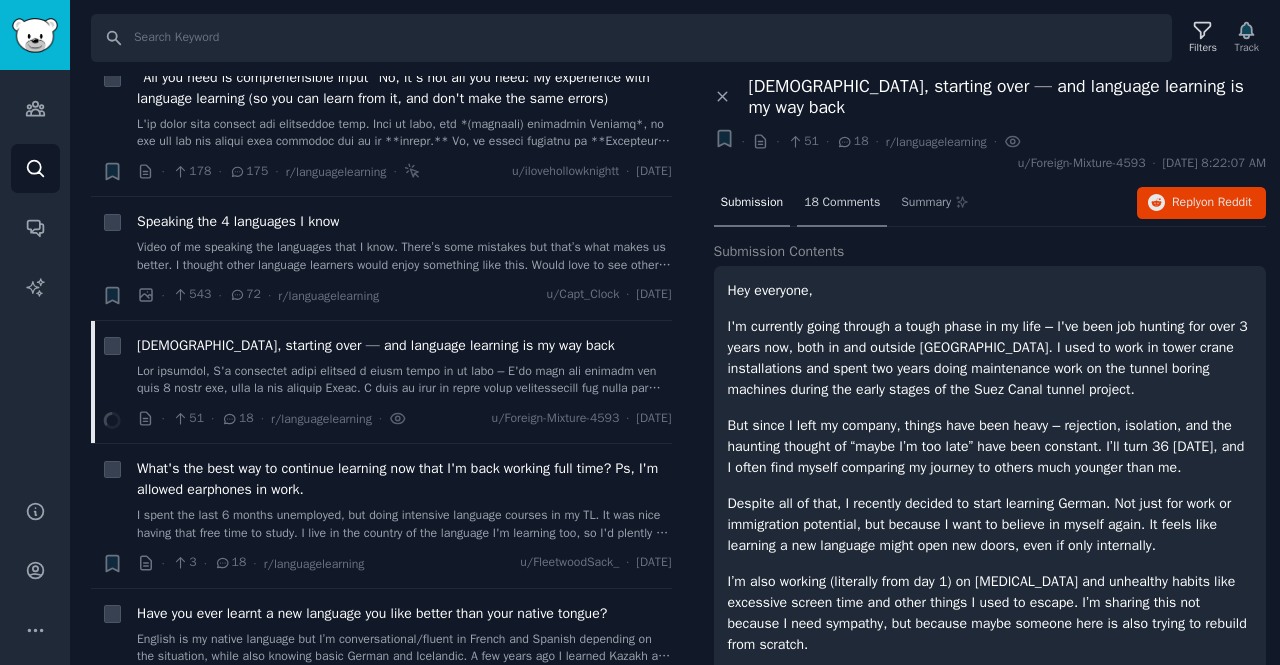 click on "18 Comments" at bounding box center (842, 204) 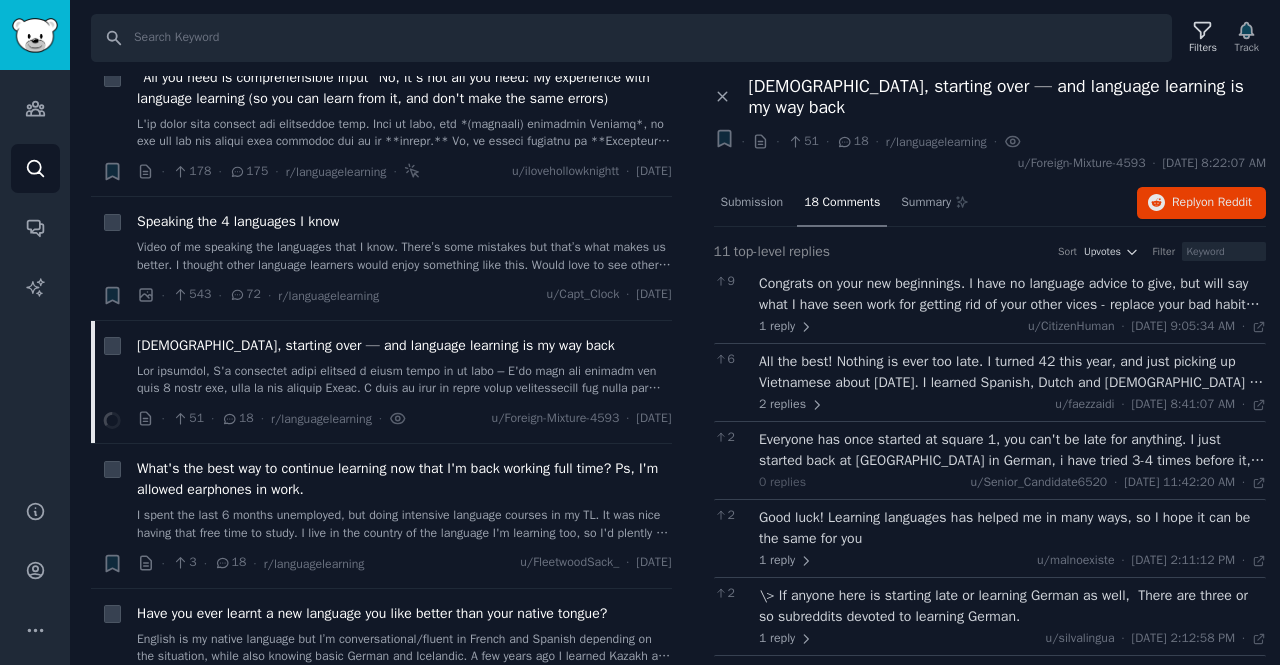 click on "Congrats on your new beginnings. I have no language advice to give, but will say what I have seen work for getting rid of your other vices - replace your bad habits with good habits. Quitting cold turkey works sometimes, but replacing habits actually tricks your brain.
An easy example: My wife used to smoke before I knew her. She said the way she stopped, was whenever she'd go on break at the restaurant, instead of grabbing a cigarette like she usually did, she took a bag of baby carrots. Eventually, the nicotine cravings went away, and on breaks shed get carrot cravings." at bounding box center (1012, 294) 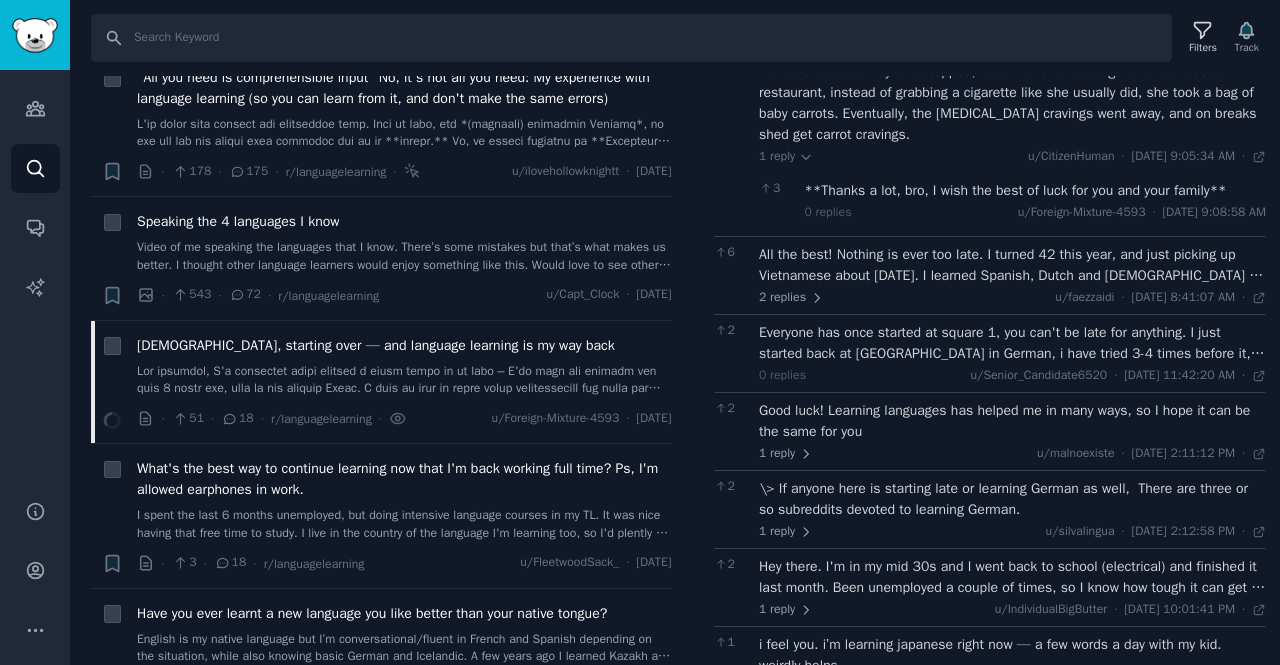 scroll, scrollTop: 298, scrollLeft: 0, axis: vertical 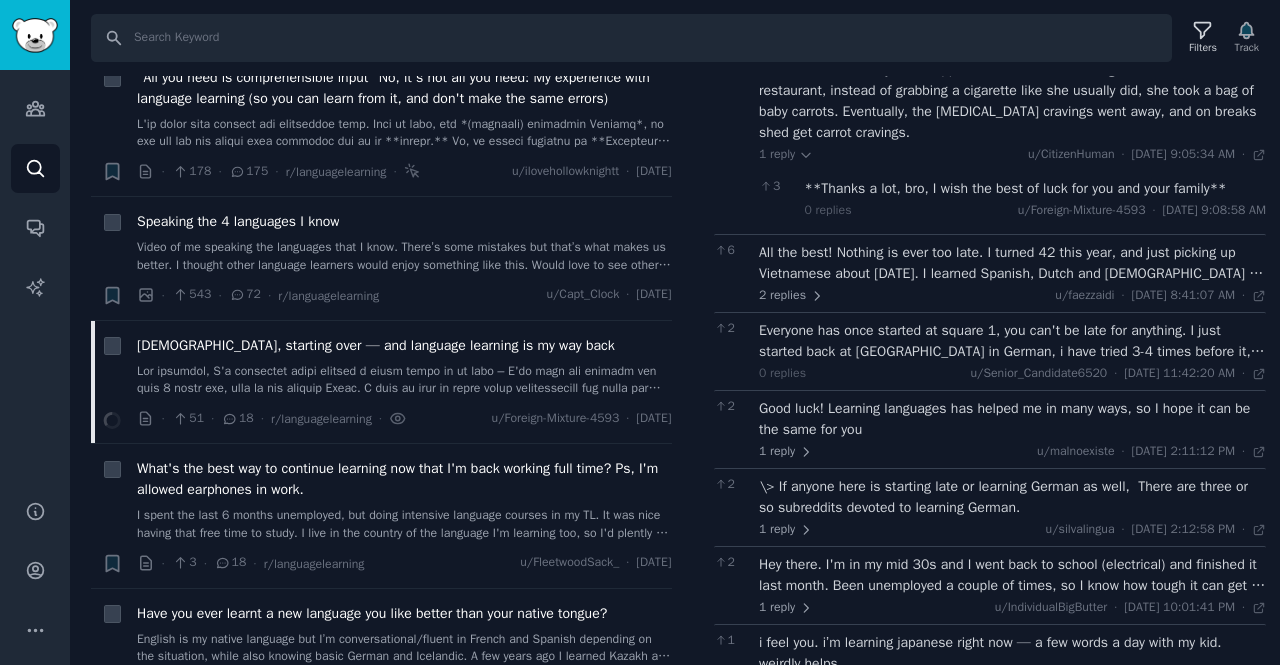click on "All the best! Nothing is ever too late. I turned 42 this year, and just picking up Vietnamese about 2 months ago. I learned Spanish, Dutch and Hungarian in the past. Each language that I learn have certainly enriched my life in many ways. Enjoy the process!" at bounding box center [1012, 263] 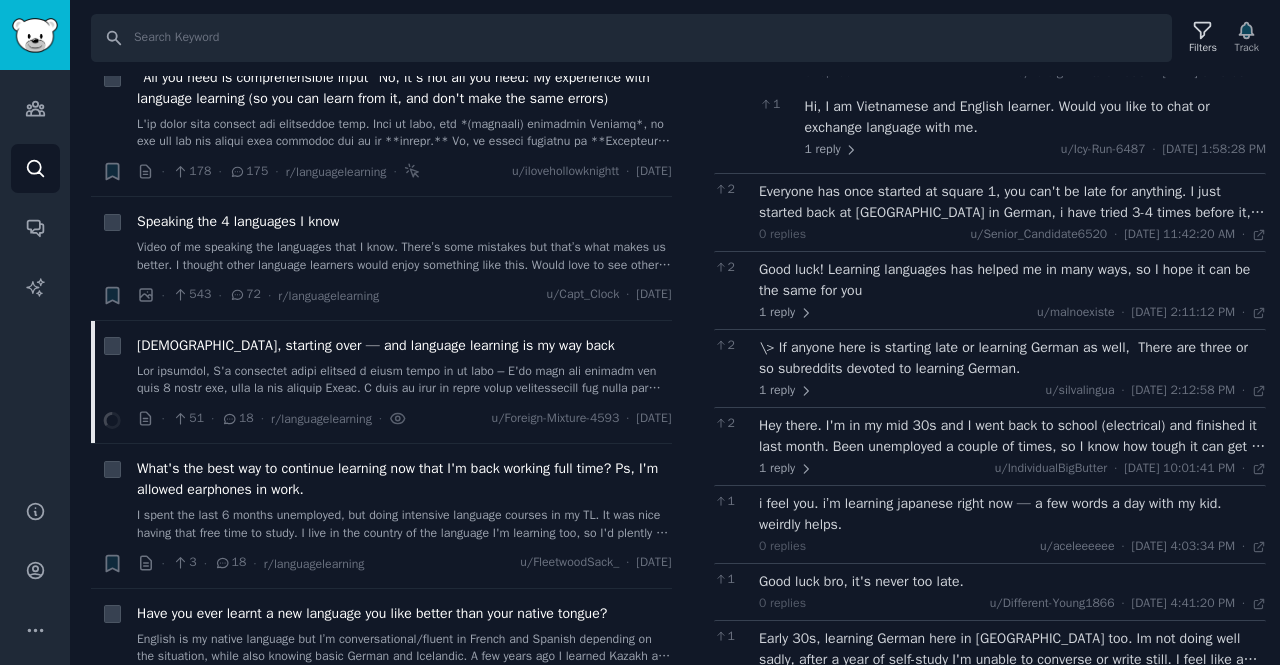 scroll, scrollTop: 622, scrollLeft: 0, axis: vertical 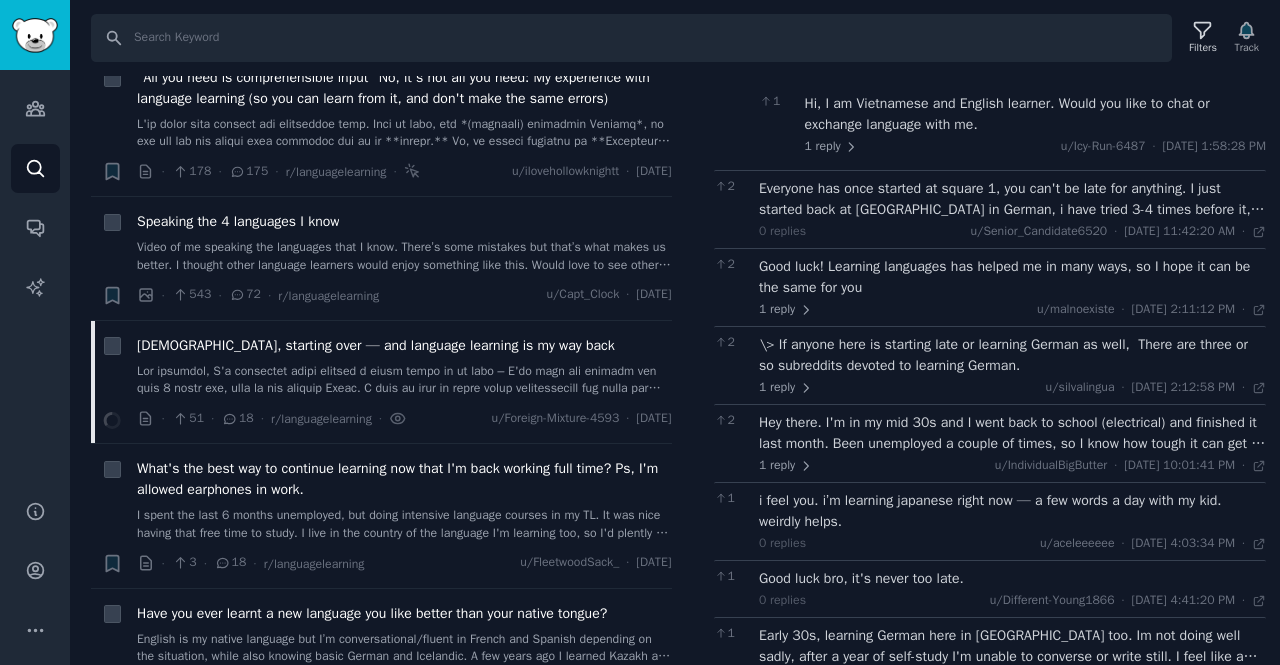 click on "1   reply u/malnoexiste · Tue 7/8/2025, 2:11:12 PM Tue 7/8/2025 ·" at bounding box center [1012, 310] 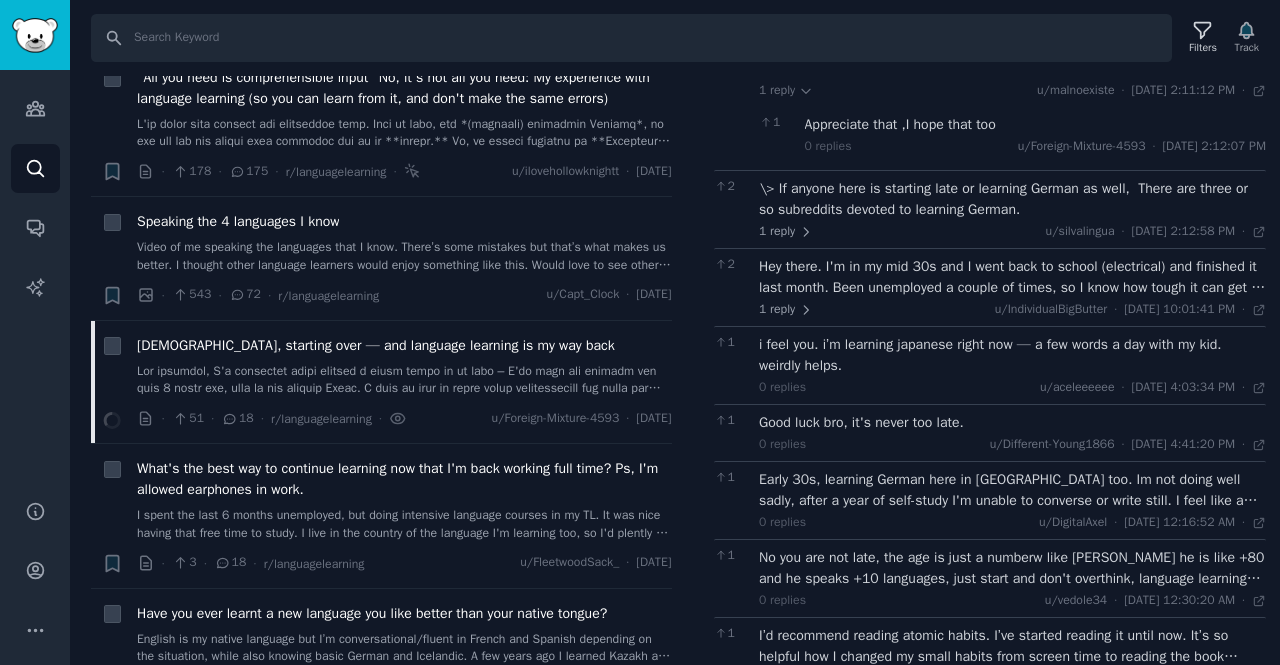 scroll, scrollTop: 0, scrollLeft: 0, axis: both 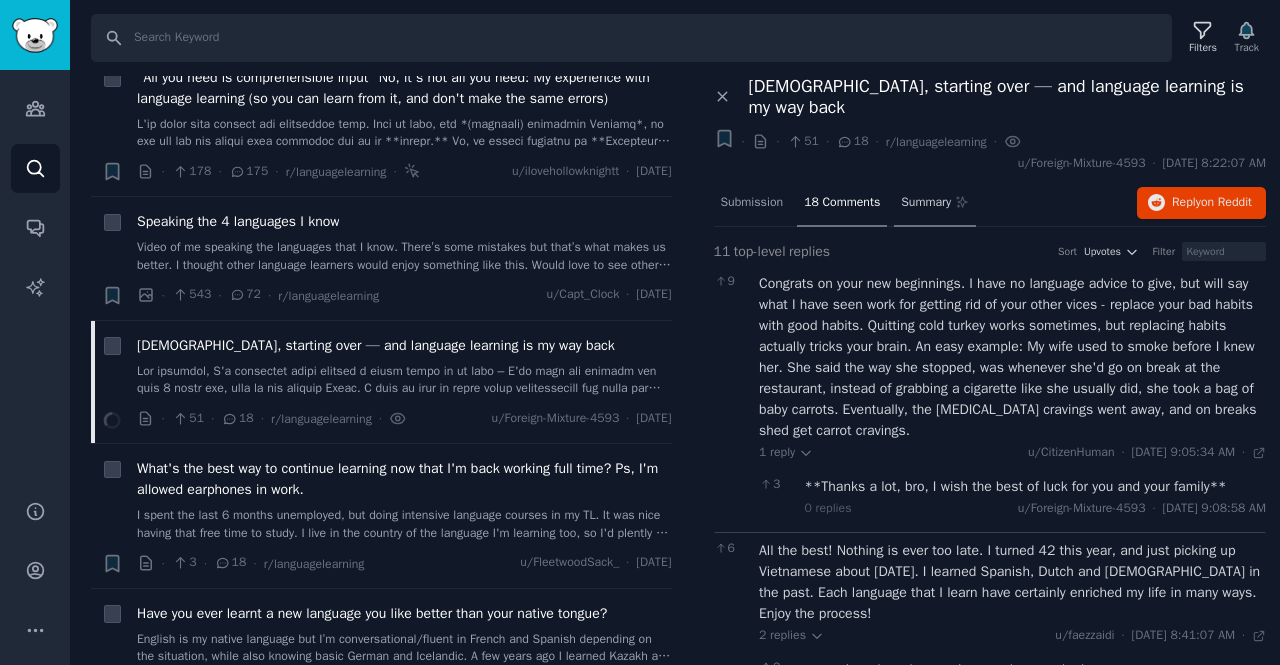 click on "Summary" at bounding box center [926, 203] 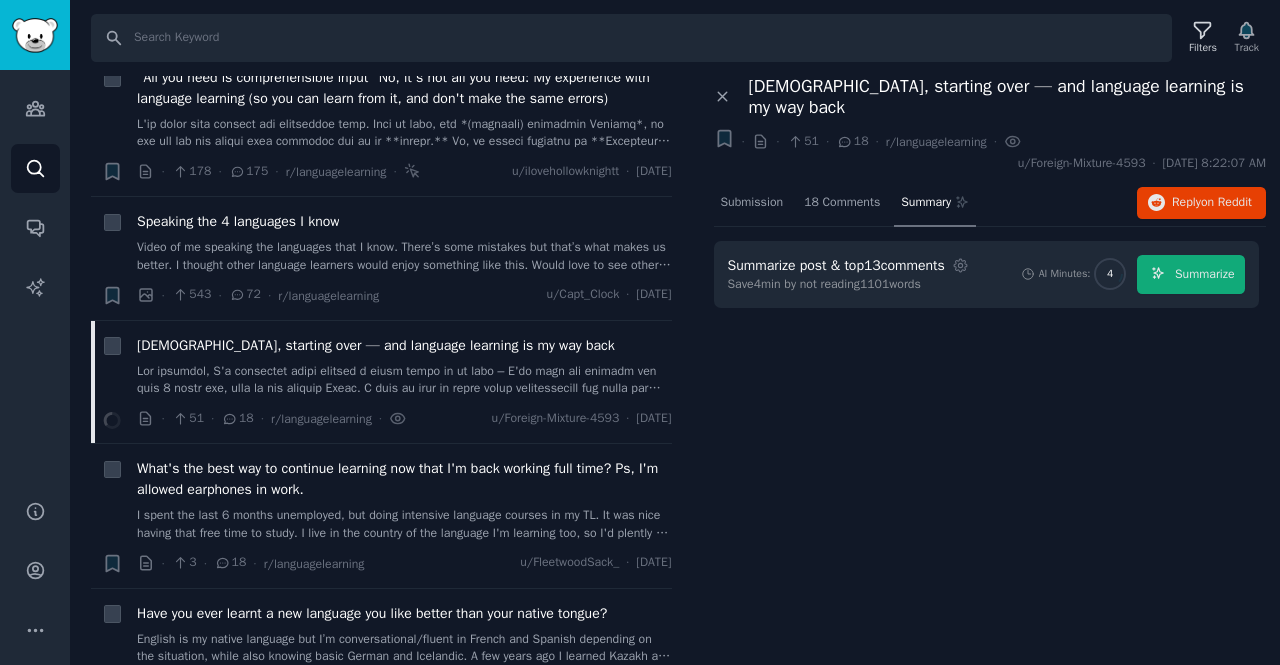 click on "Summarize post & top  13  comments Settings Save  4  min by not reading  1101  words AI Minutes:  4 Summarize" at bounding box center [987, 274] 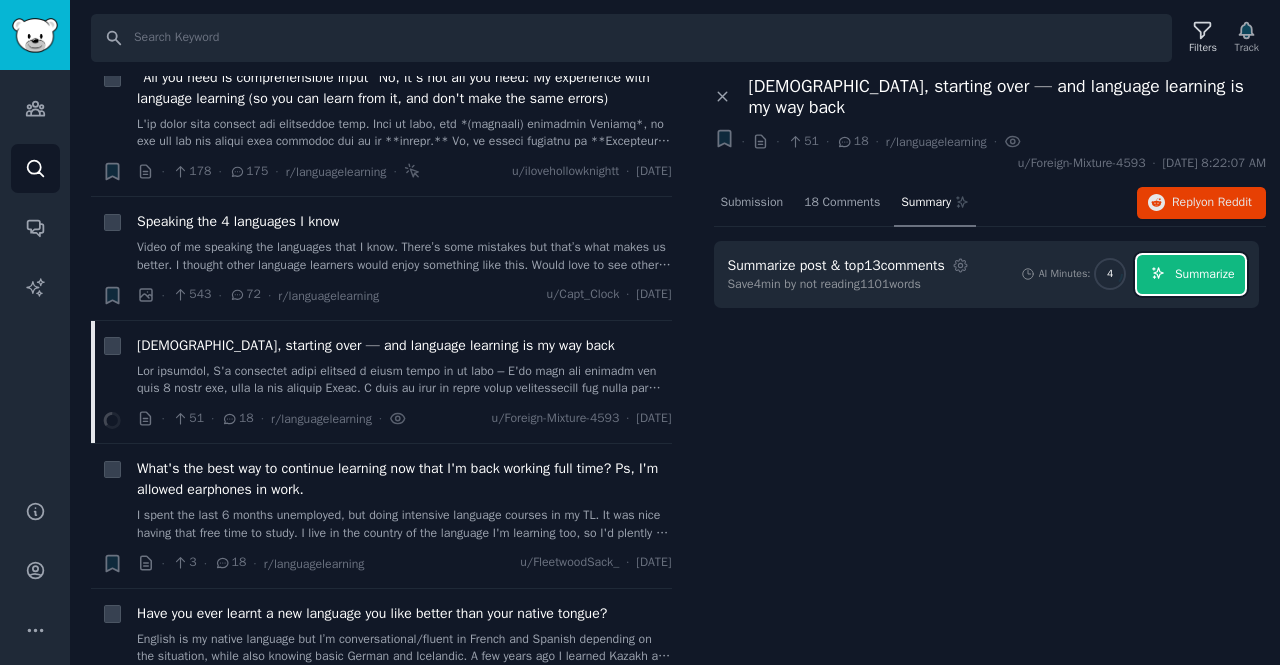 click on "Summarize" at bounding box center (1204, 275) 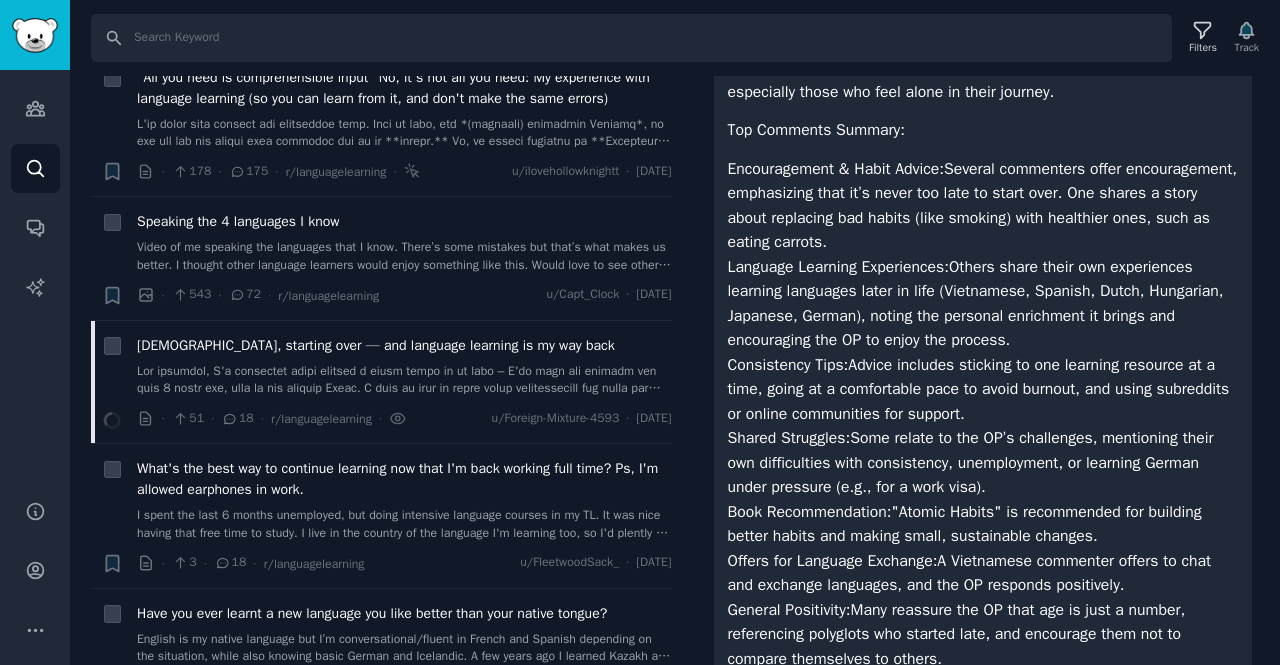 scroll, scrollTop: 451, scrollLeft: 0, axis: vertical 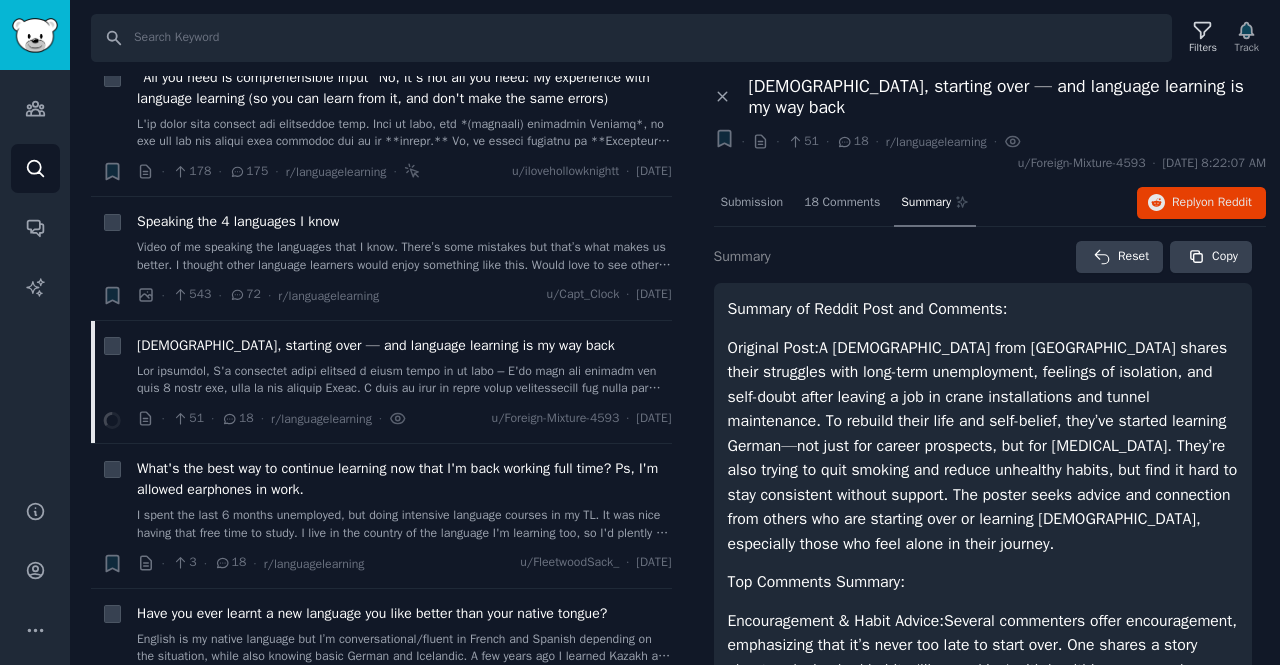 drag, startPoint x: 1060, startPoint y: 412, endPoint x: 729, endPoint y: 353, distance: 336.2172 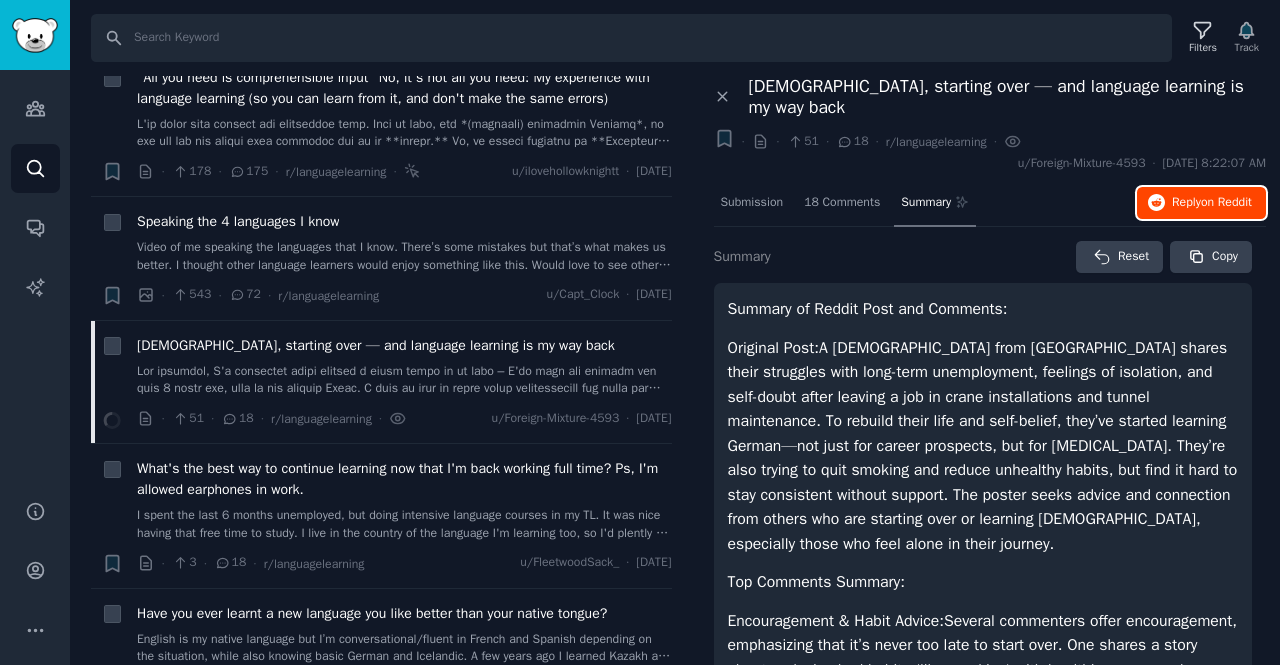 click on "Reply  on Reddit" at bounding box center [1212, 203] 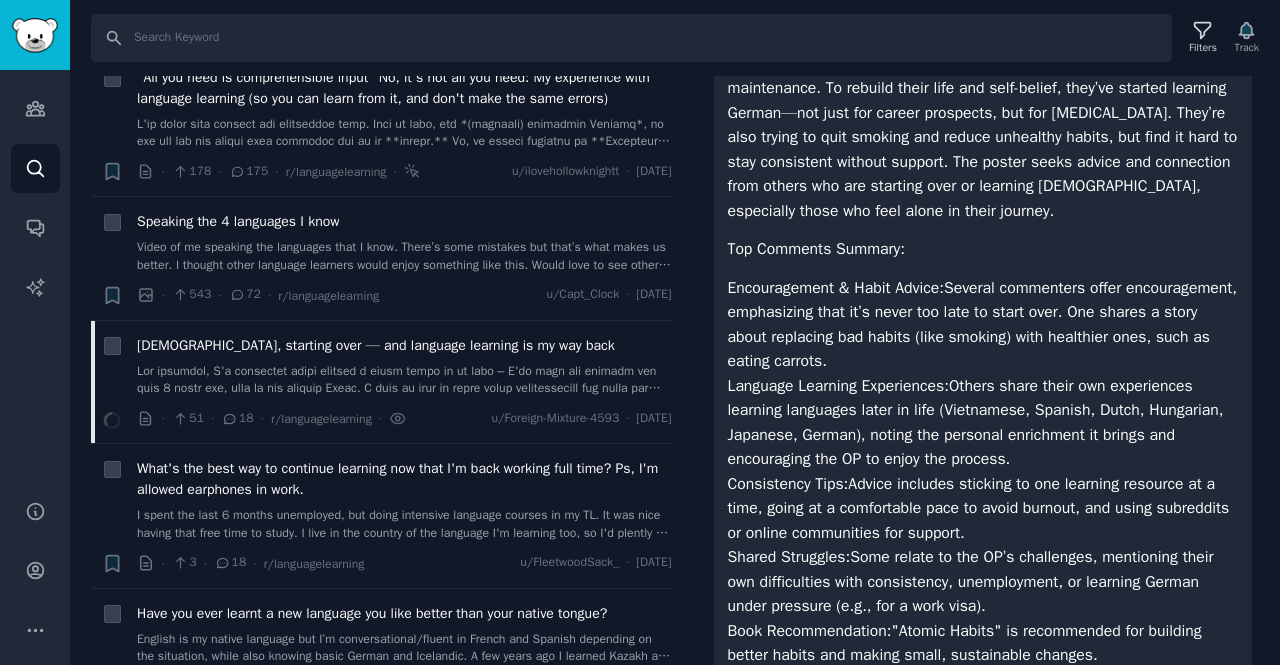 click on "Language Learning Experiences:" at bounding box center (838, 386) 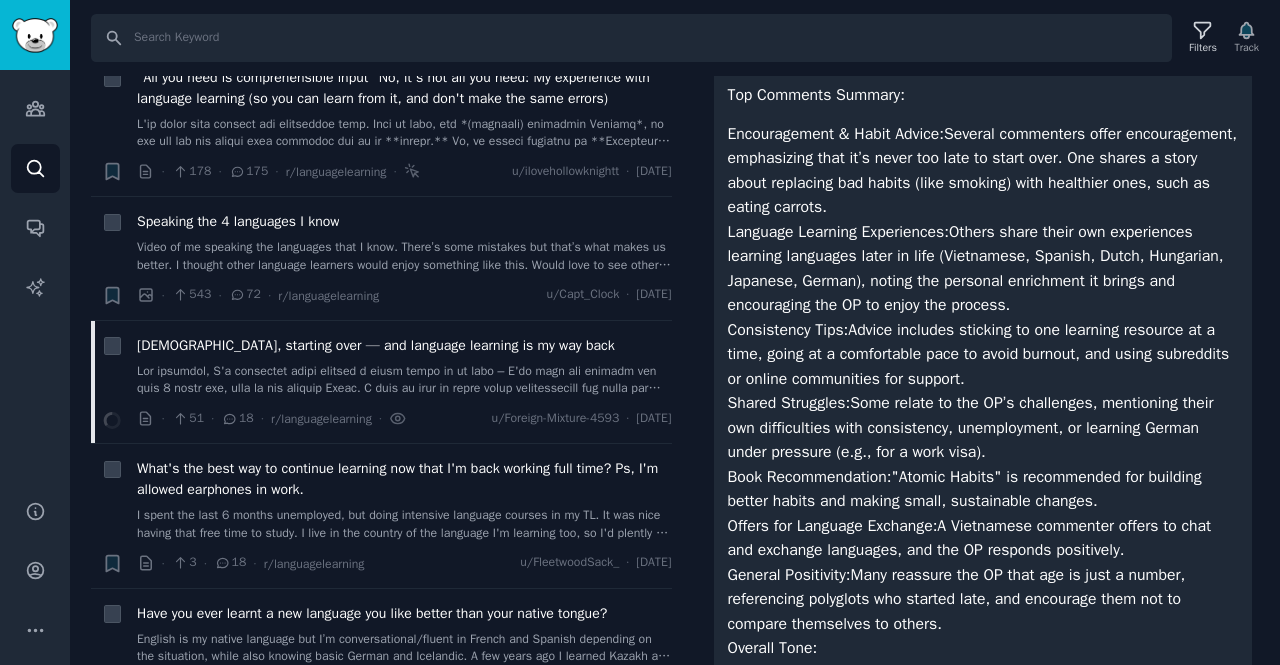 scroll, scrollTop: 501, scrollLeft: 0, axis: vertical 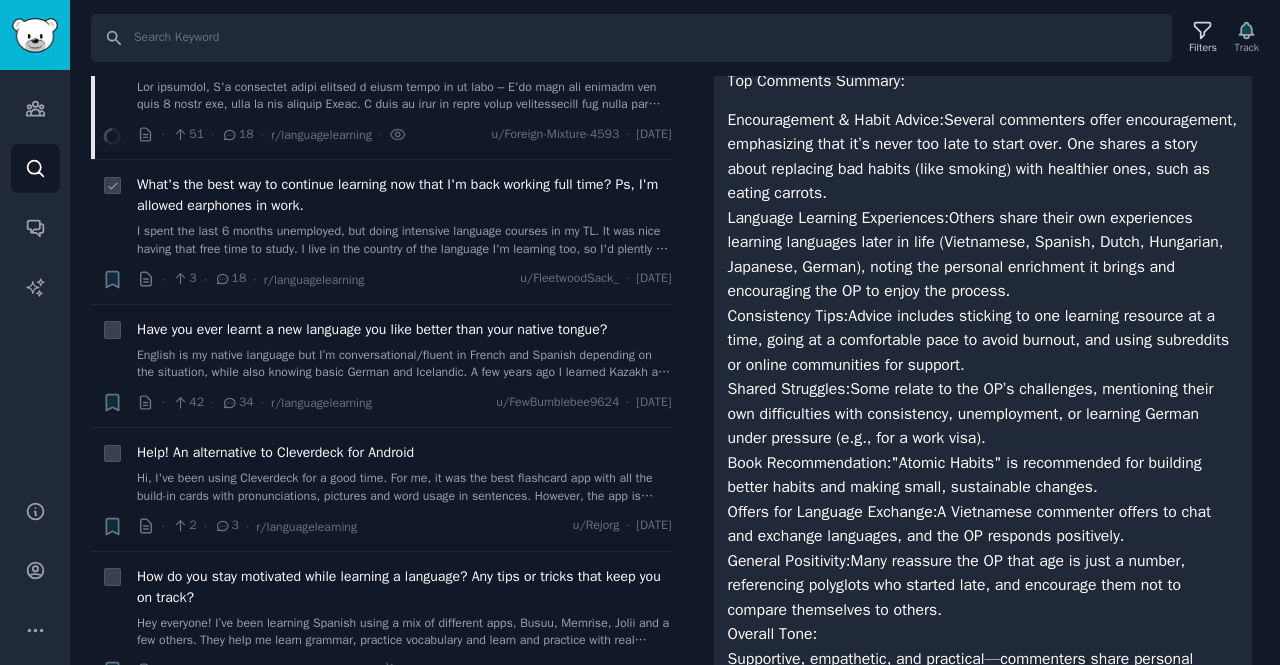 click on "What's the best way to continue learning now that I'm back working full time? Ps, I'm allowed earphones in work." at bounding box center (404, 195) 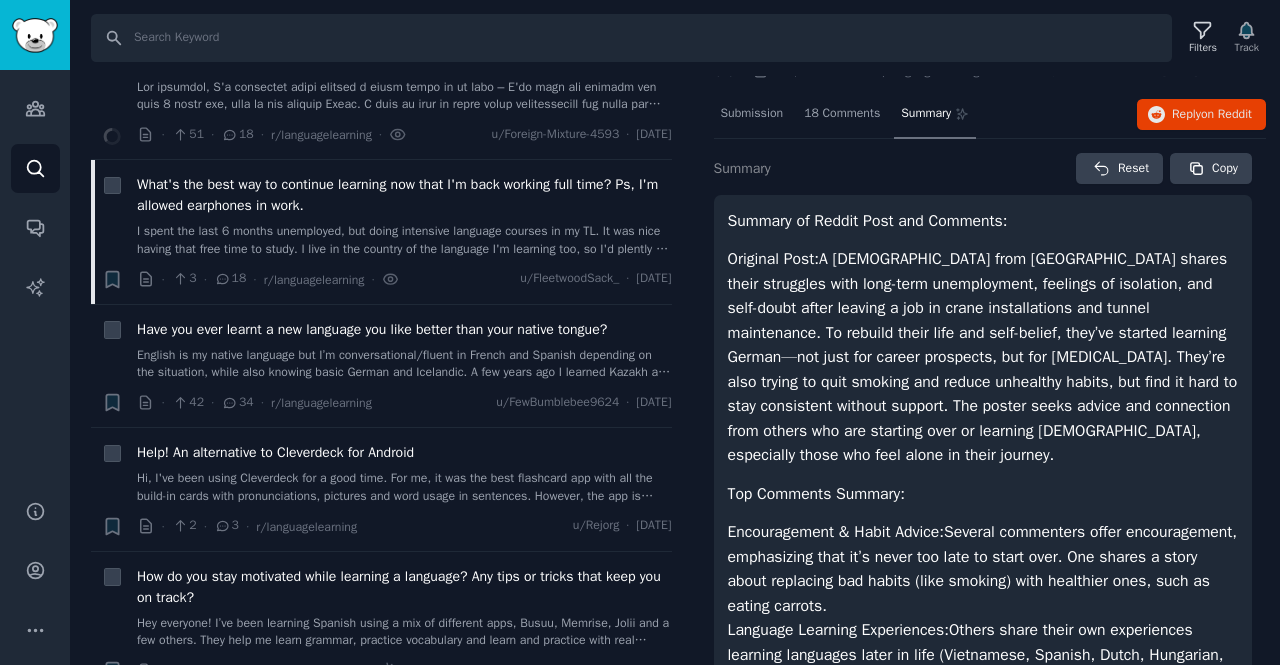 scroll, scrollTop: 0, scrollLeft: 0, axis: both 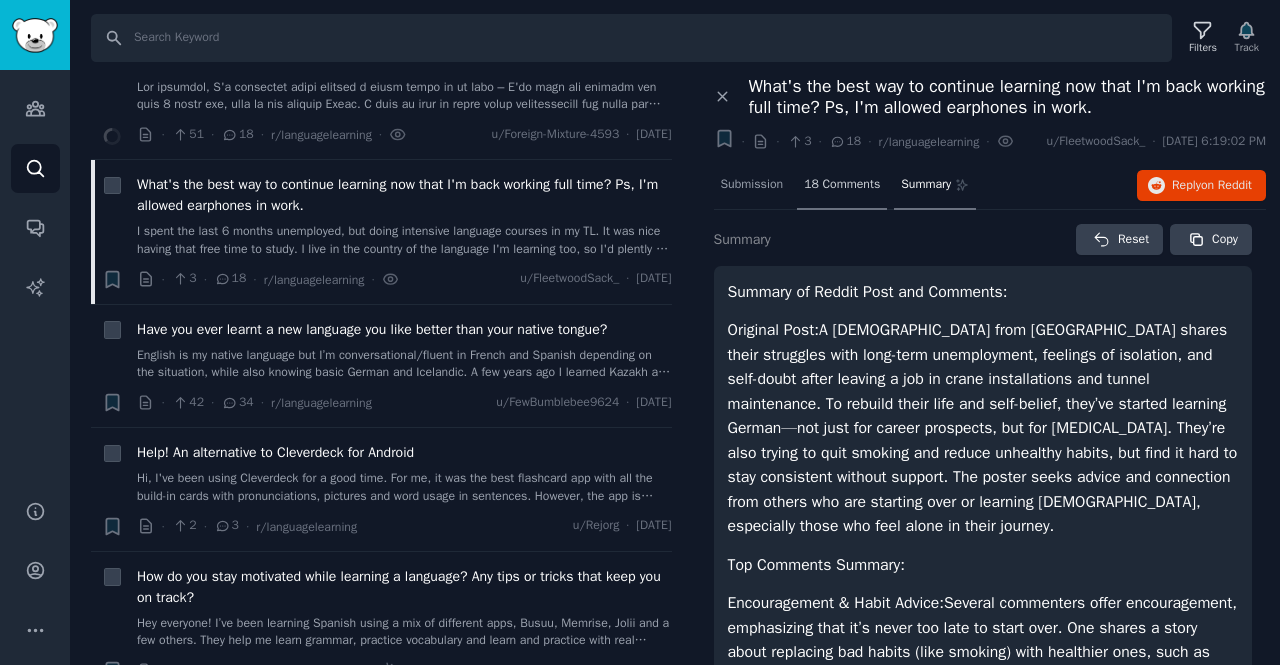 click on "18 Comments" at bounding box center [842, 185] 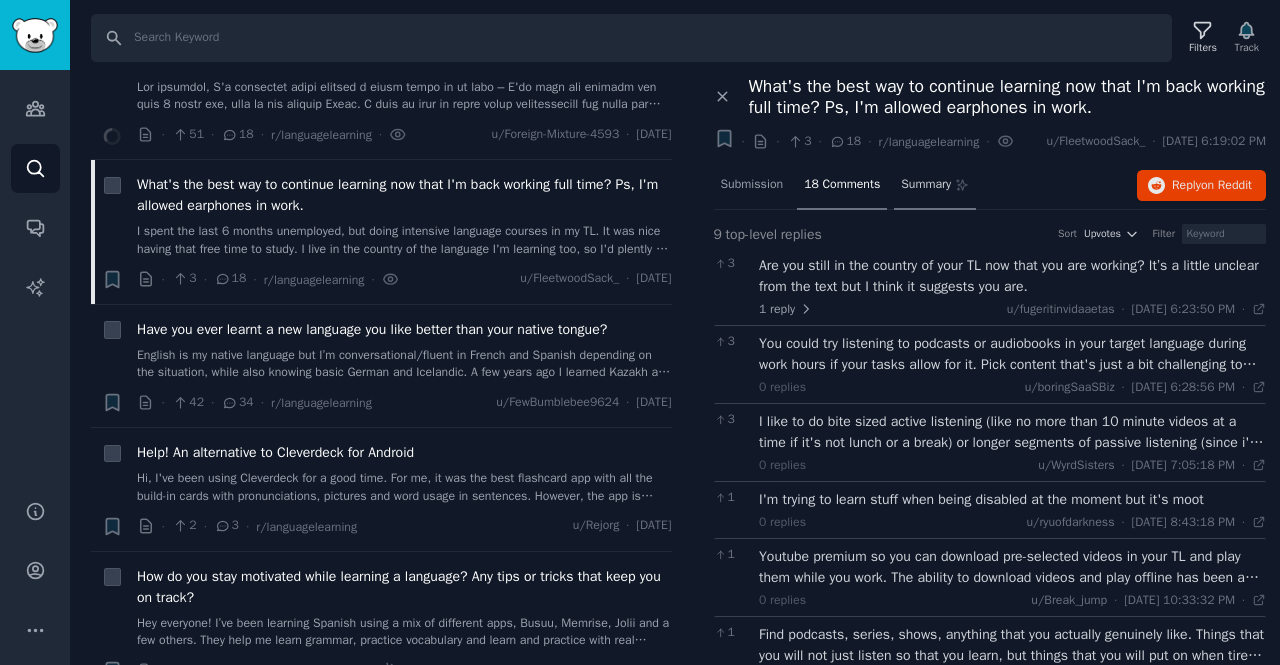 click on "Summary" at bounding box center [926, 185] 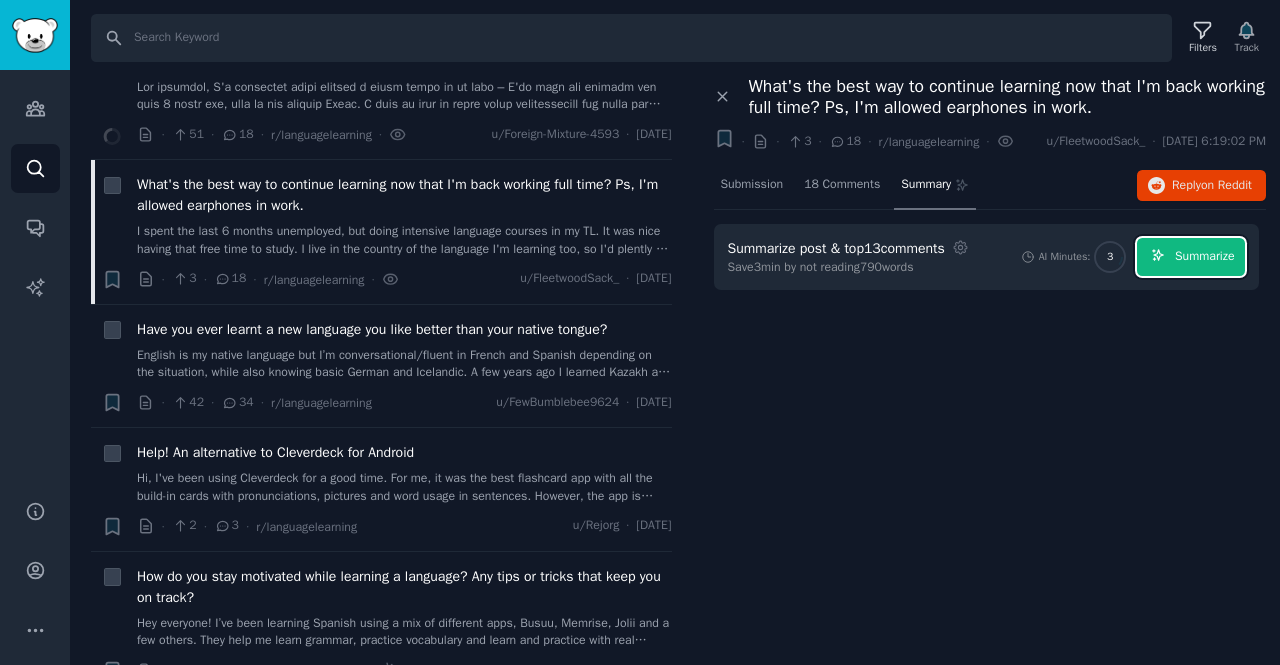 click on "Summarize" at bounding box center [1191, 257] 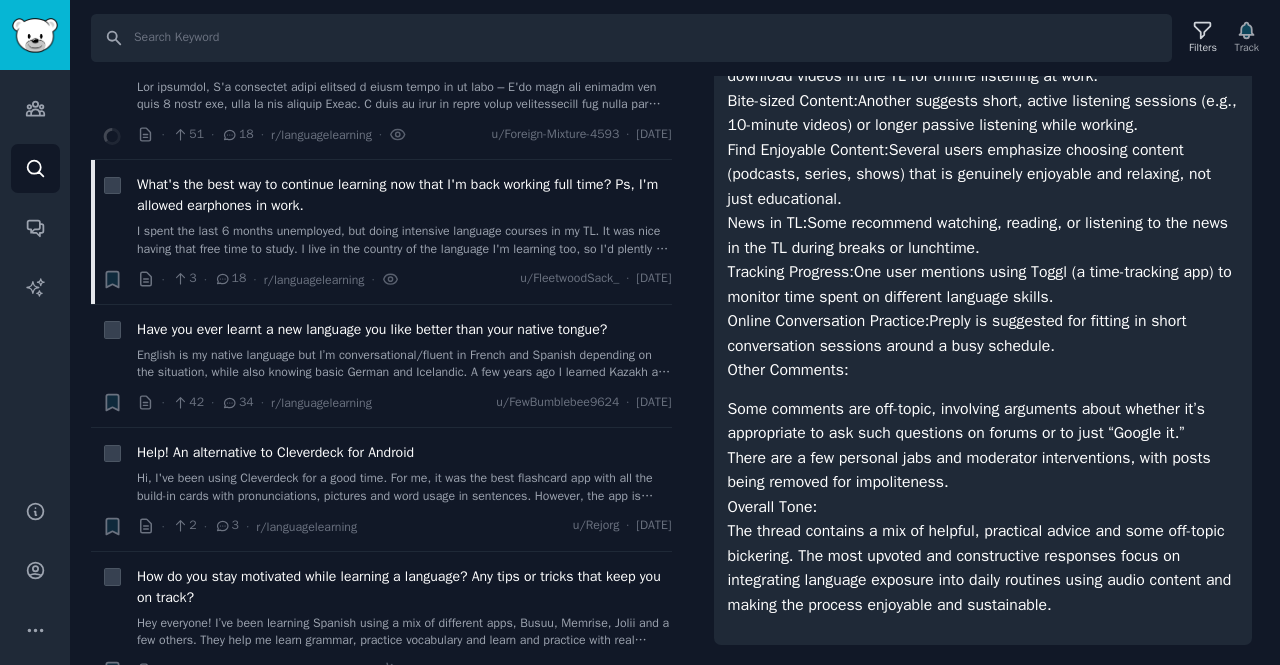 scroll, scrollTop: 592, scrollLeft: 0, axis: vertical 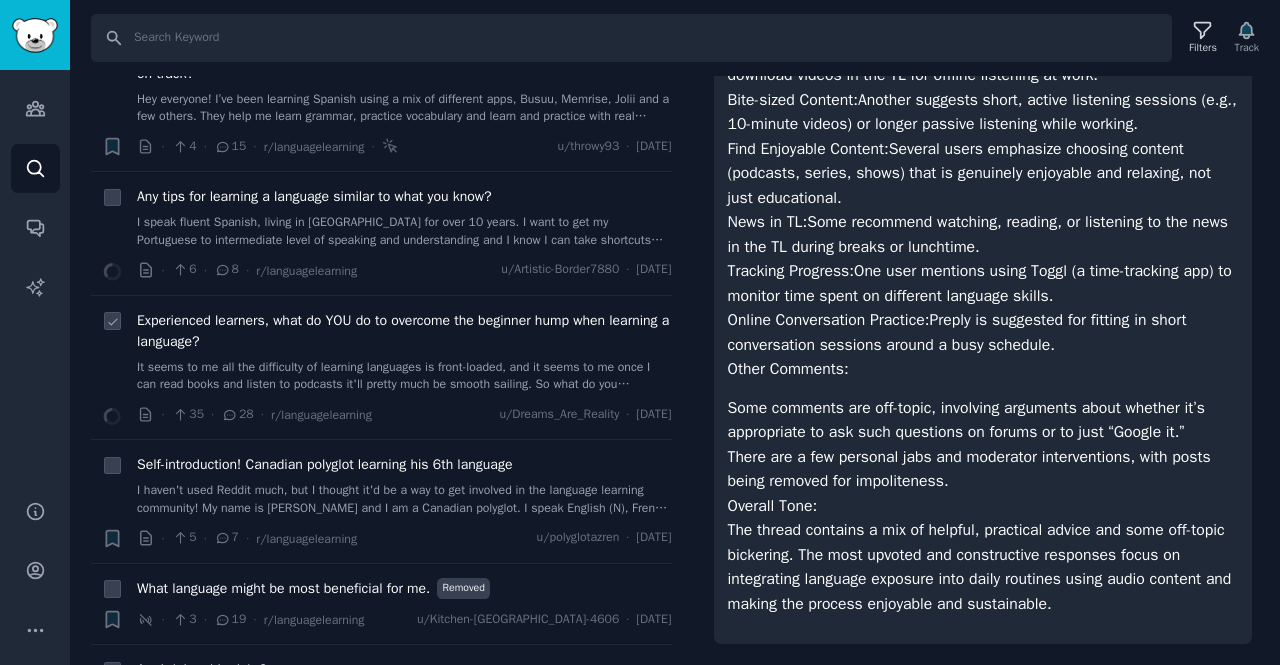 click on "It seems to me all the difficulty of learning languages is front-loaded, and it seems to me once I can read books and listen to podcasts it'll pretty much be smooth sailing.
So what do you personally do to smooth down that initial hump and make it as easy as possible to get some momentum going?" at bounding box center [404, 376] 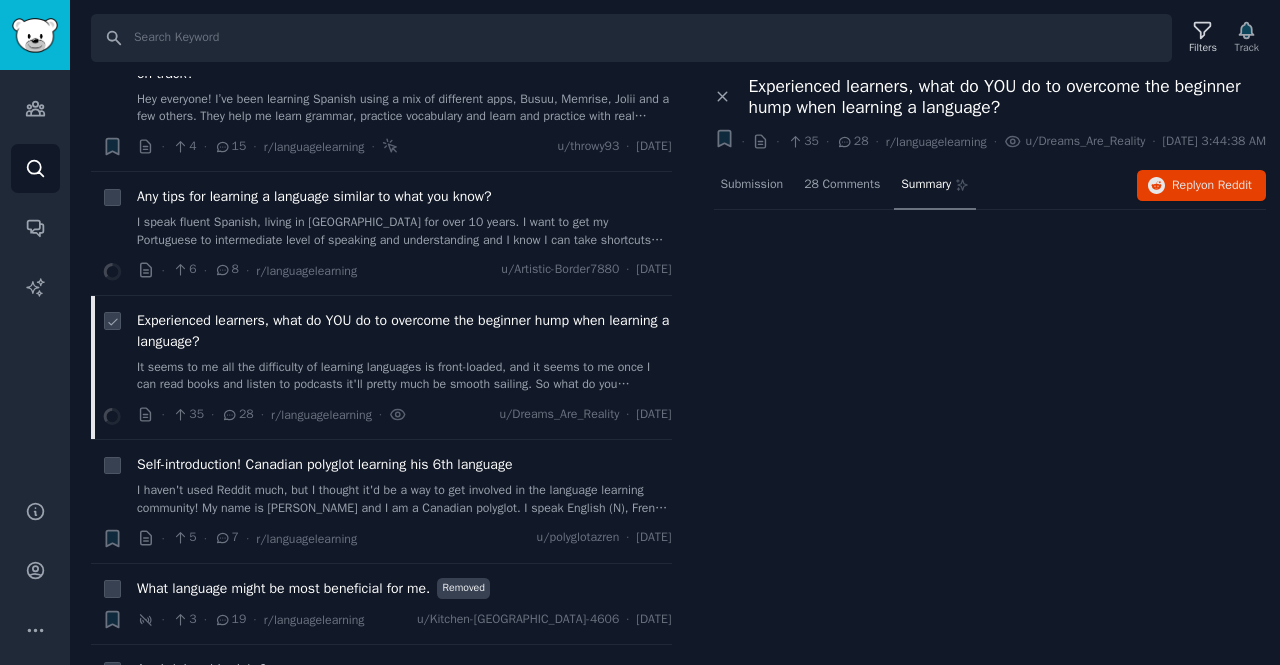scroll, scrollTop: 0, scrollLeft: 0, axis: both 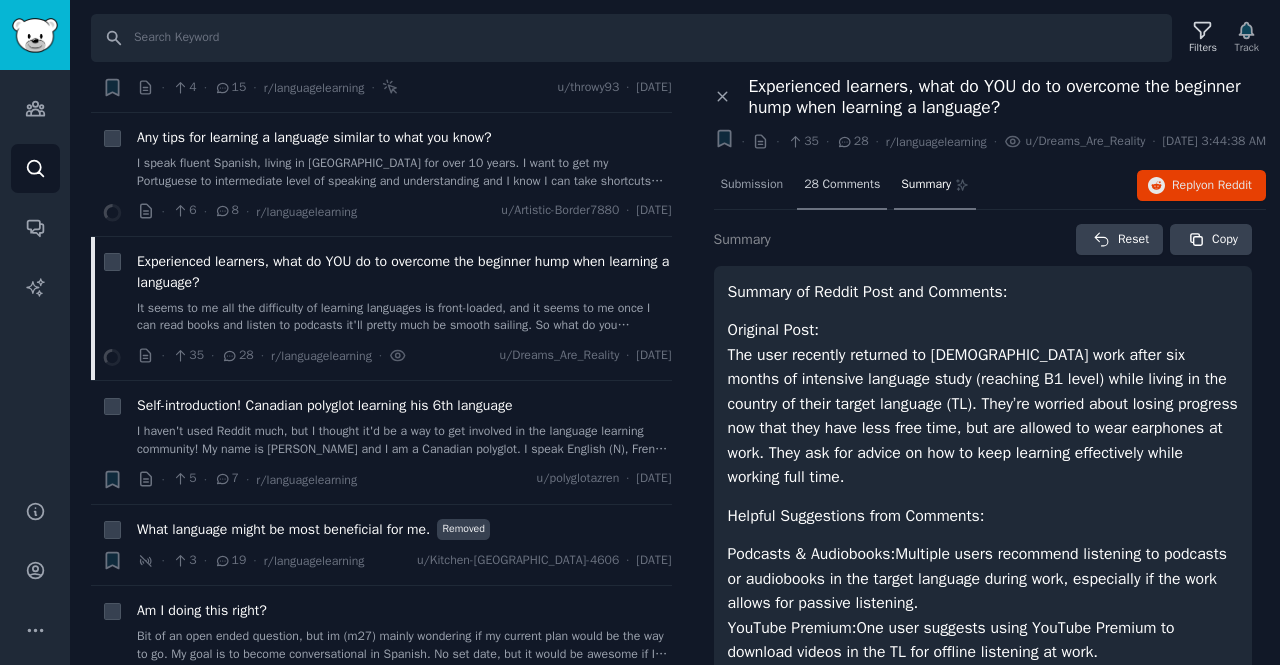 click on "28 Comments" at bounding box center (842, 185) 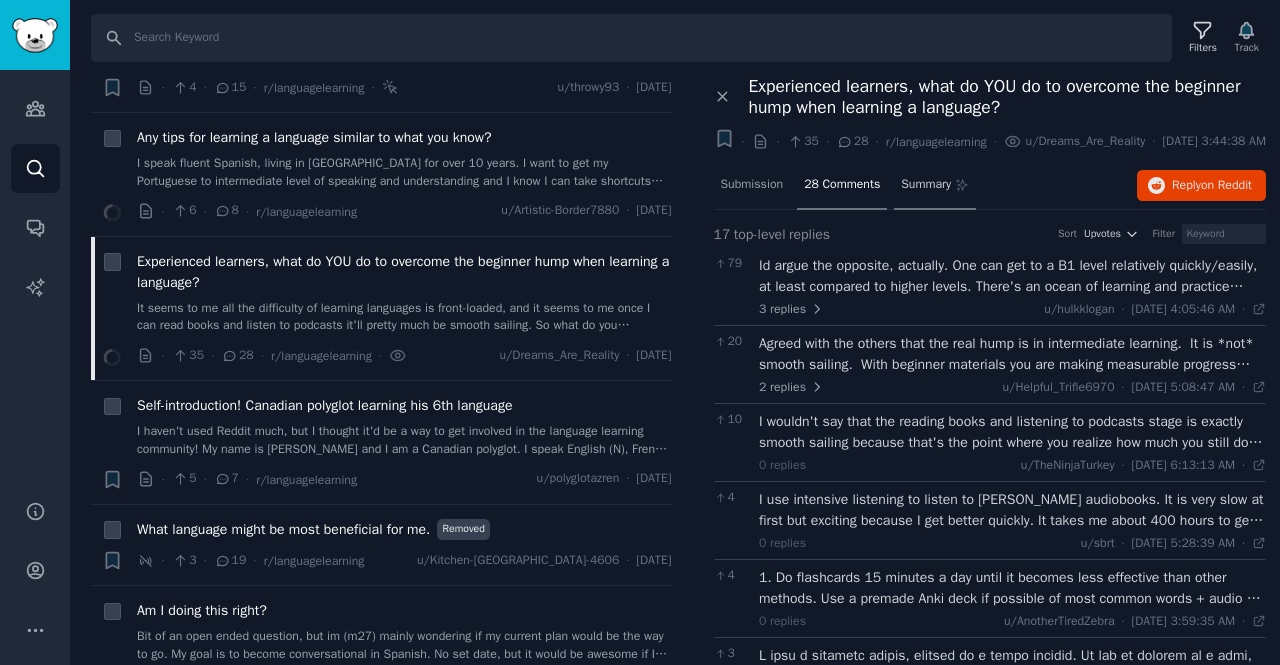 click on "Summary" at bounding box center [926, 185] 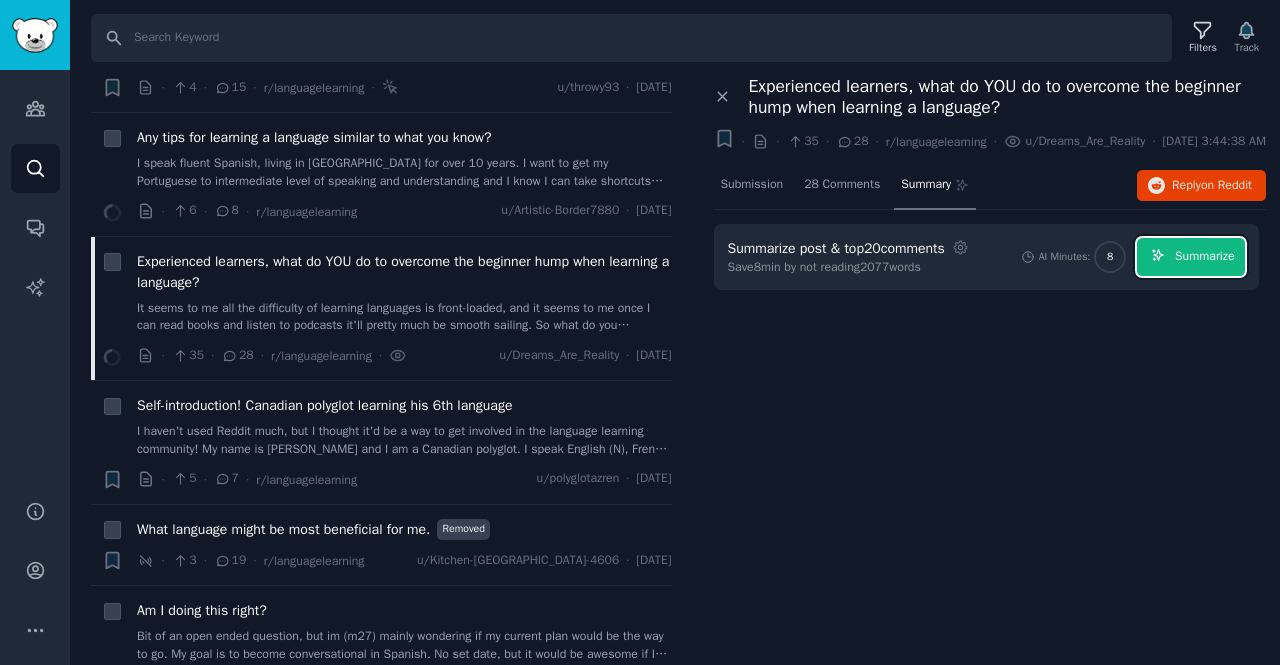 click on "Summarize" at bounding box center [1191, 257] 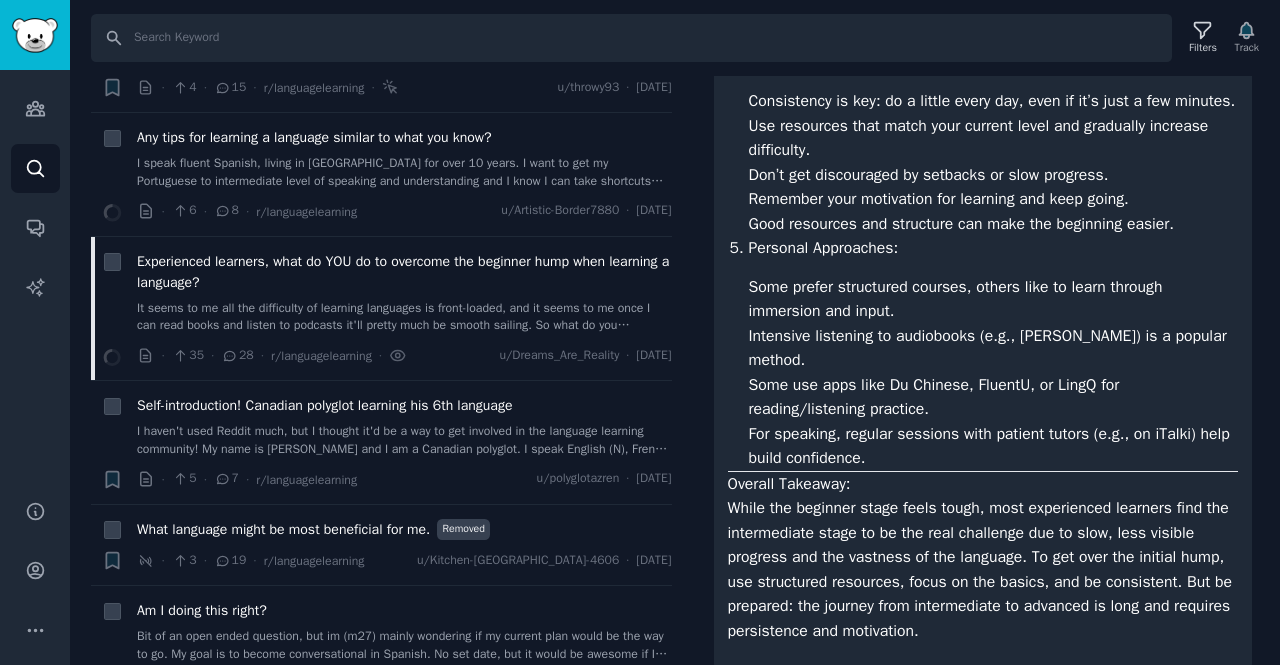 scroll, scrollTop: 1096, scrollLeft: 0, axis: vertical 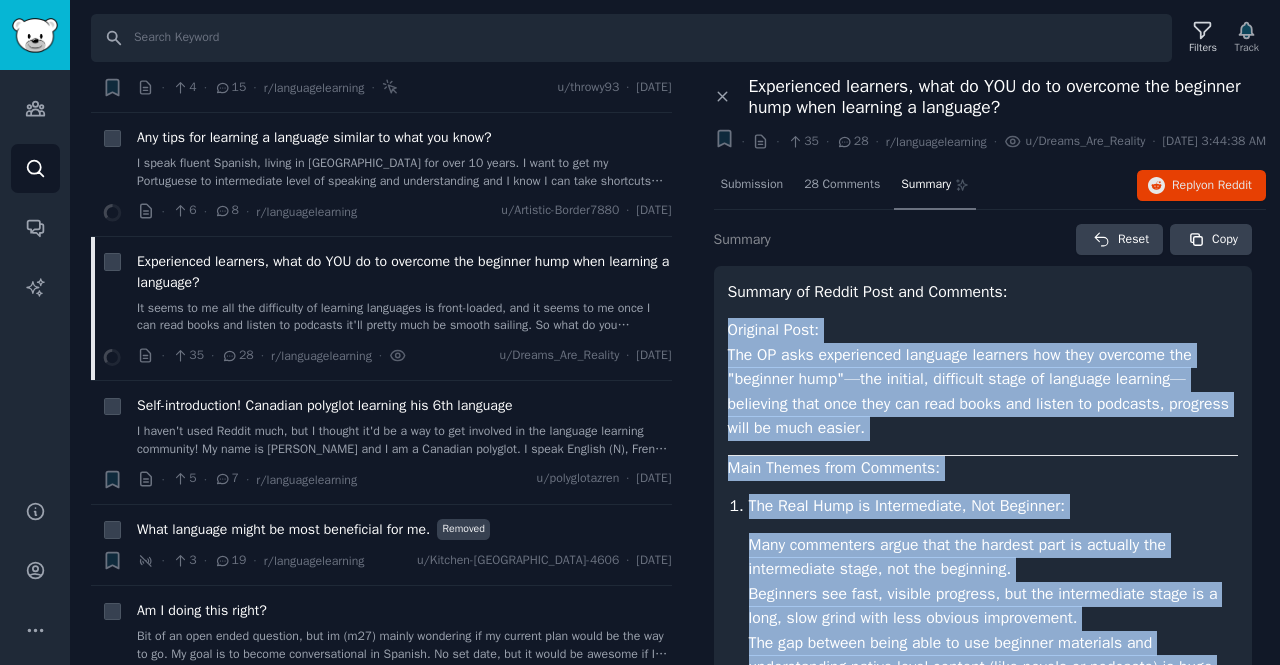 drag, startPoint x: 874, startPoint y: 475, endPoint x: 725, endPoint y: 335, distance: 204.45293 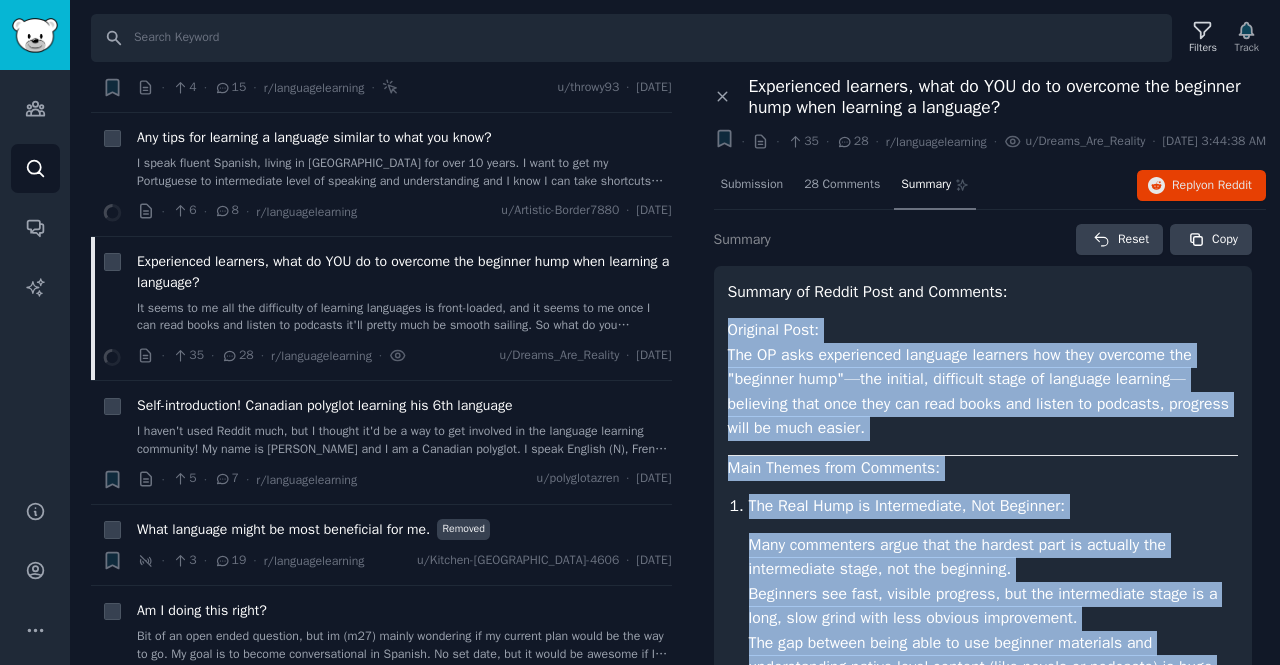 click on "Summary of Reddit Post and Comments: Original Post: The OP asks experienced language learners how they overcome the "beginner hump"—the initial, difficult stage of language learning—believing that once they can read books and listen to podcasts, progress will be much easier. Main Themes from Comments: The Real Hump is Intermediate, Not Beginner: Many commenters argue that the hardest part is actually the intermediate stage, not the beginning. Beginners see fast, visible progress, but the intermediate stage is a long, slow grind with less obvious improvement. The gap between being able to use beginner materials and understanding native-level content (like novels or podcasts) is huge and frustrating. Beginner Stage Strategies: Use structured courses or beginner textbooks to build a foundation. Do daily flashcards (e.g., Anki) for common vocabulary. Read simple stories or graded readers, even if they feel too easy. Watch children’s shows or beginner YouTube channels with subtitles. General Advice:" at bounding box center [983, 1018] 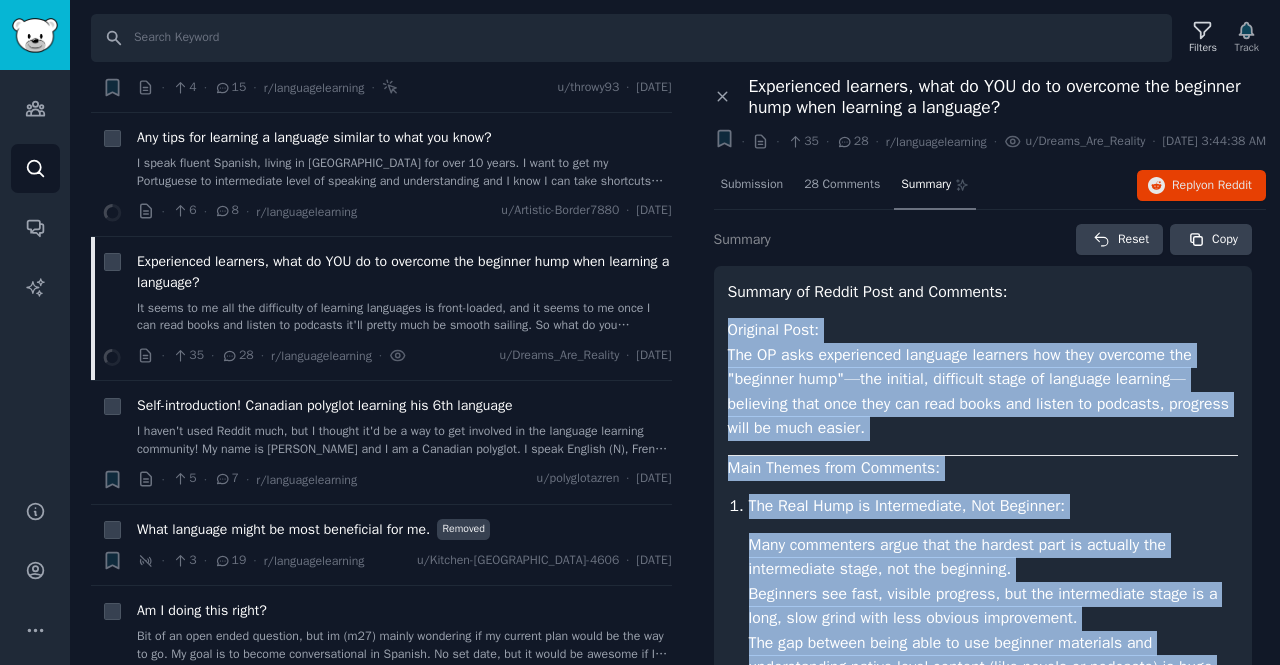 copy on "Original Post: The OP asks experienced language learners how they overcome the "beginner hump"—the initial, difficult stage of language learning—believing that once they can read books and listen to podcasts, progress will be much easier. Main Themes from Comments: The Real Hump is Intermediate, Not Beginner: Many commenters argue that the hardest part is actually the intermediate stage, not the beginning. Beginners see fast, visible progress, but the intermediate stage is a long, slow grind with less obvious improvement. The gap between being able to use beginner materials and understanding native-level content (like novels or podcasts) is huge and frustrating. Beginner Stage Strategies: Use structured courses or beginner textbooks to build a foundation. Do daily flashcards (e.g., Anki) for common vocabulary. Read simple stories or graded readers, even if they feel too easy. Watch children’s shows or beginner YouTube channels with subtitles. Take lessons with a teacher or tutor for guided practice and con..." 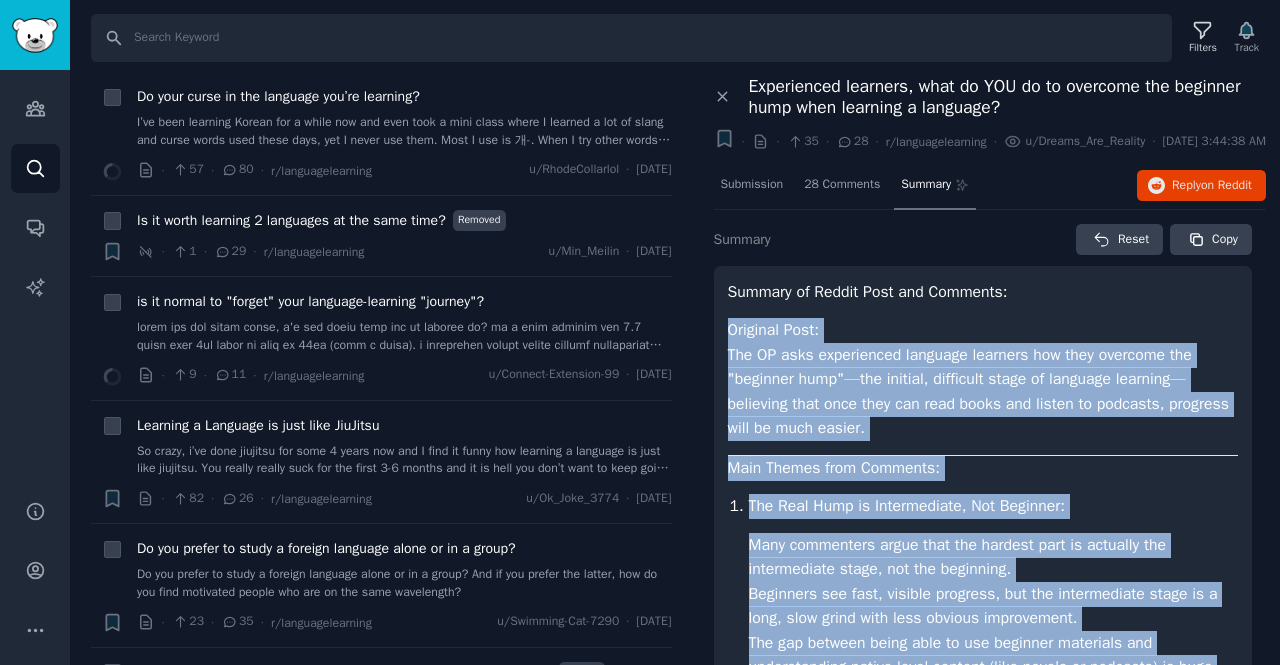 scroll, scrollTop: 2734, scrollLeft: 0, axis: vertical 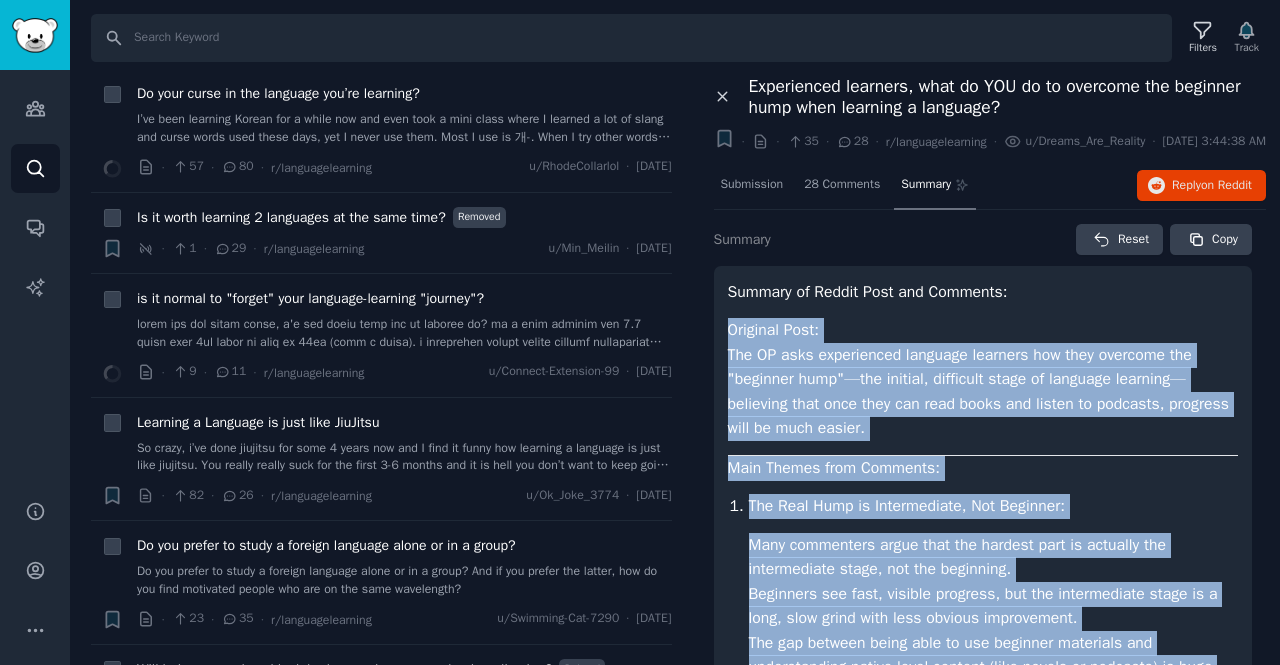 click 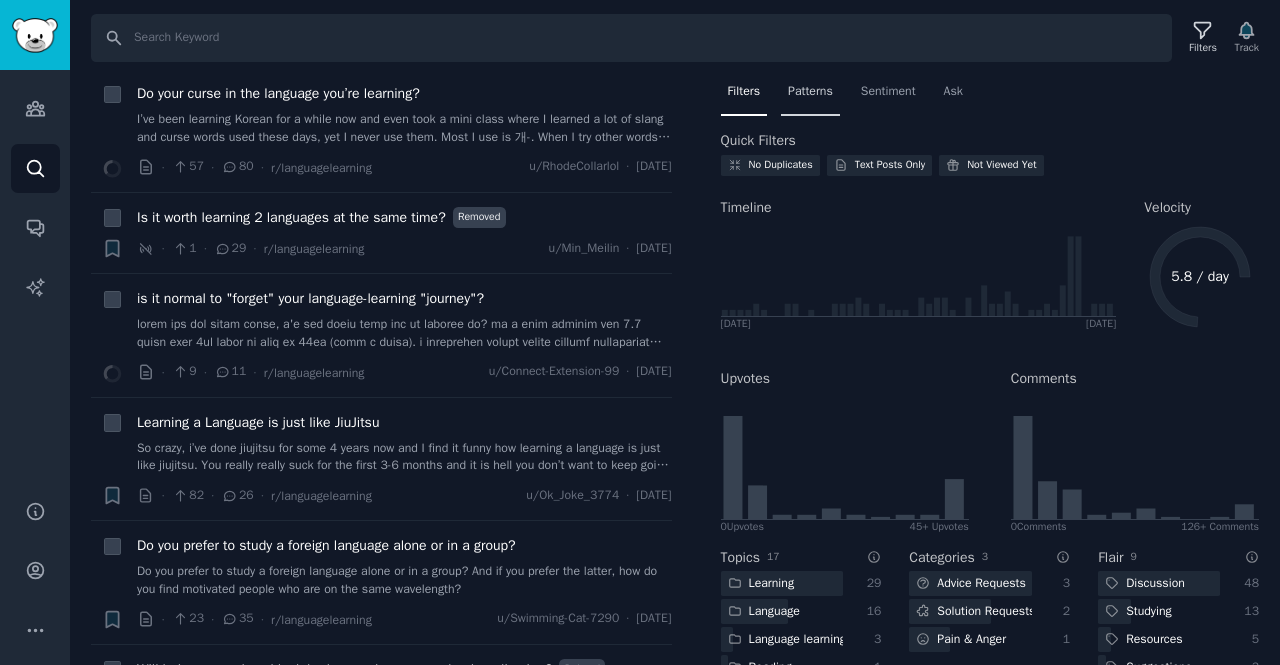 click on "Patterns" at bounding box center [810, 92] 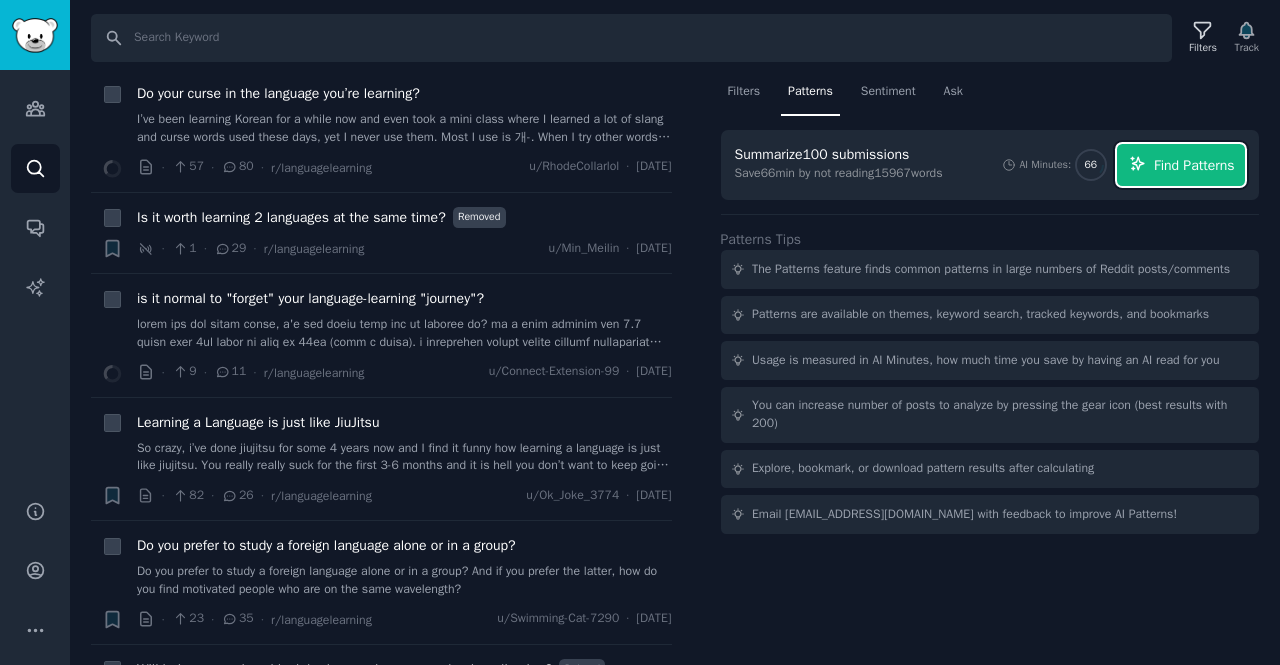 click on "Find Patterns" at bounding box center [1194, 165] 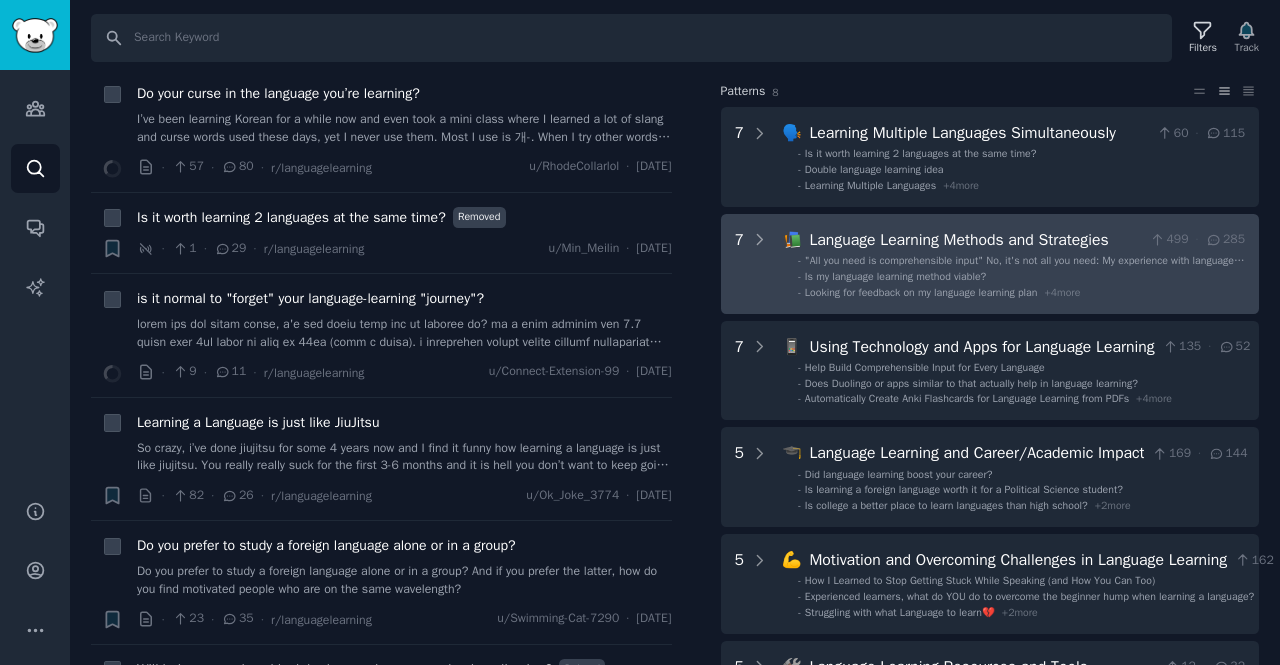 scroll, scrollTop: 96, scrollLeft: 0, axis: vertical 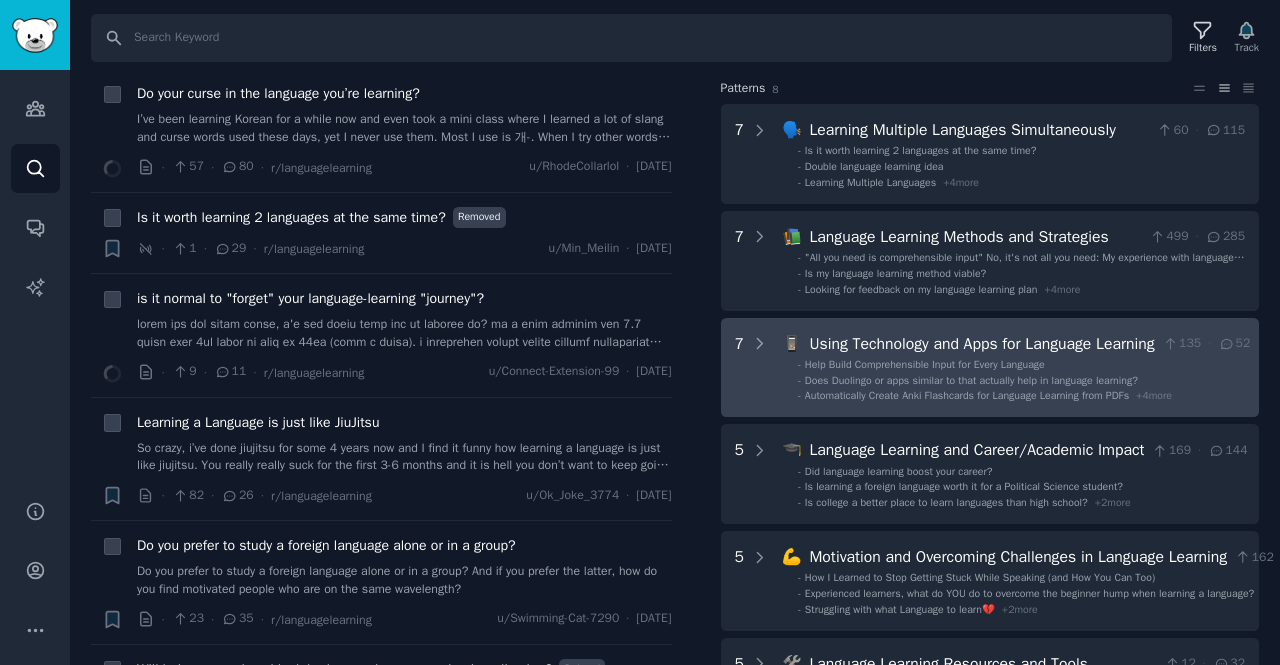 click on "Does Duolingo or apps similar to that actually help in language learning?" at bounding box center [971, 380] 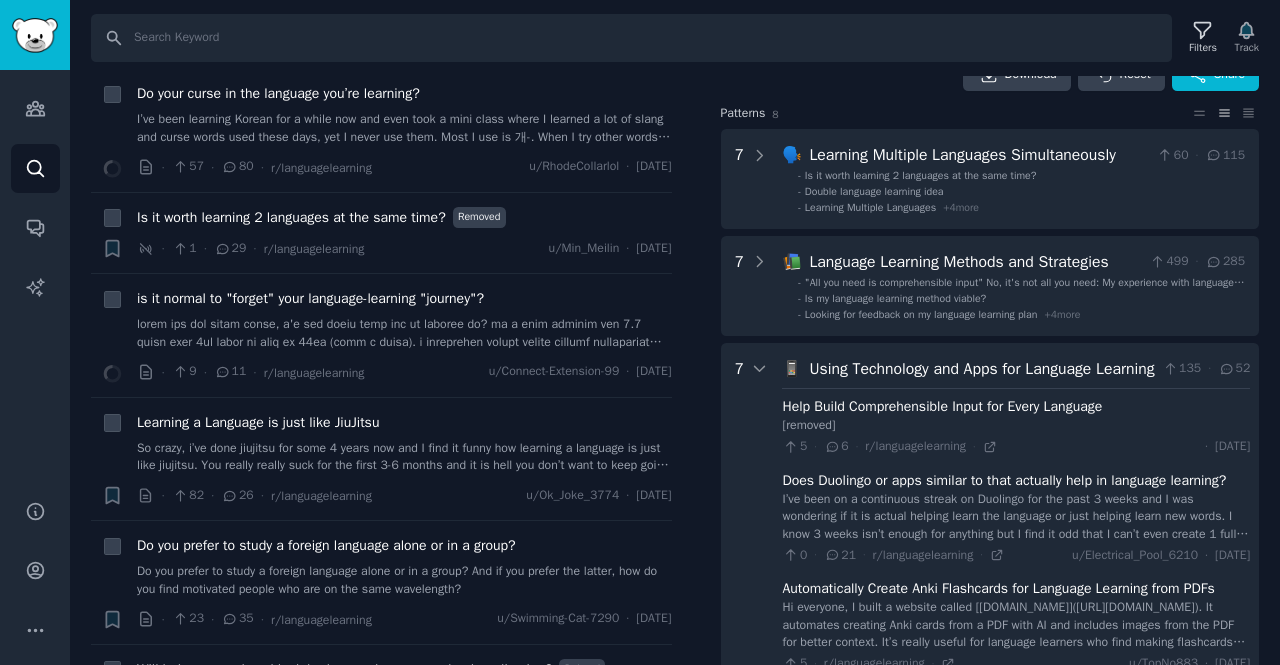 scroll, scrollTop: 0, scrollLeft: 0, axis: both 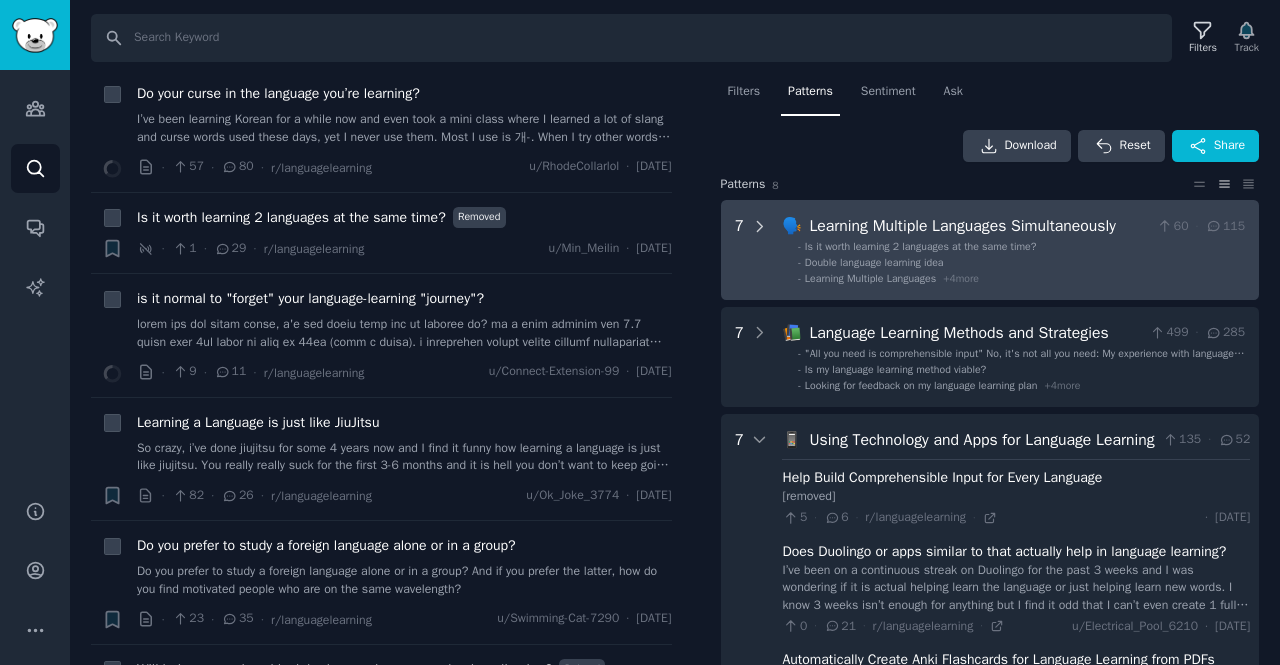 click 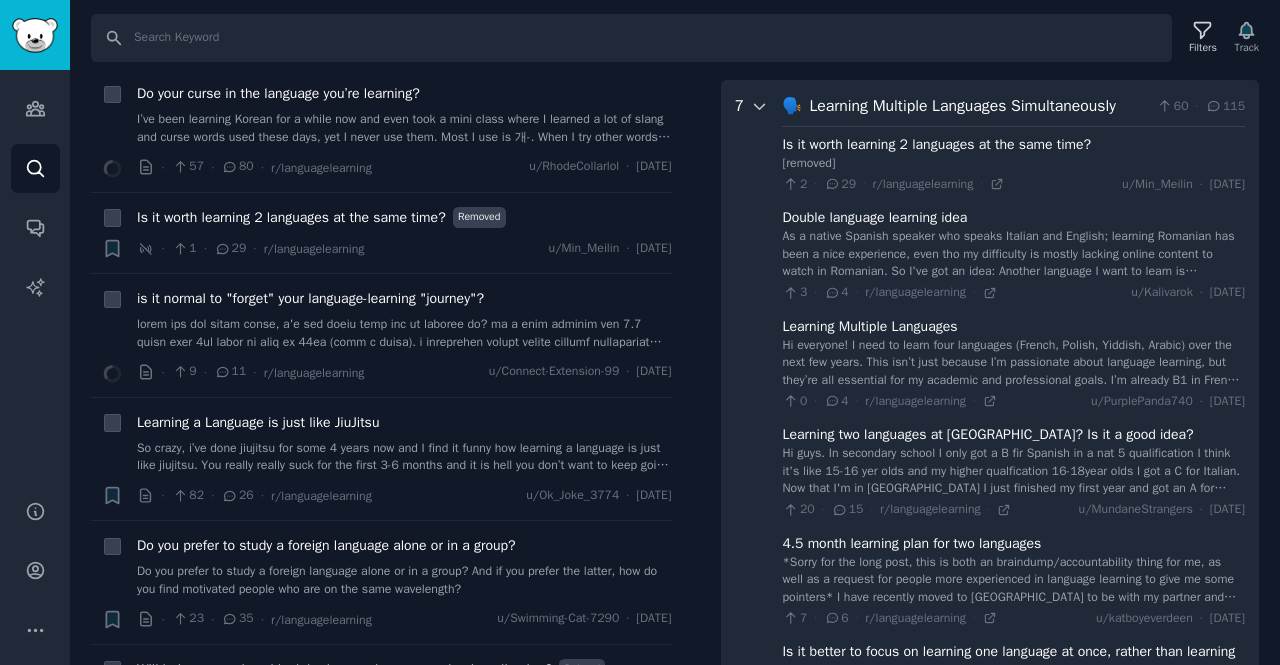 scroll, scrollTop: 124, scrollLeft: 0, axis: vertical 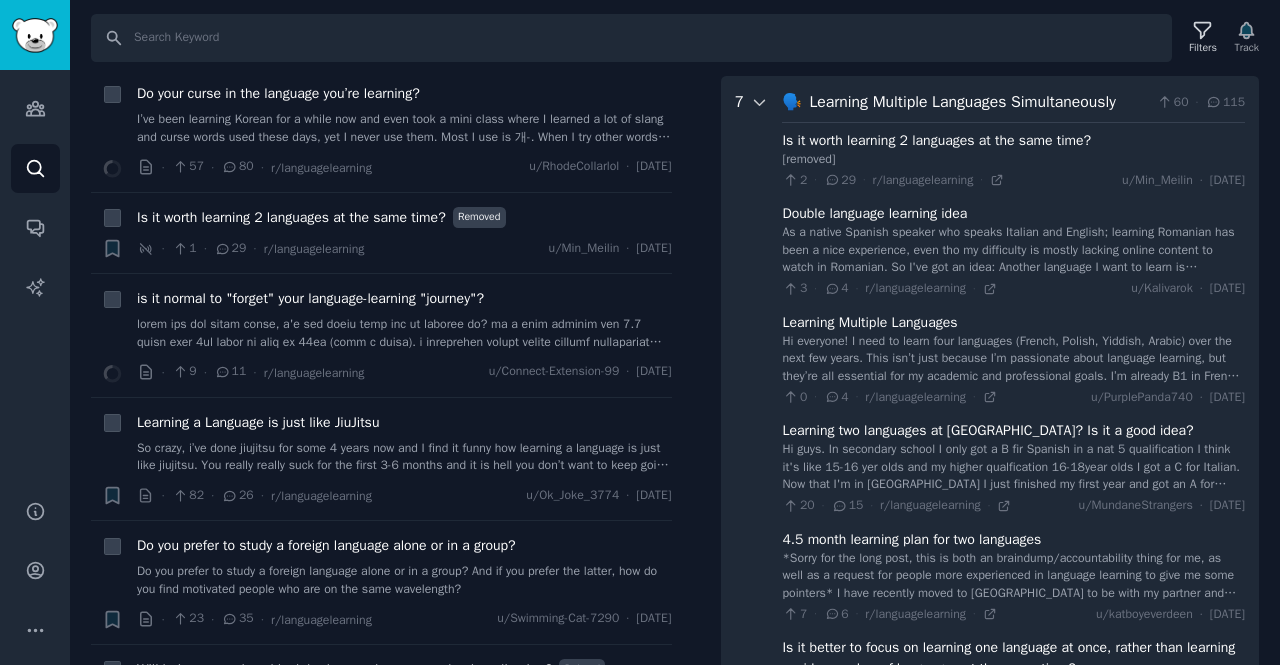 click 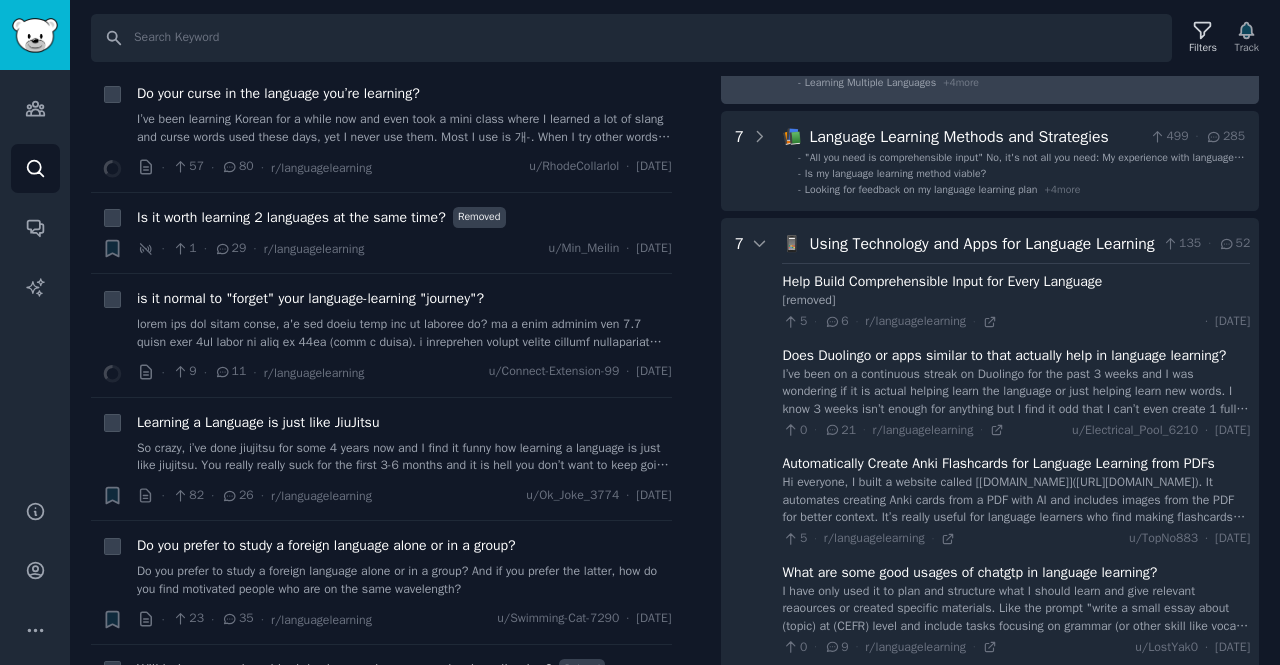 scroll, scrollTop: 206, scrollLeft: 0, axis: vertical 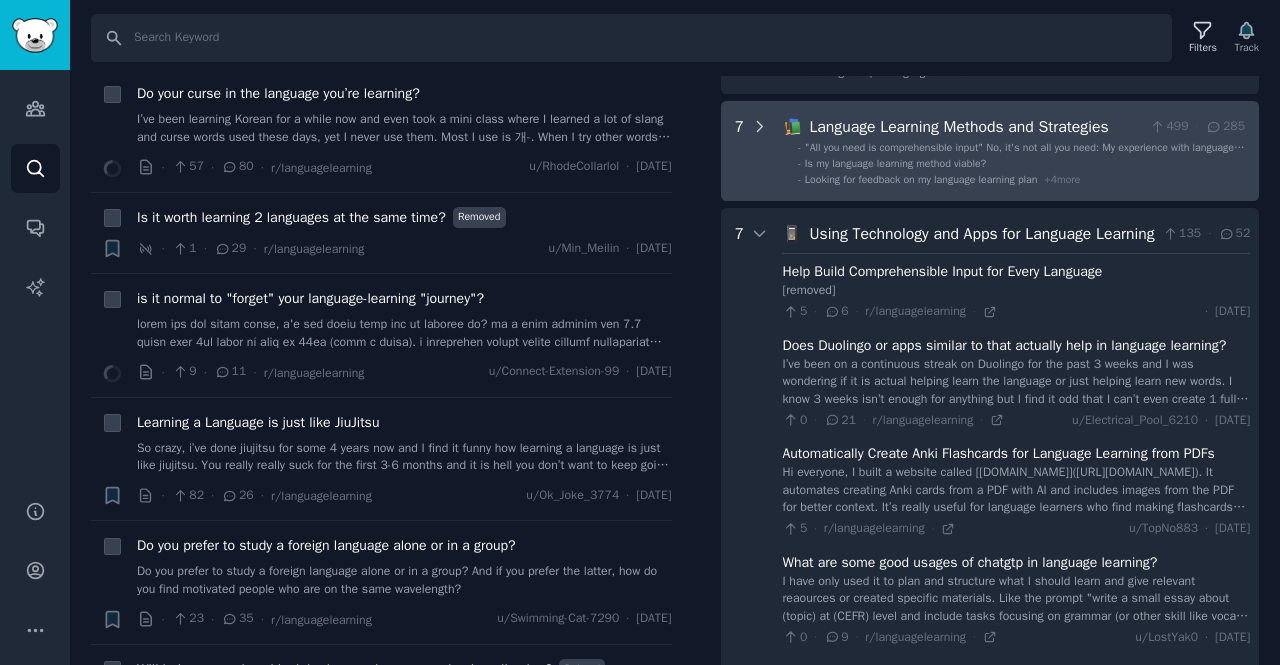 click 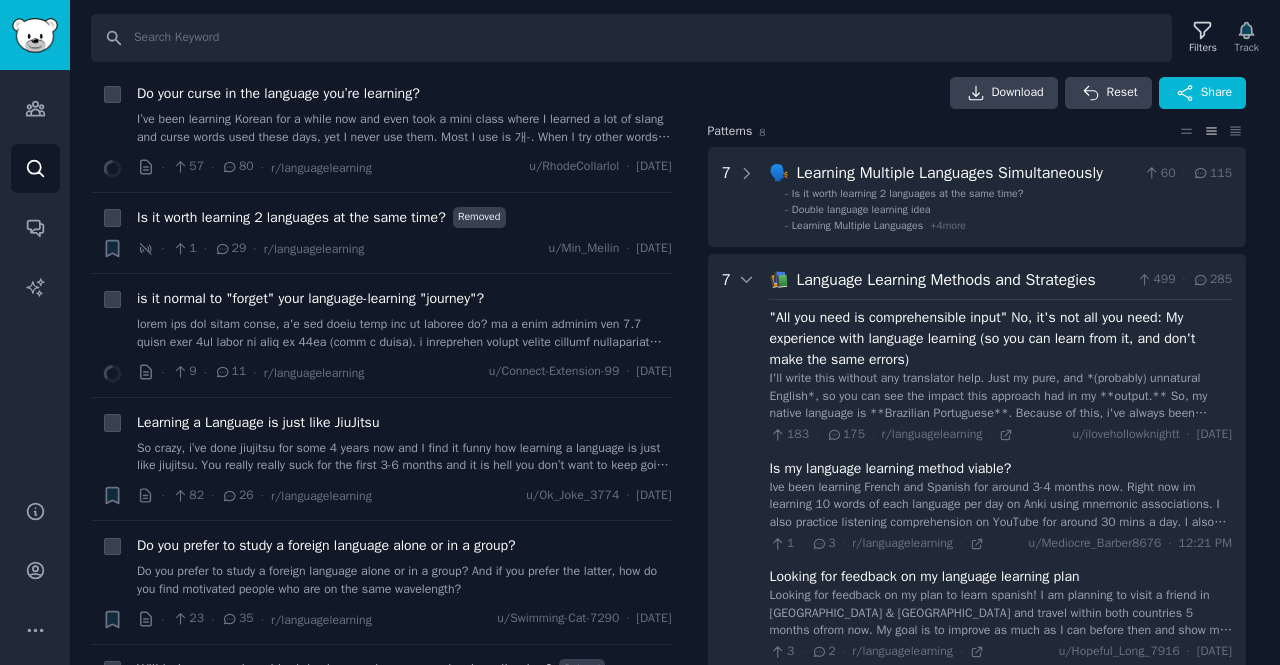 scroll, scrollTop: 0, scrollLeft: 13, axis: horizontal 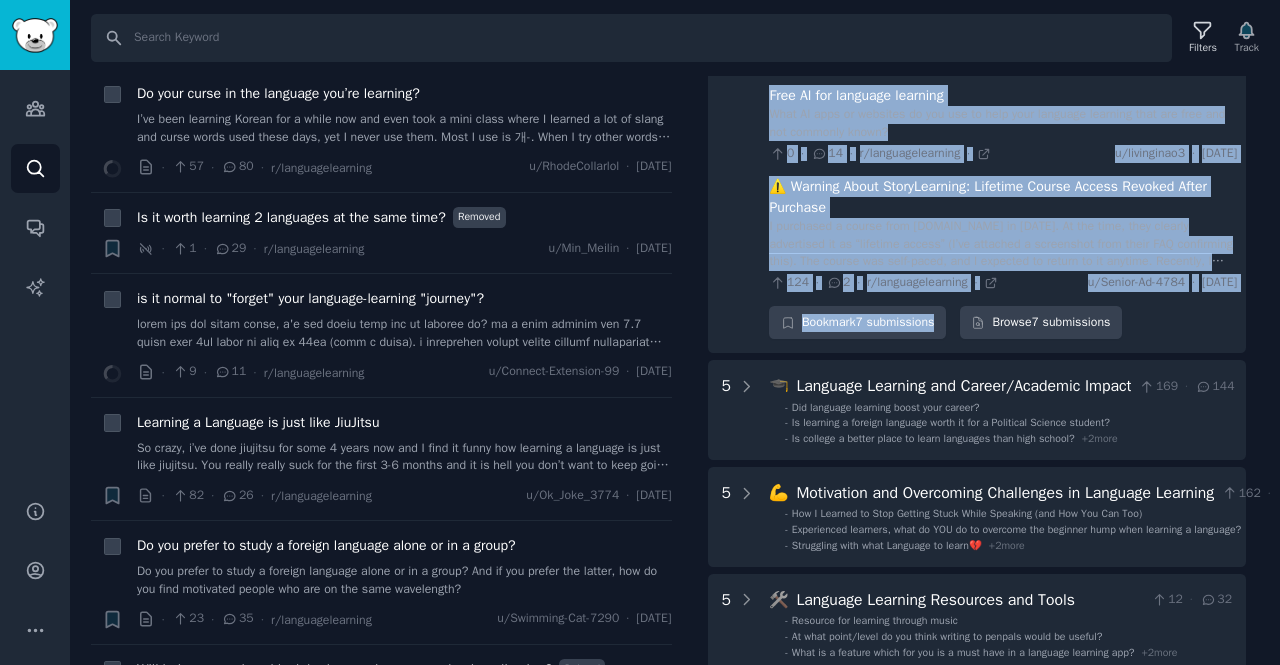 drag, startPoint x: 761, startPoint y: 326, endPoint x: 1214, endPoint y: 315, distance: 453.13354 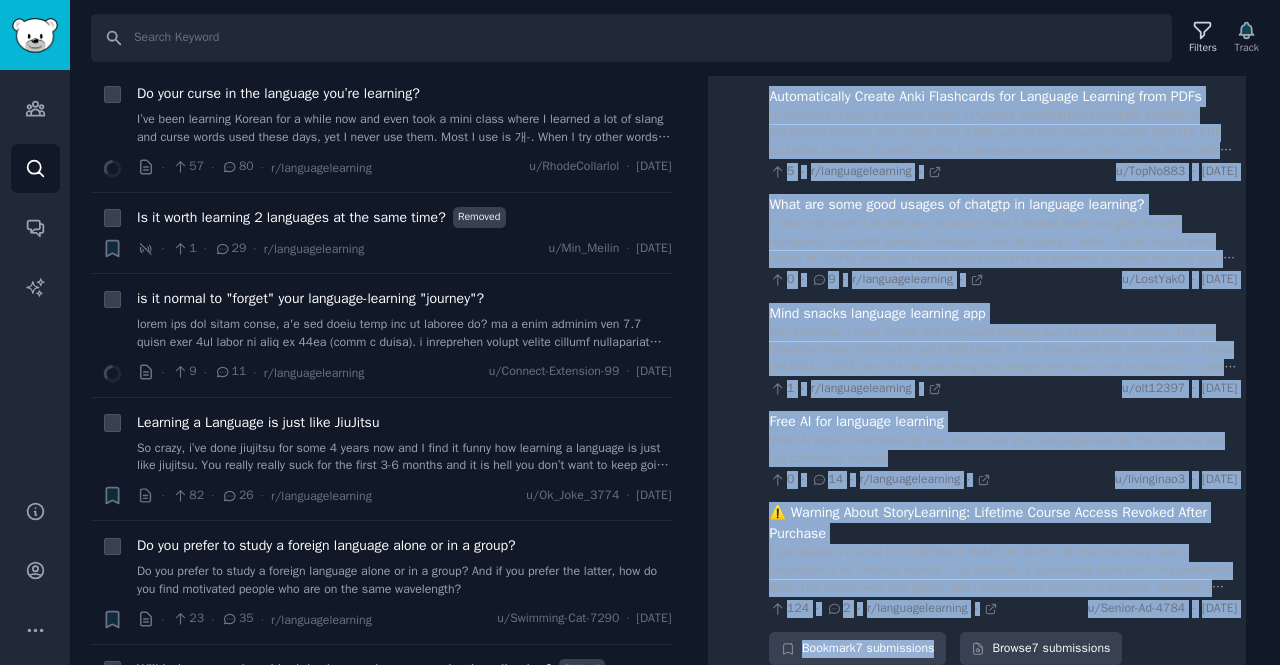 scroll, scrollTop: 1408, scrollLeft: 13, axis: both 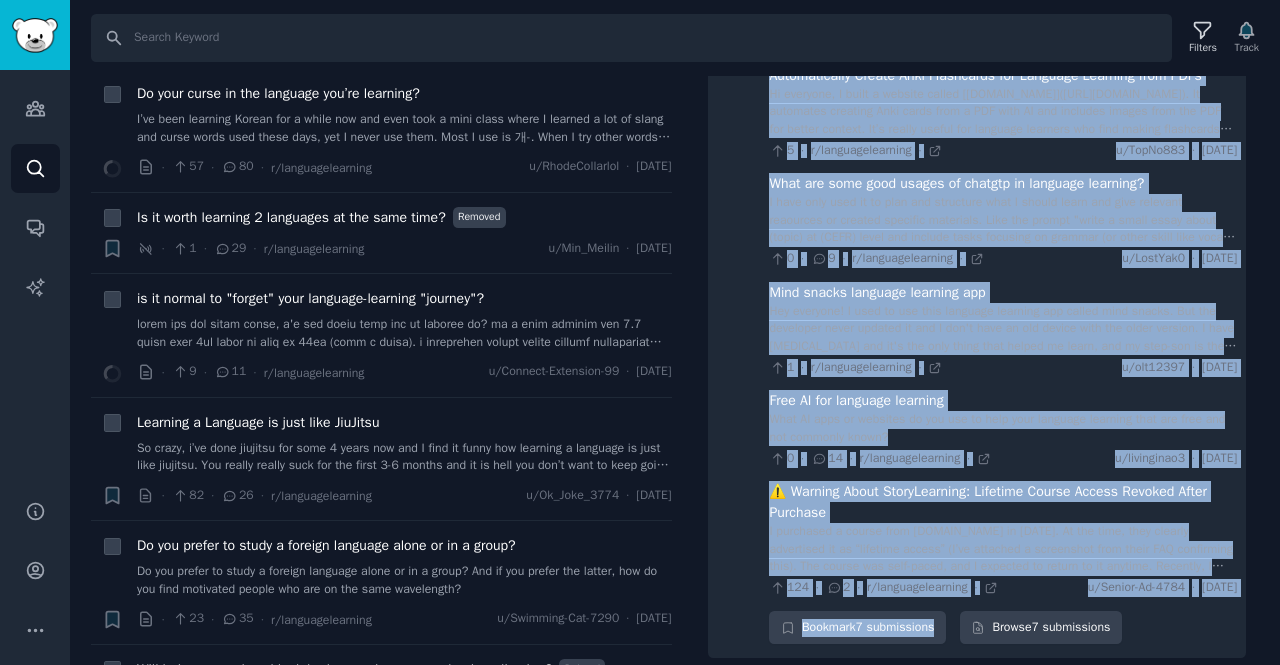 copy on "📚 Language Learning Methods and Strategies 499 · 285 "All you need is comprehensible input" No, it's not all you need: My experience with language learning (so you can learn from it, and don't make the same errors)   I'll write this without any translator help. Just my pure, and *(probably) unnatural English*, so you can see the impact this approach had in my **output.**
So, my native language is **Brazilian Portuguese**. Because of this, i've always been exposed to English (including the classroom english teac... 183 · 175 · r/languagelearning · u/ilovehollowknightt · Tue 7/1/2025 Is my language learning method viable?   Ive been learning French and Spanish for around 3-4 months now. Right now im learning 10 words of each language per day on Anki using mnemonic associations. I also practice listening comprehension on YouTube for around 30 mins a day. I also learn some verb conjugations (present tense) on Anki as wel... 1 · 3 · r/languagelearning · u/Mediocre_Barber8676 · 12:21 PM Looking for feedback on m..." 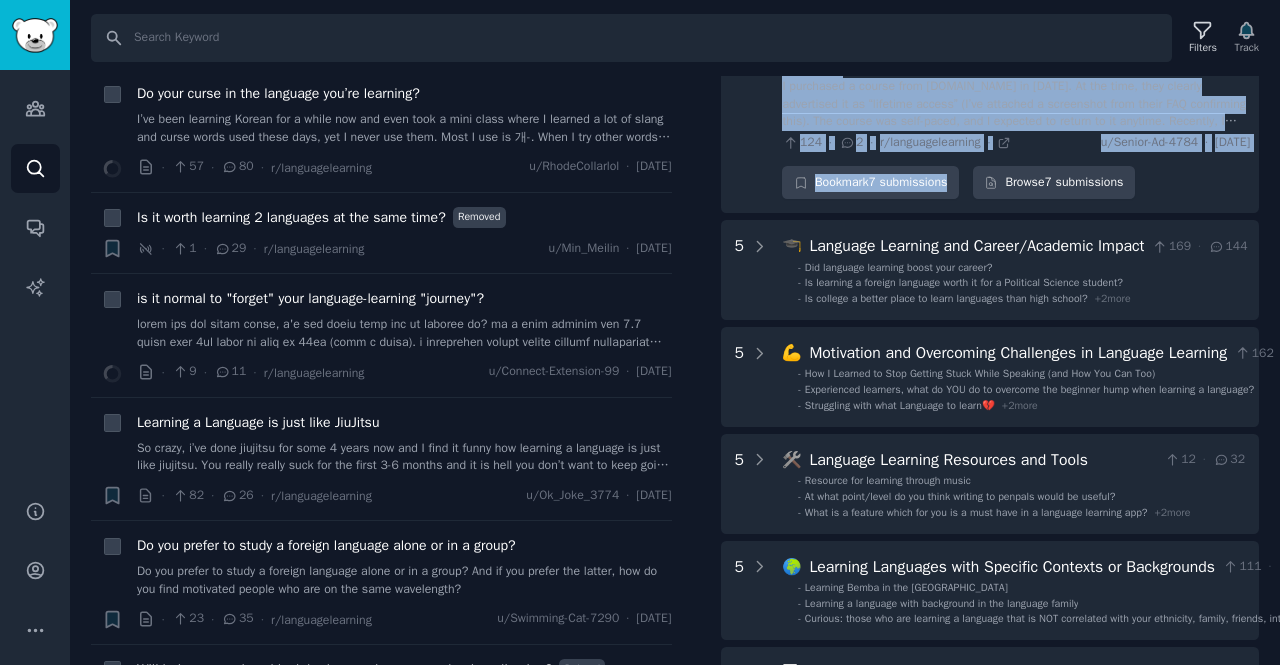 scroll, scrollTop: 1874, scrollLeft: 0, axis: vertical 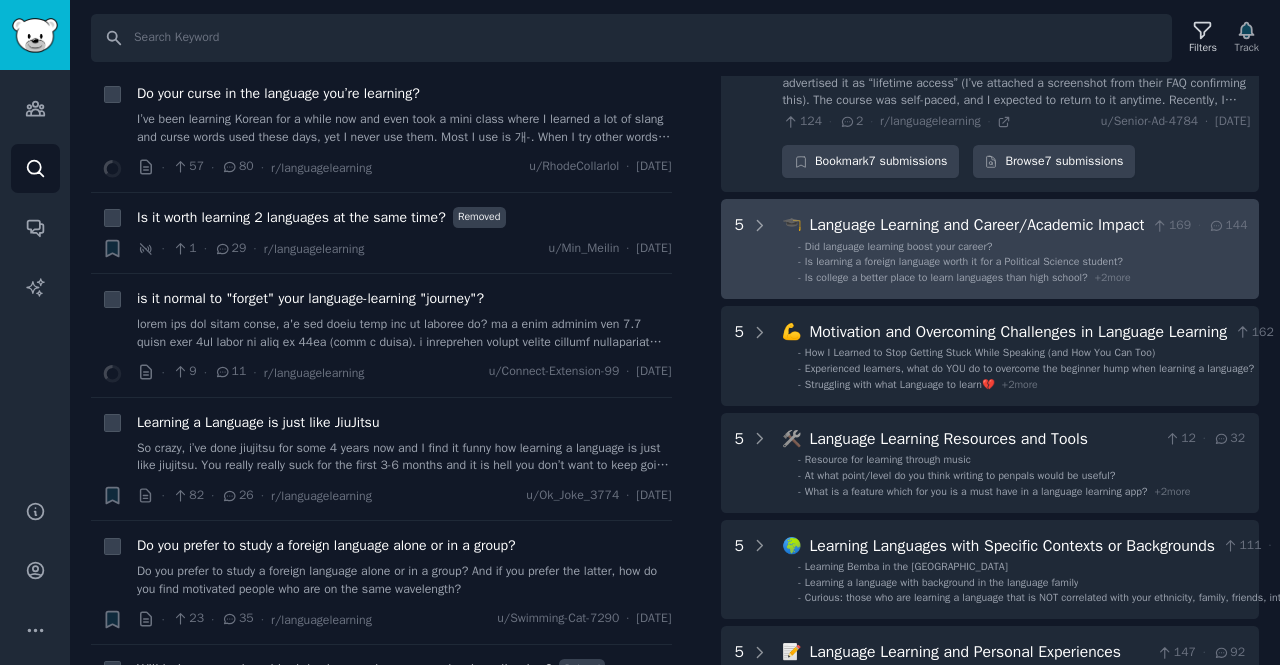 click on "Is learning a foreign language worth it for a Political Science student?" at bounding box center (964, 261) 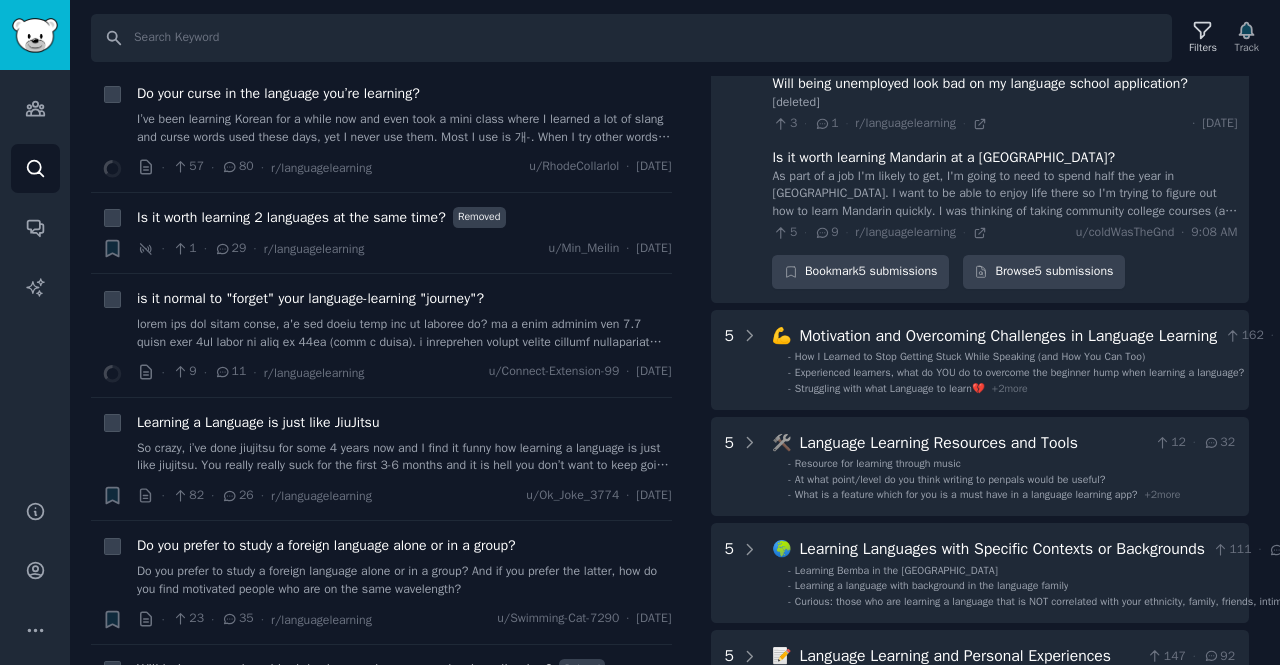 scroll, scrollTop: 2383, scrollLeft: 8, axis: both 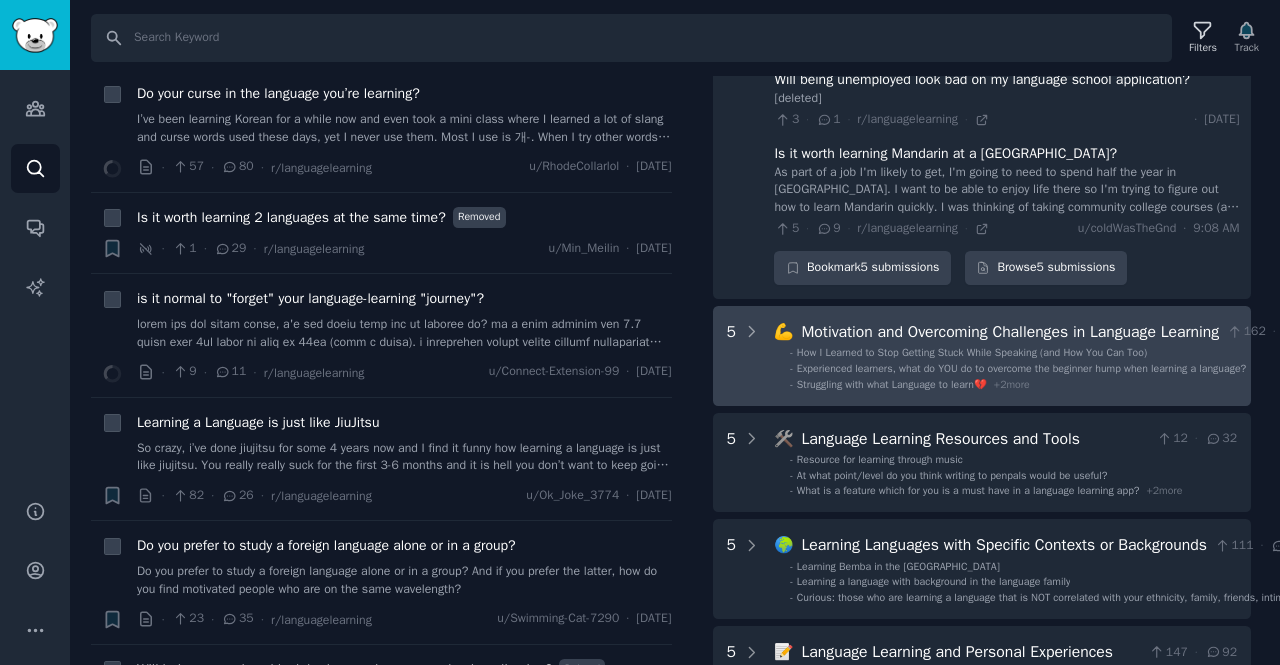 click on "- Struggling with what Language to learn💔 +  2  more" at bounding box center (1056, 385) 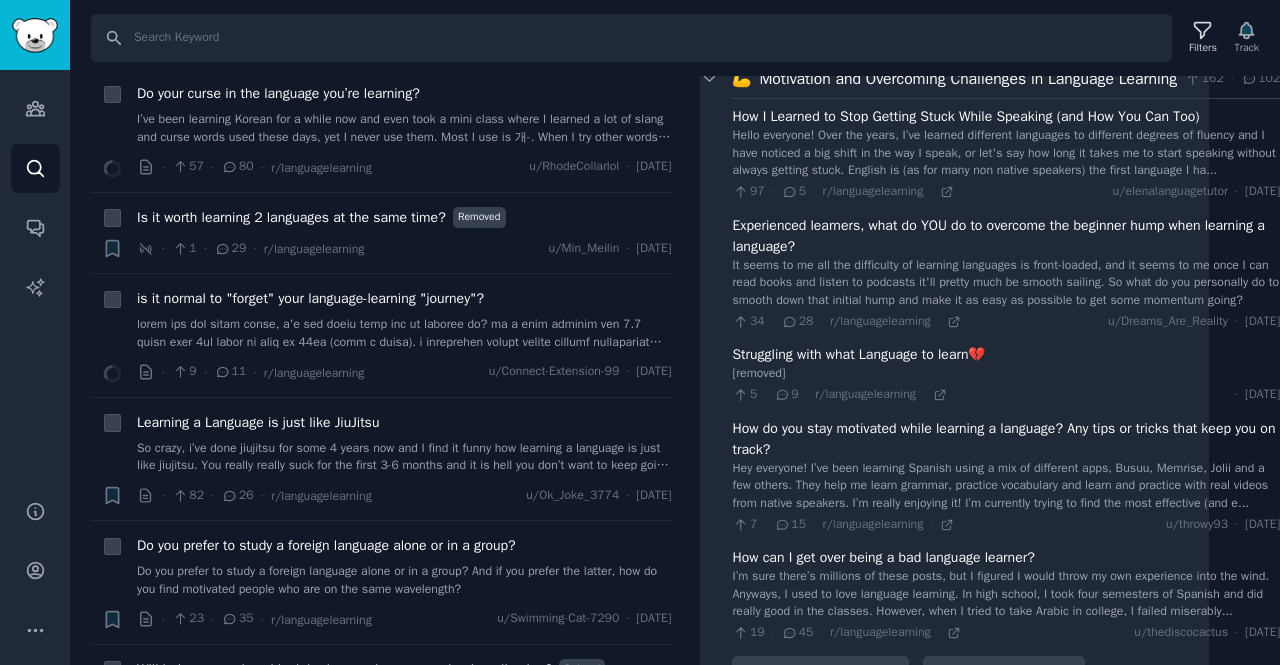 scroll, scrollTop: 2636, scrollLeft: 60, axis: both 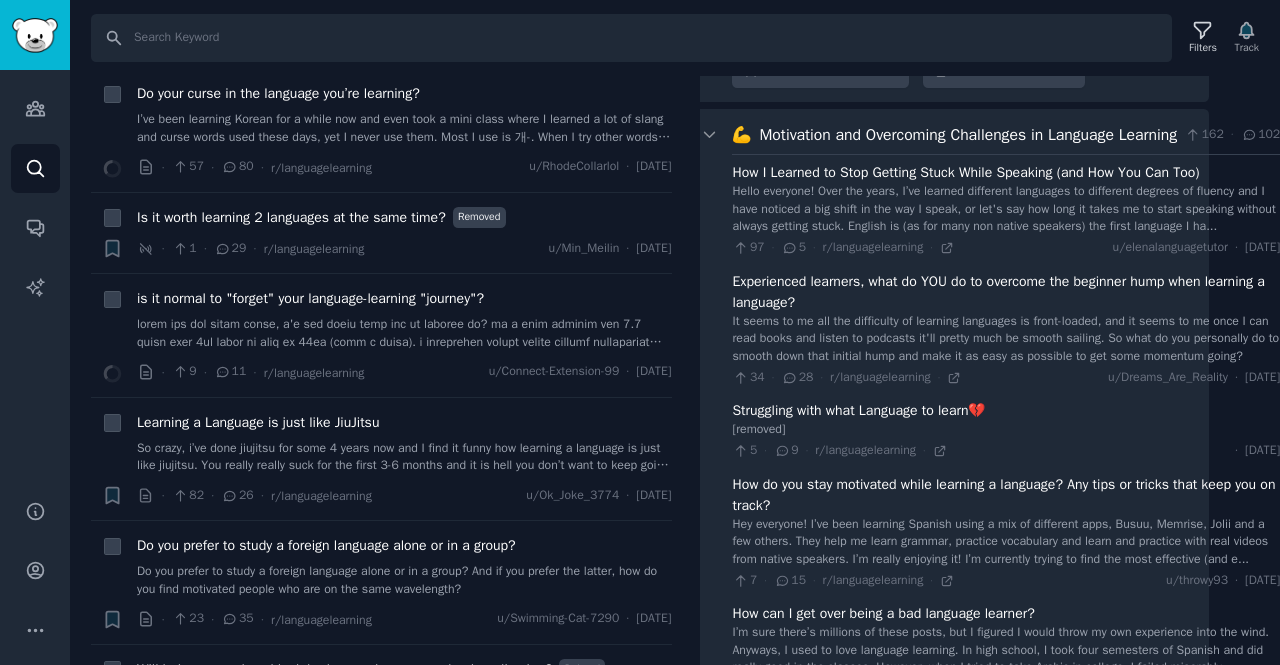 click on "How I Learned to Stop Getting Stuck While Speaking (and How You Can Too)" at bounding box center (965, 172) 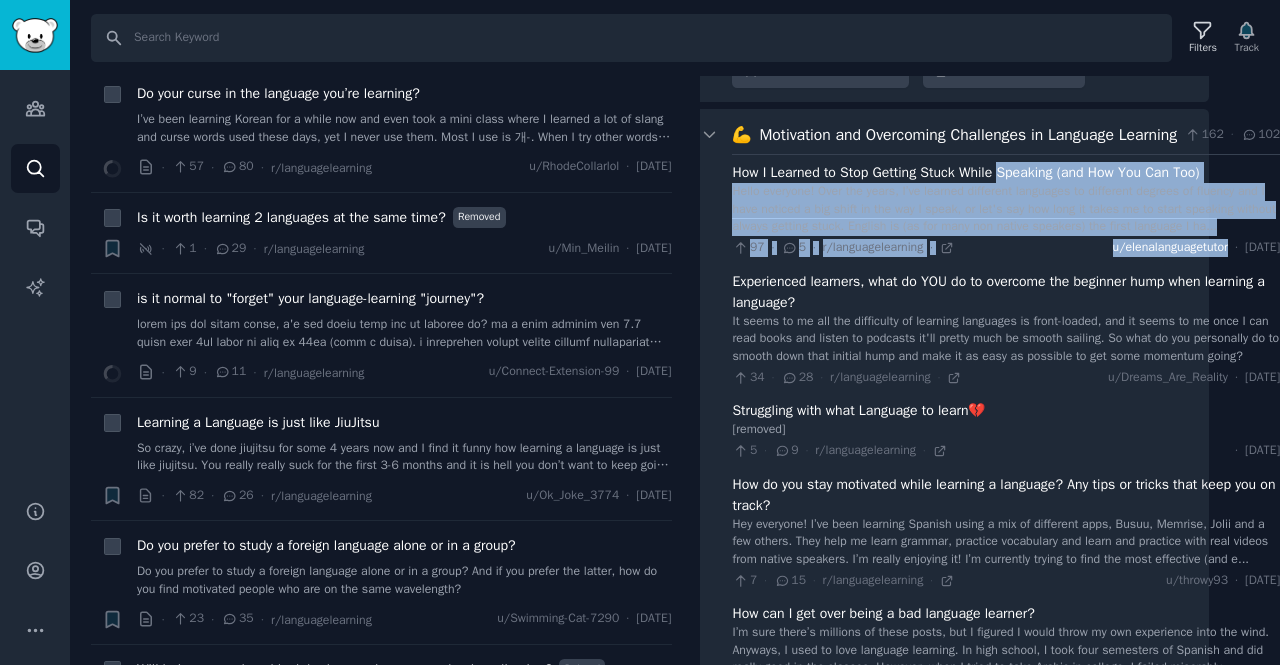 drag, startPoint x: 1009, startPoint y: 192, endPoint x: 1100, endPoint y: 258, distance: 112.41441 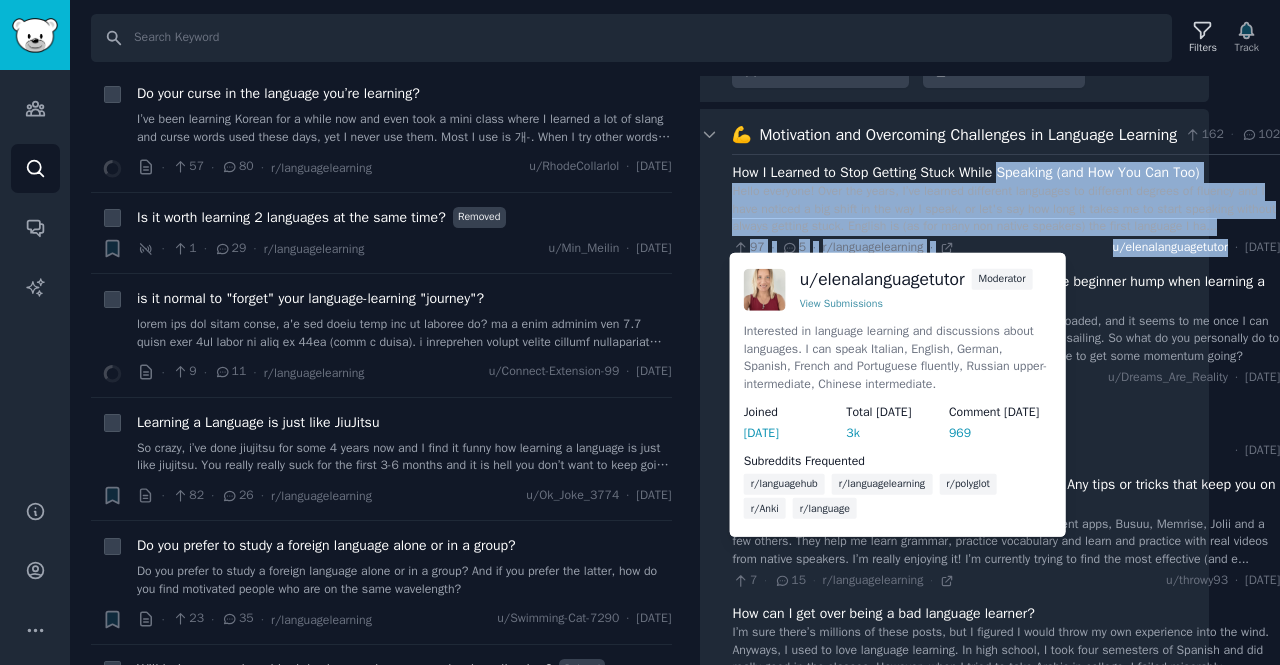 click on "u/elenalanguagetutor" at bounding box center (1170, 248) 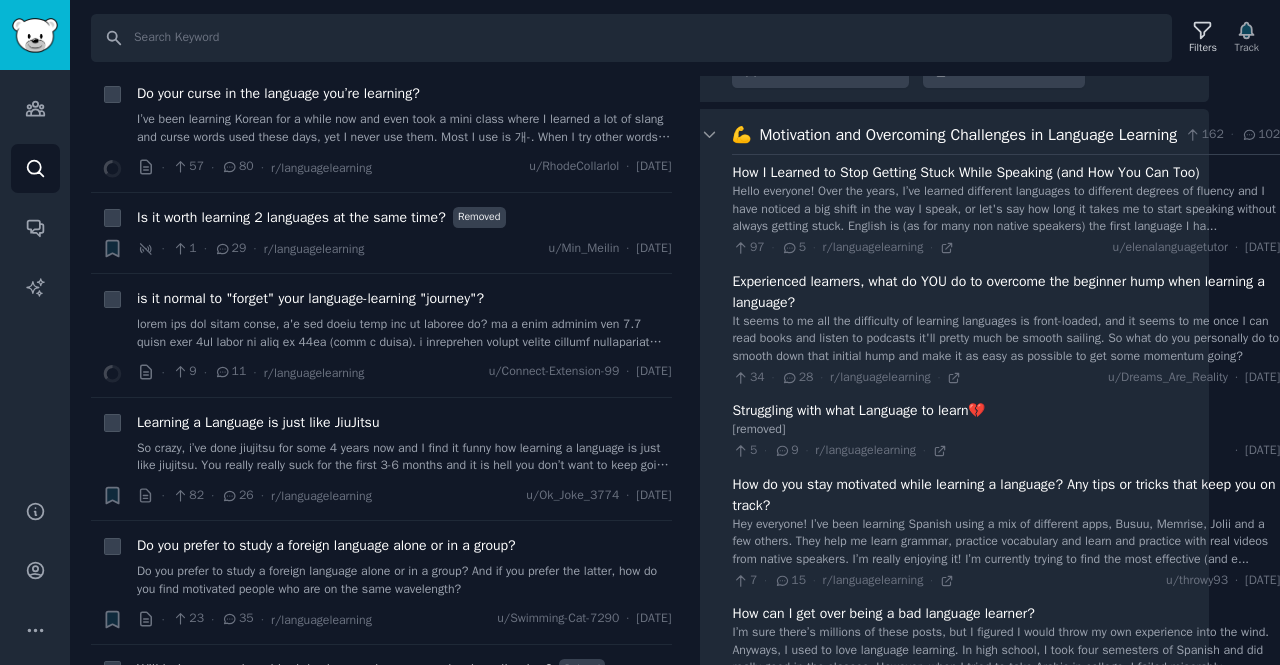 click on "Hello everyone!
Over the years, I’ve learned different languages to different degrees of fluency and I have noticed a big shift in the way I speak, or let's say how long it takes me to start speaking without always getting stuck.
English is (as for many non native speakers) the first language I ha..." at bounding box center (1006, 209) 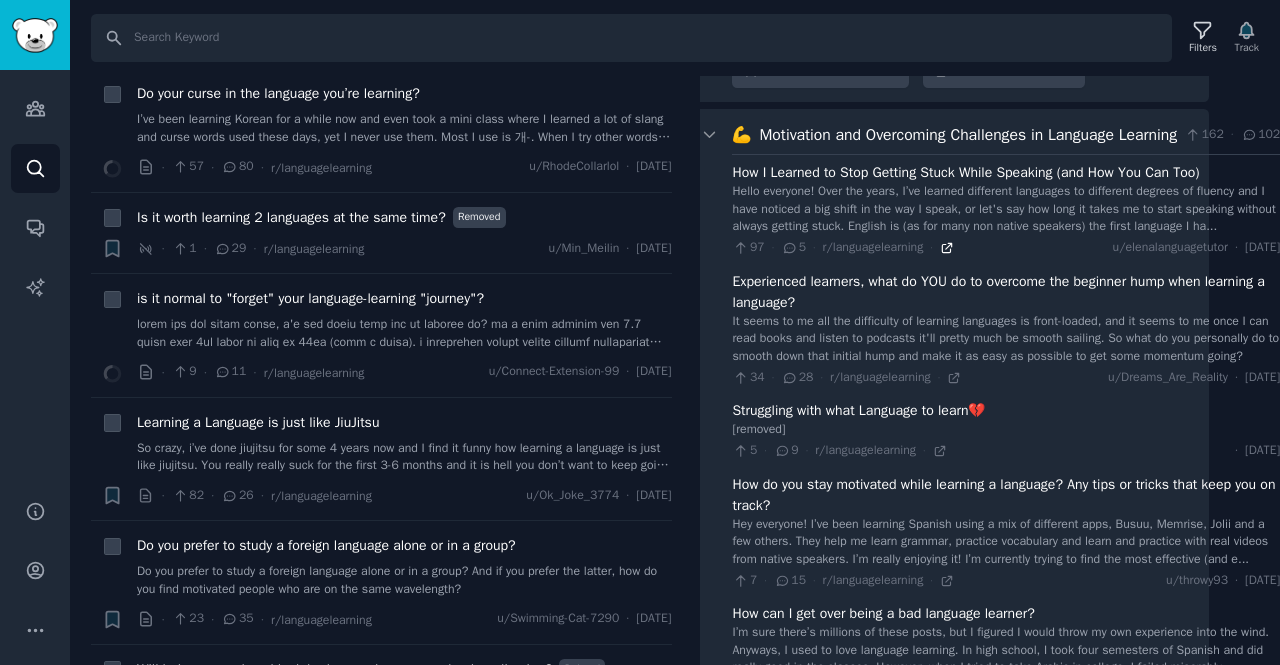click 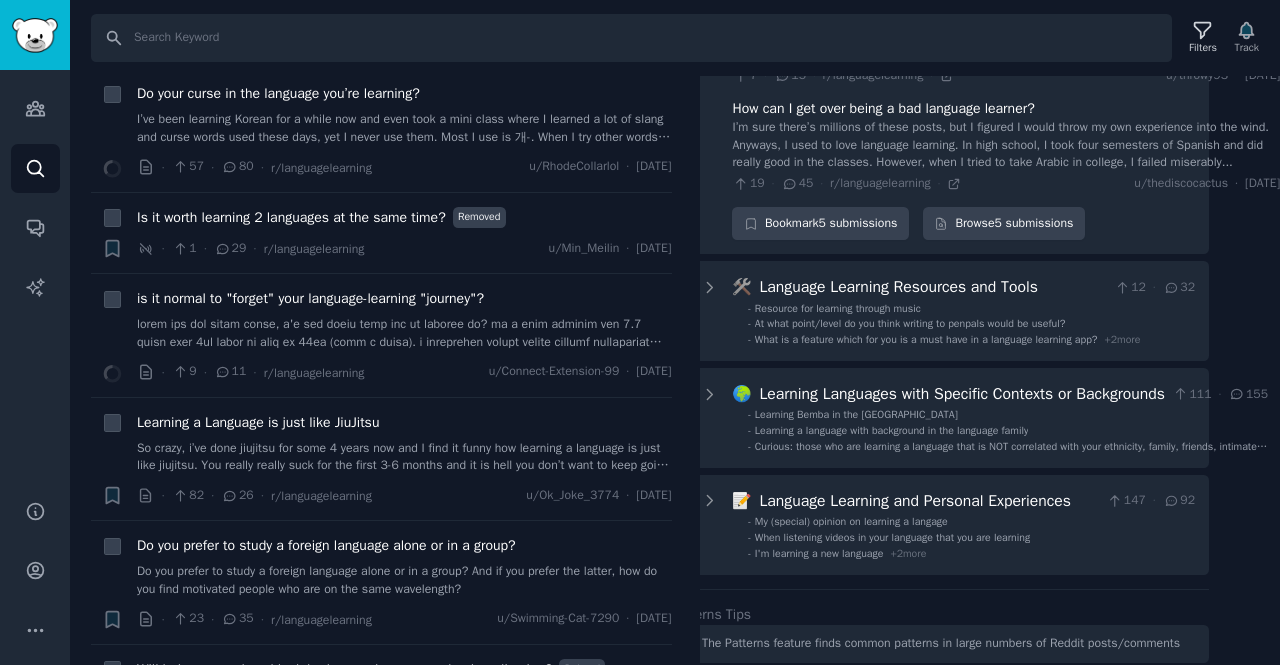 scroll, scrollTop: 3086, scrollLeft: 71, axis: both 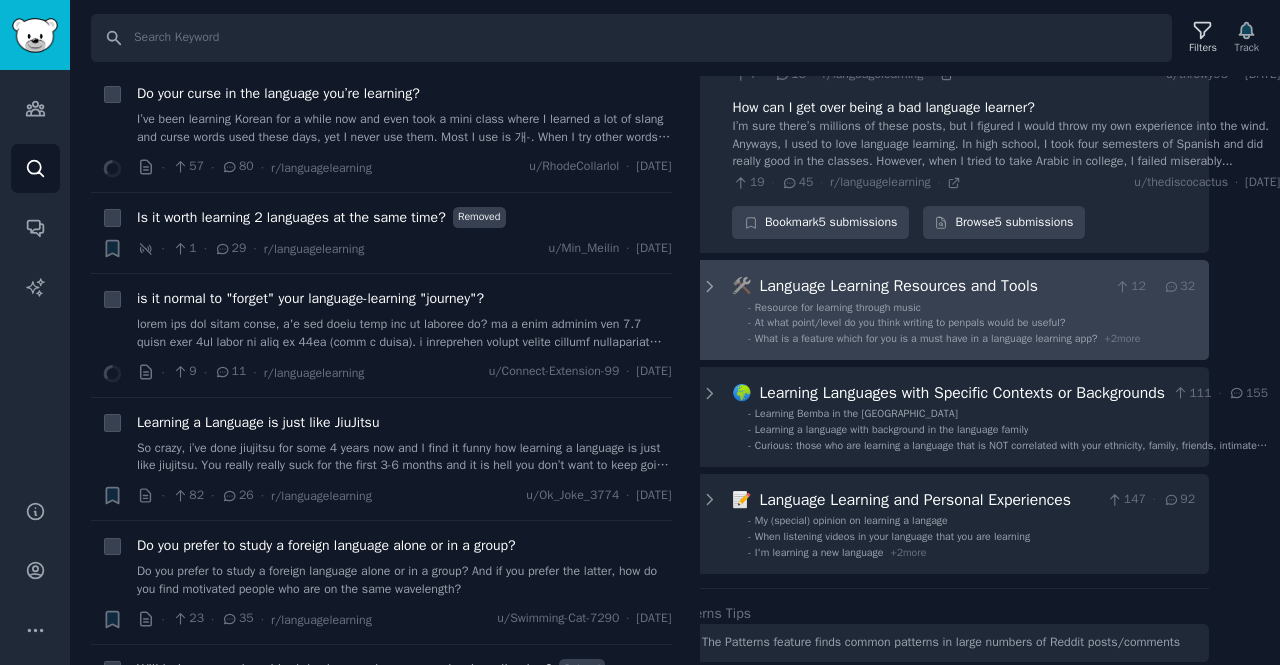 click on "What is a feature which for you is a must have in a language learning app?" at bounding box center [926, 338] 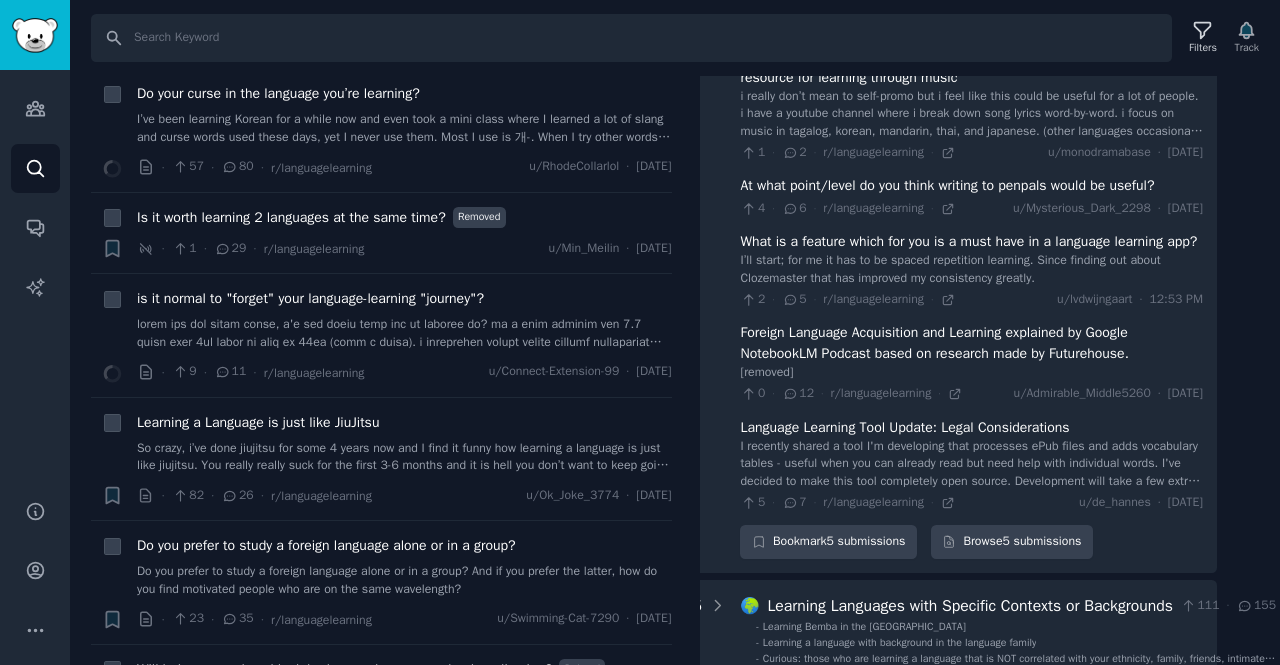 scroll, scrollTop: 3334, scrollLeft: 42, axis: both 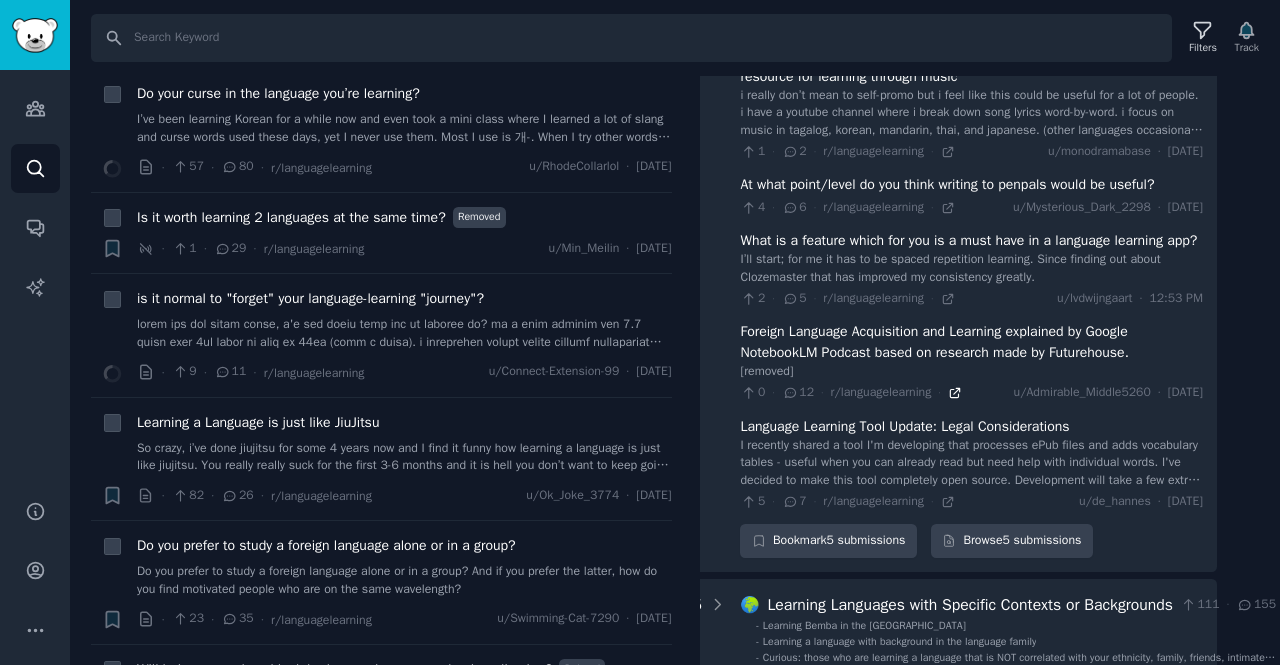 click 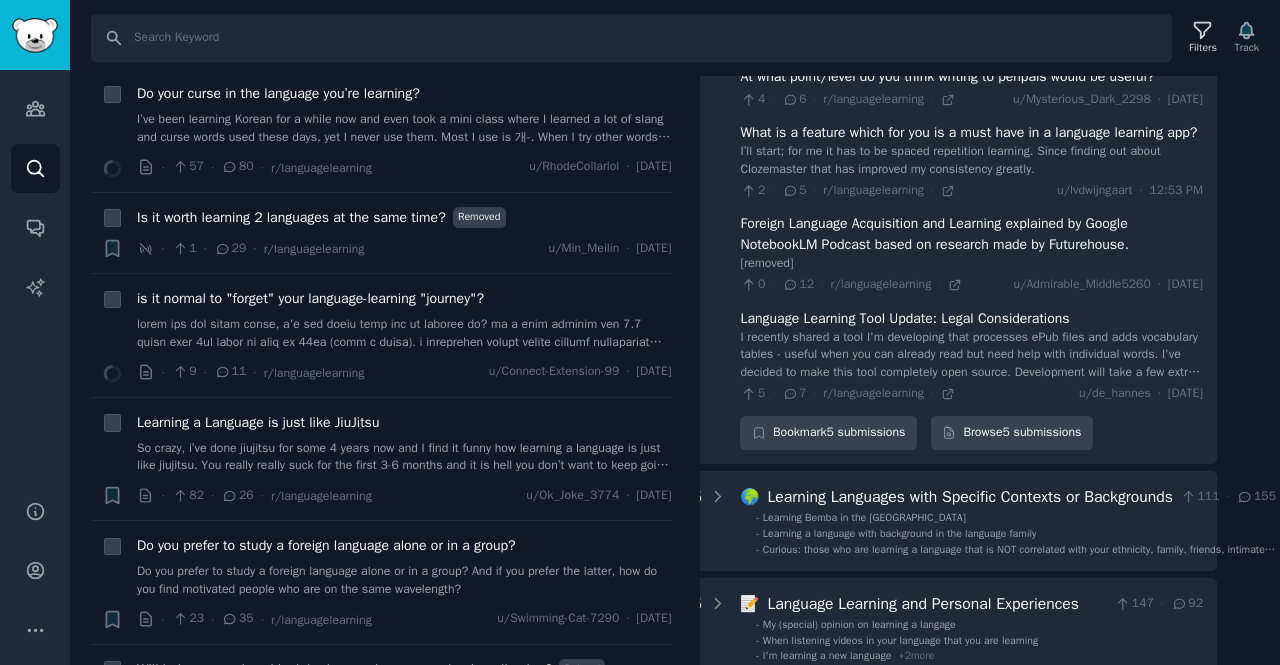 scroll, scrollTop: 3446, scrollLeft: 42, axis: both 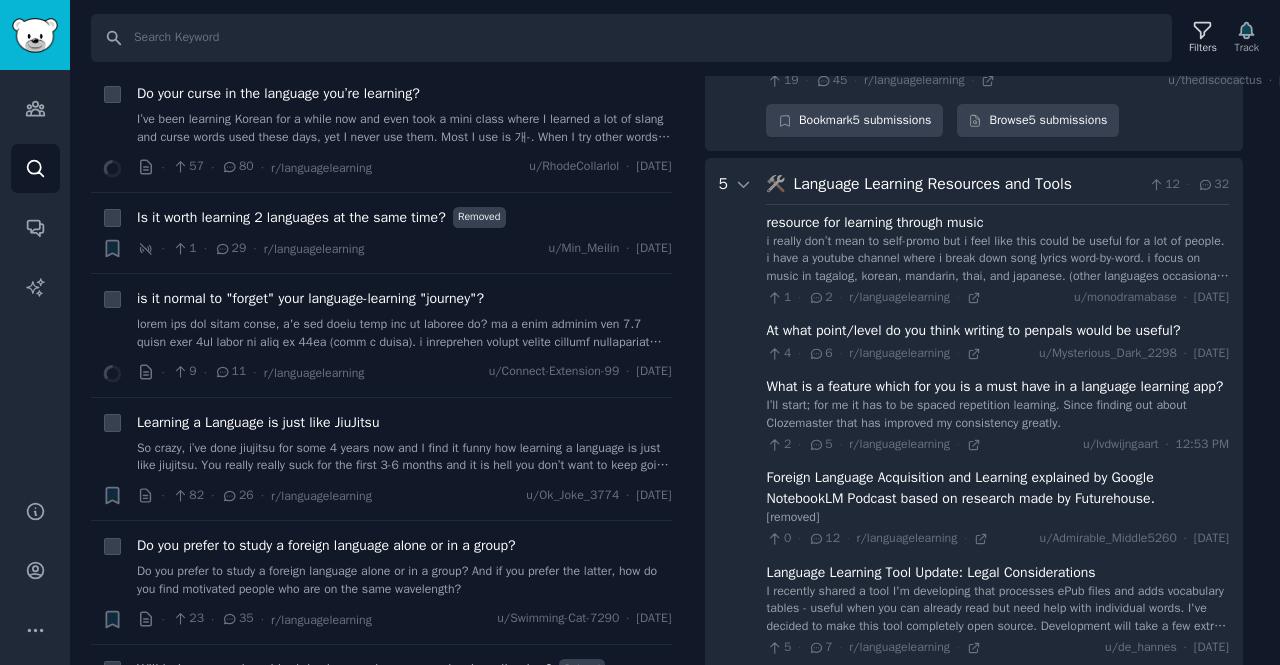 click on "I’ll start; for me it has to be spaced repetition learning. Since finding out about Clozemaster that has improved my consistency greatly." at bounding box center (997, 414) 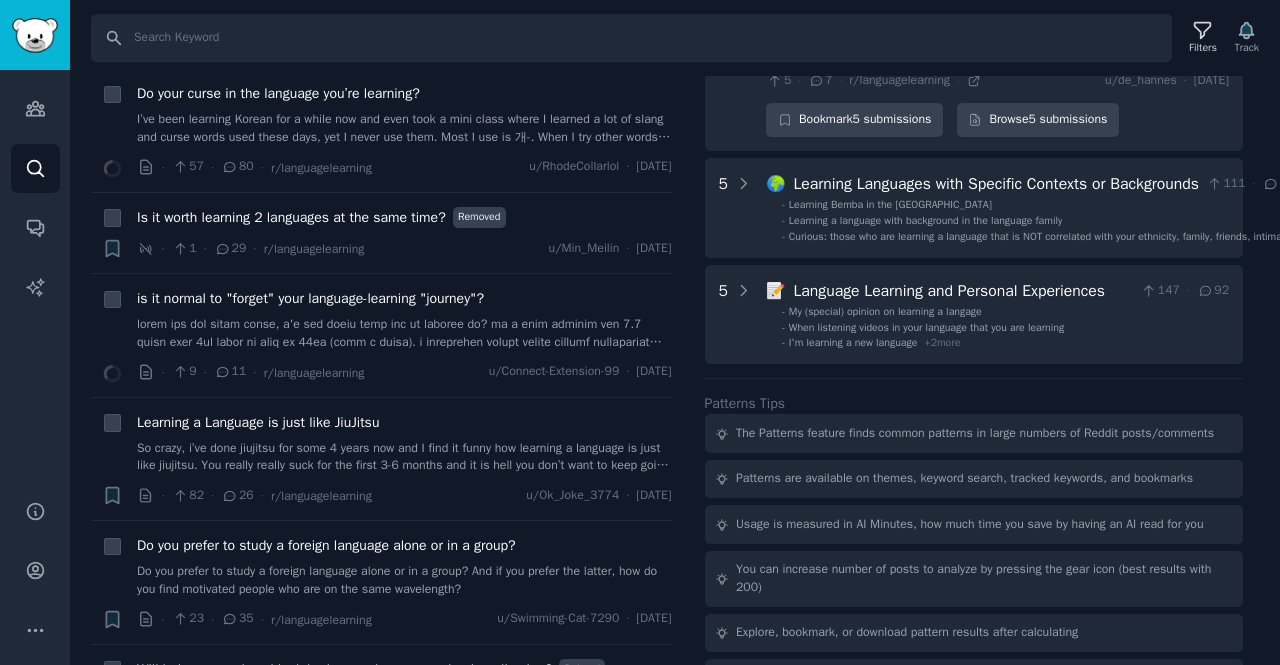 scroll, scrollTop: 3756, scrollLeft: 16, axis: both 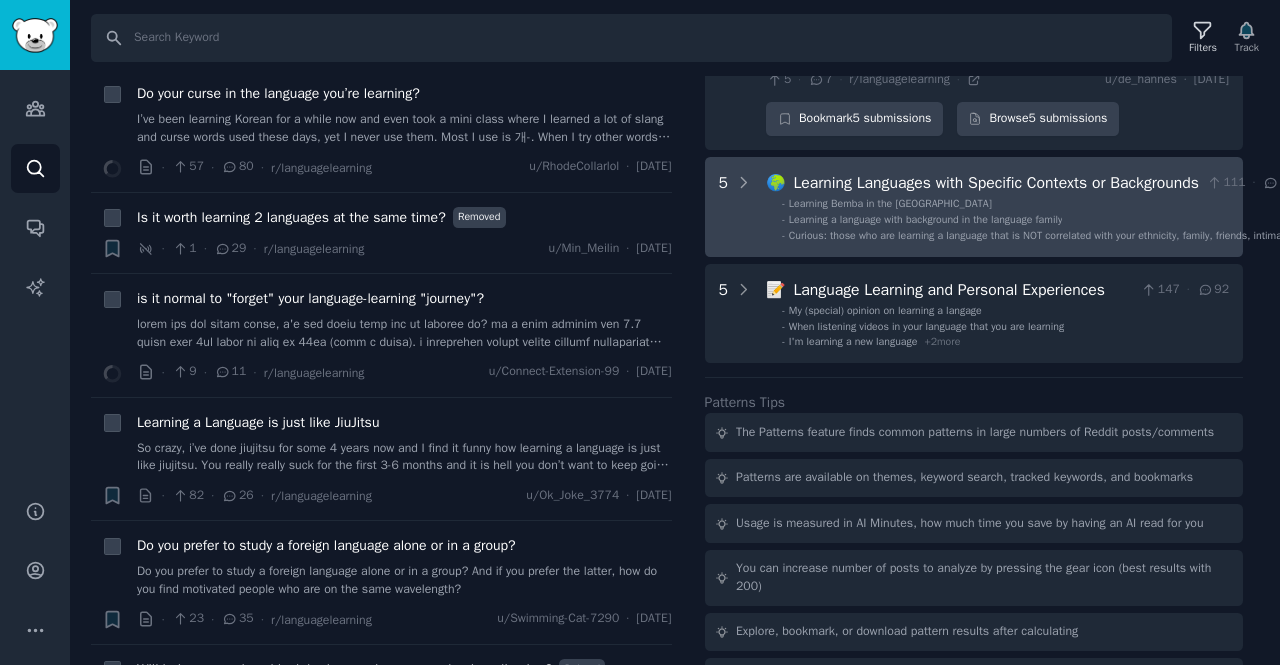 click on "Learning a language with background in the language family" at bounding box center (925, 219) 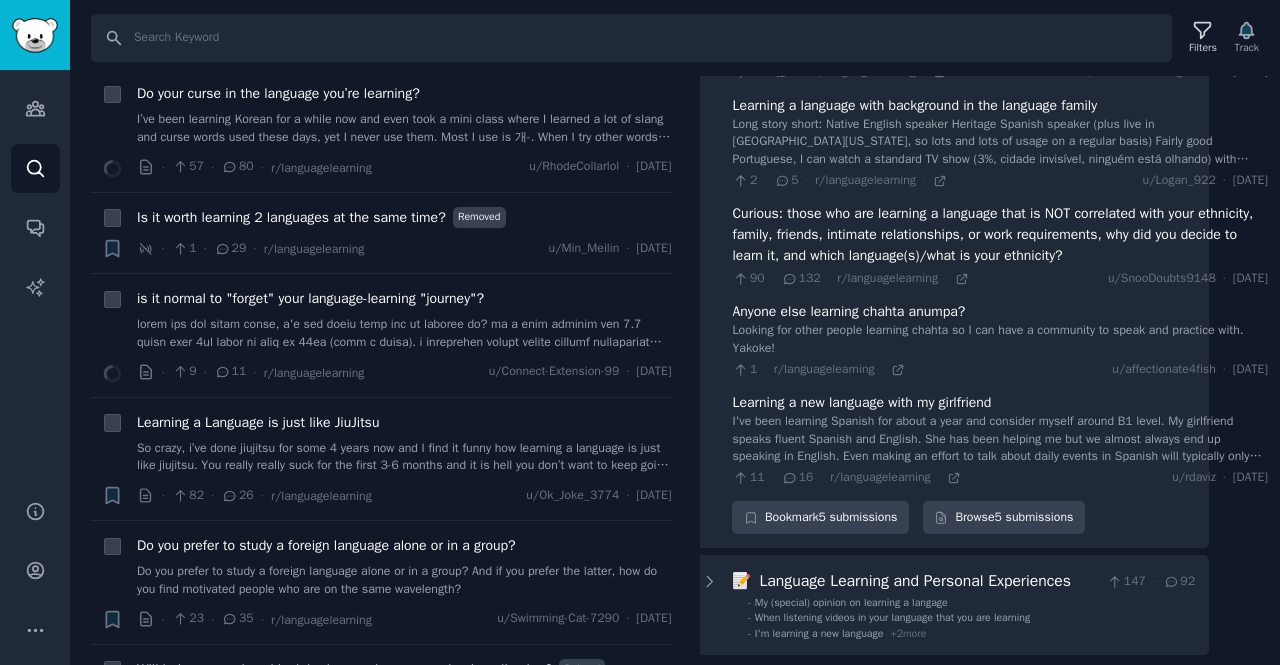 scroll, scrollTop: 3980, scrollLeft: 54, axis: both 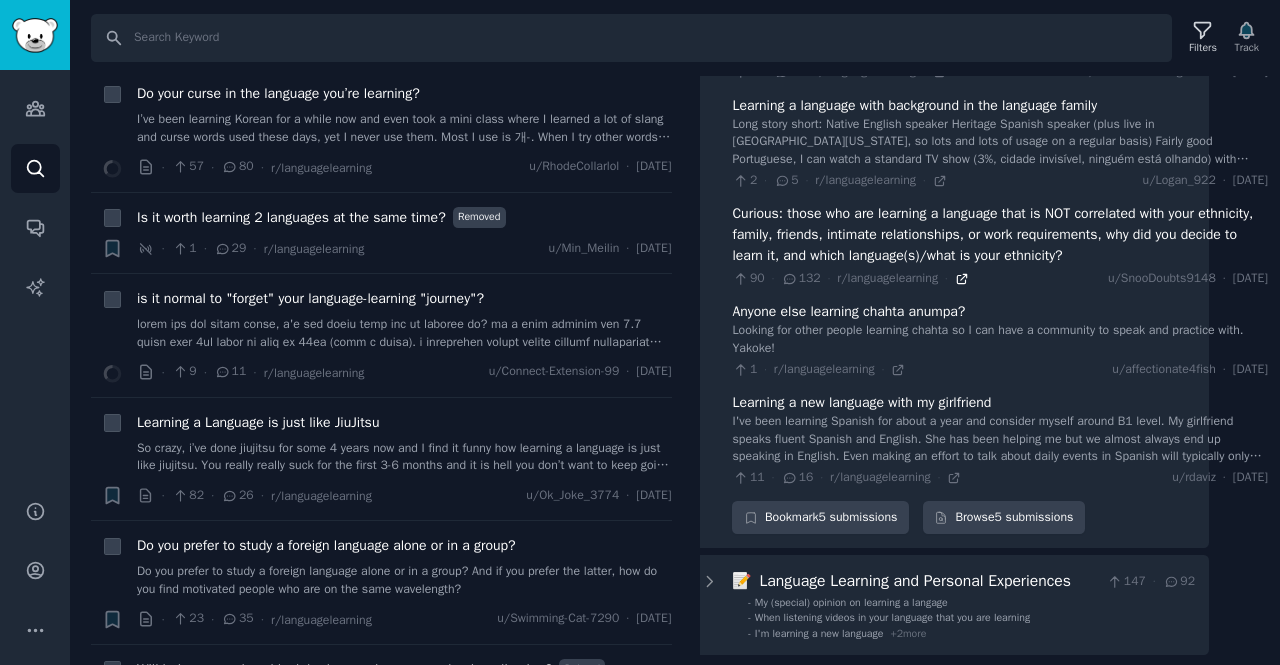 click 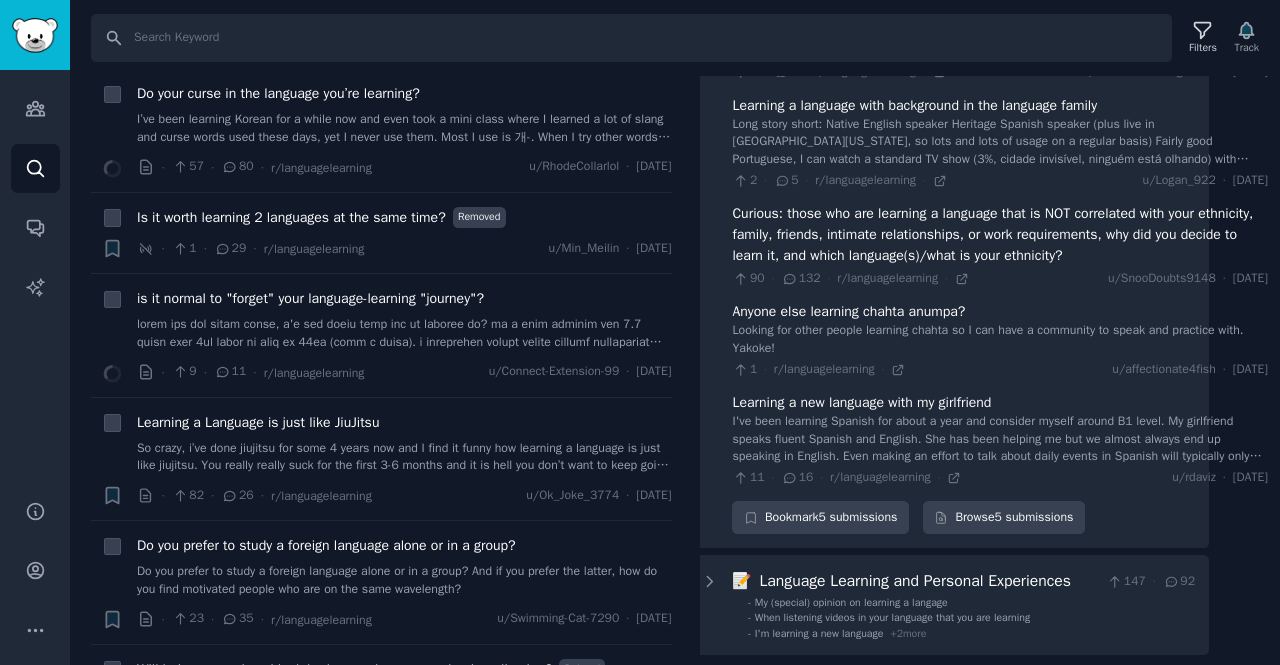 click on "Anyone else learning chahta anumpa?" at bounding box center [848, 311] 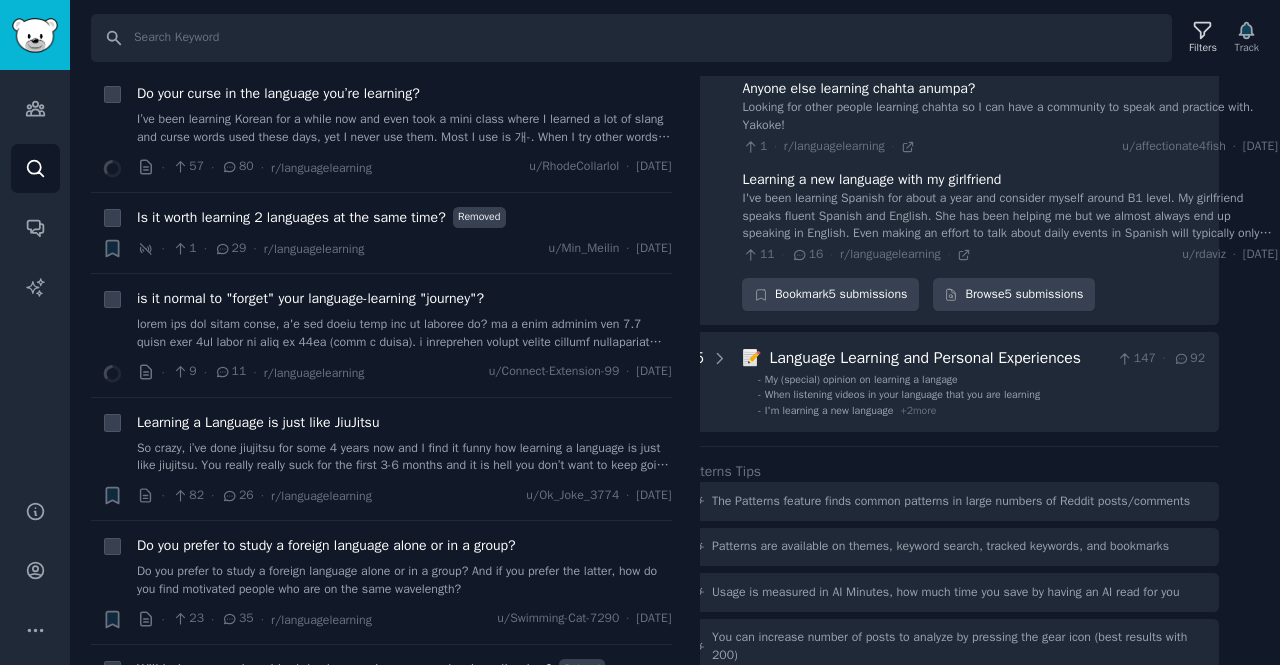 scroll, scrollTop: 4205, scrollLeft: 38, axis: both 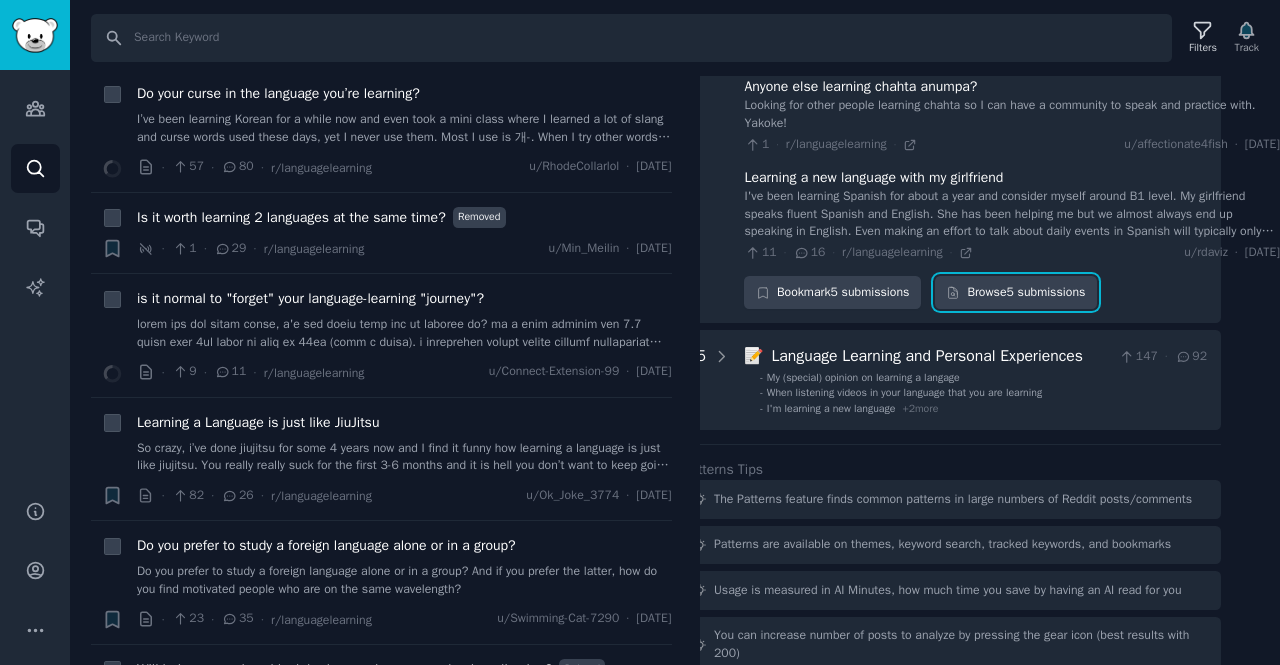 drag, startPoint x: 990, startPoint y: 339, endPoint x: 989, endPoint y: 324, distance: 15.033297 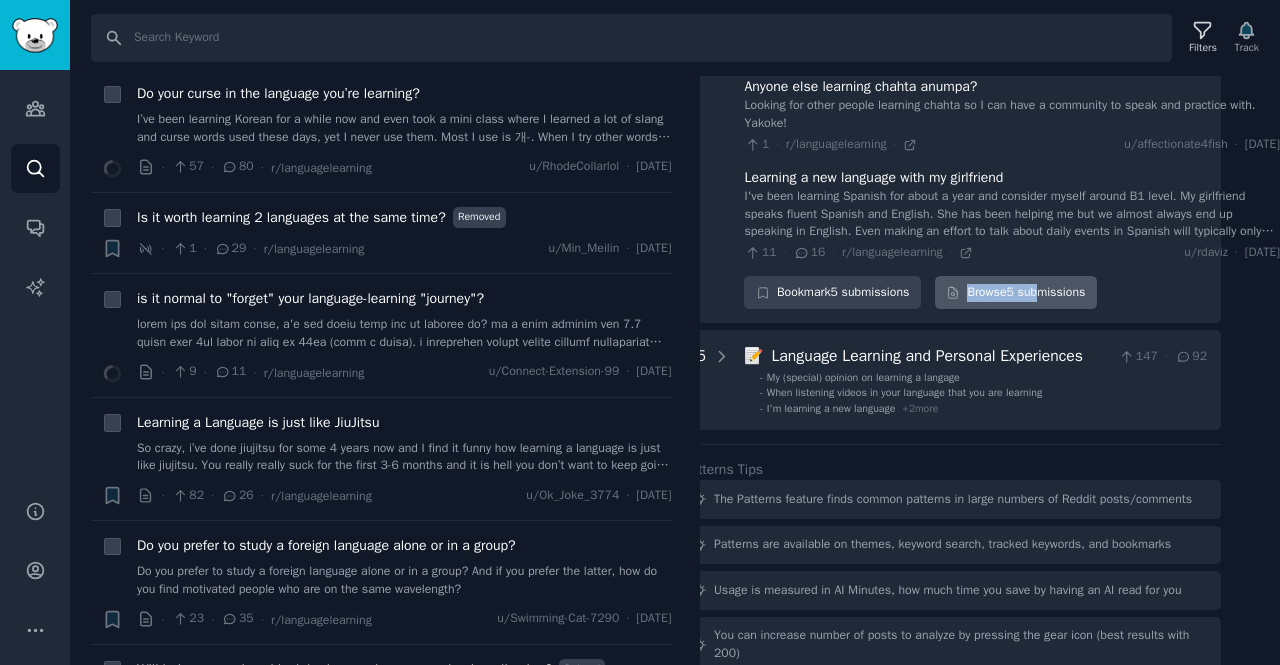 drag, startPoint x: 989, startPoint y: 324, endPoint x: 1044, endPoint y: 351, distance: 61.269894 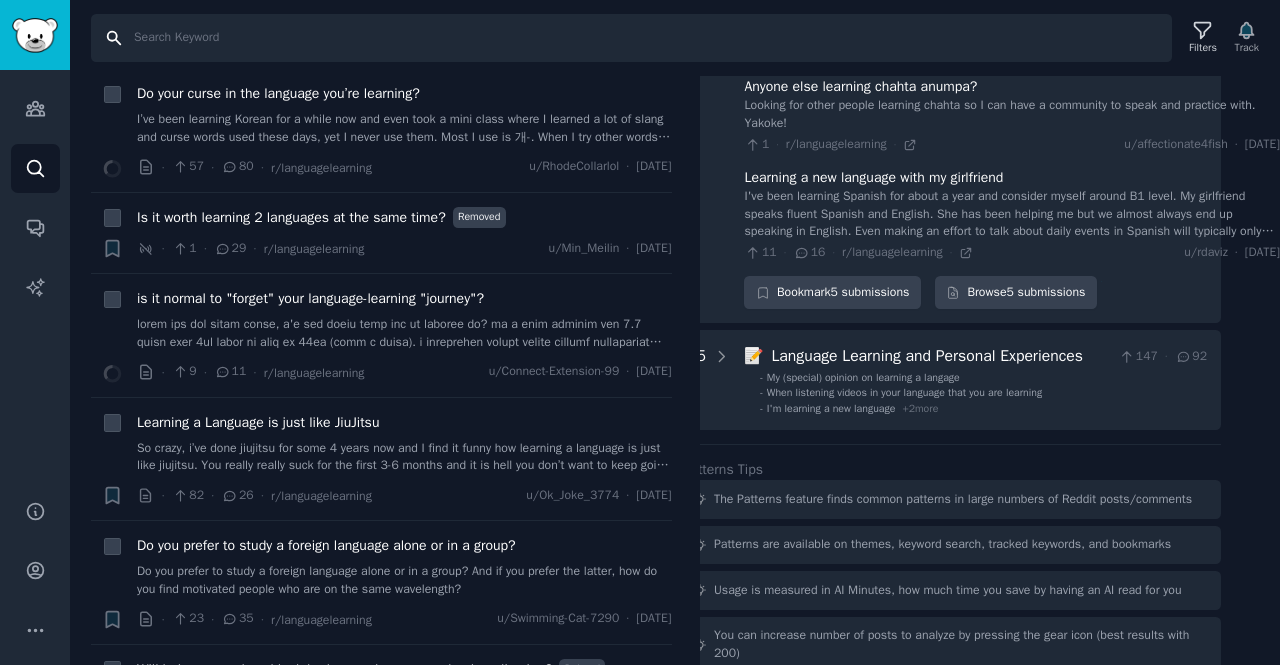click on "Search" at bounding box center (631, 38) 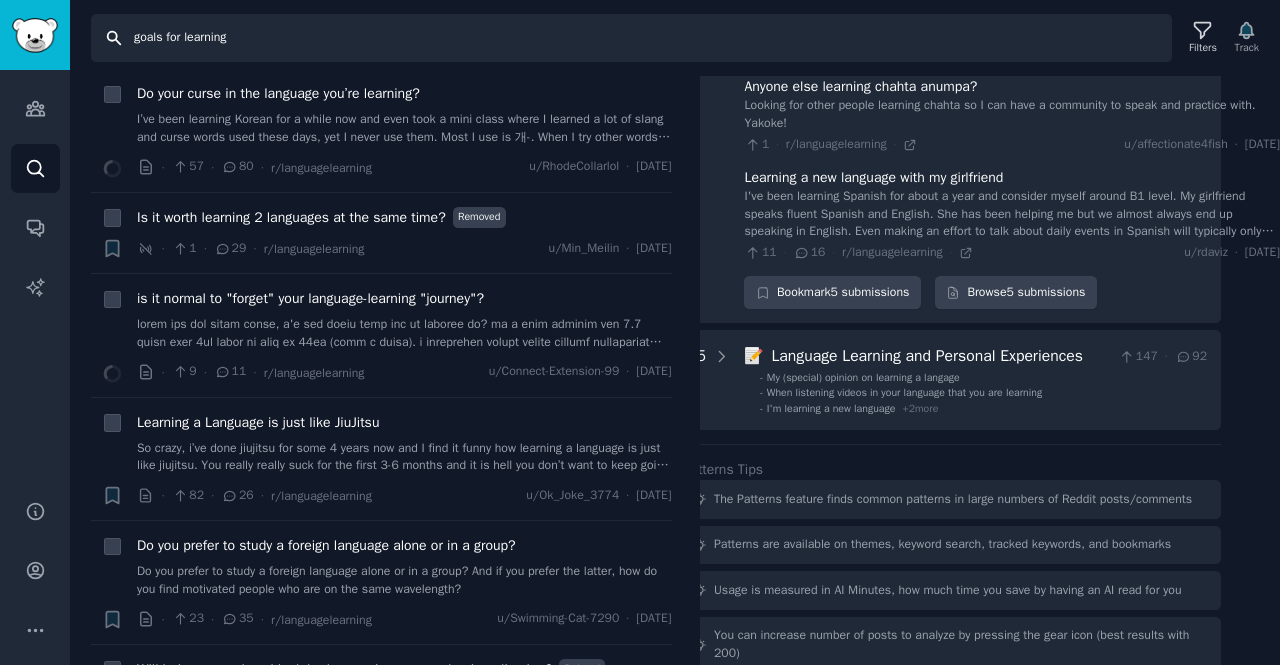type on "goals for learning" 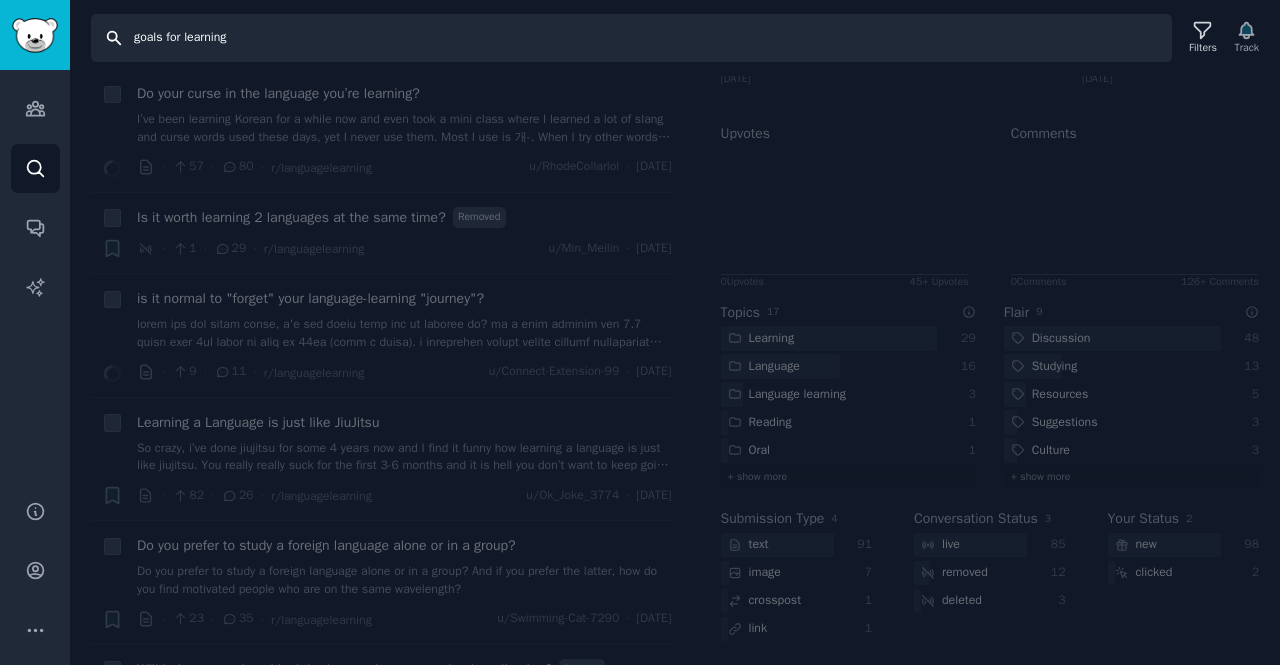 scroll, scrollTop: 0, scrollLeft: 0, axis: both 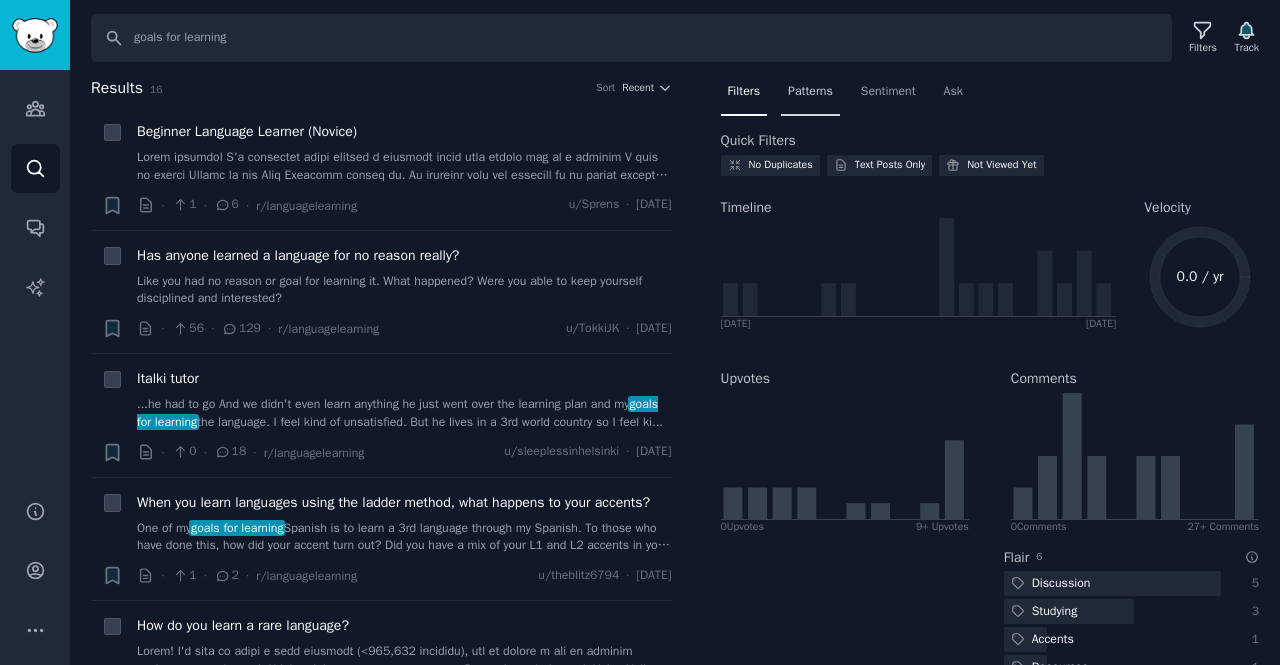 click on "Patterns" at bounding box center [810, 92] 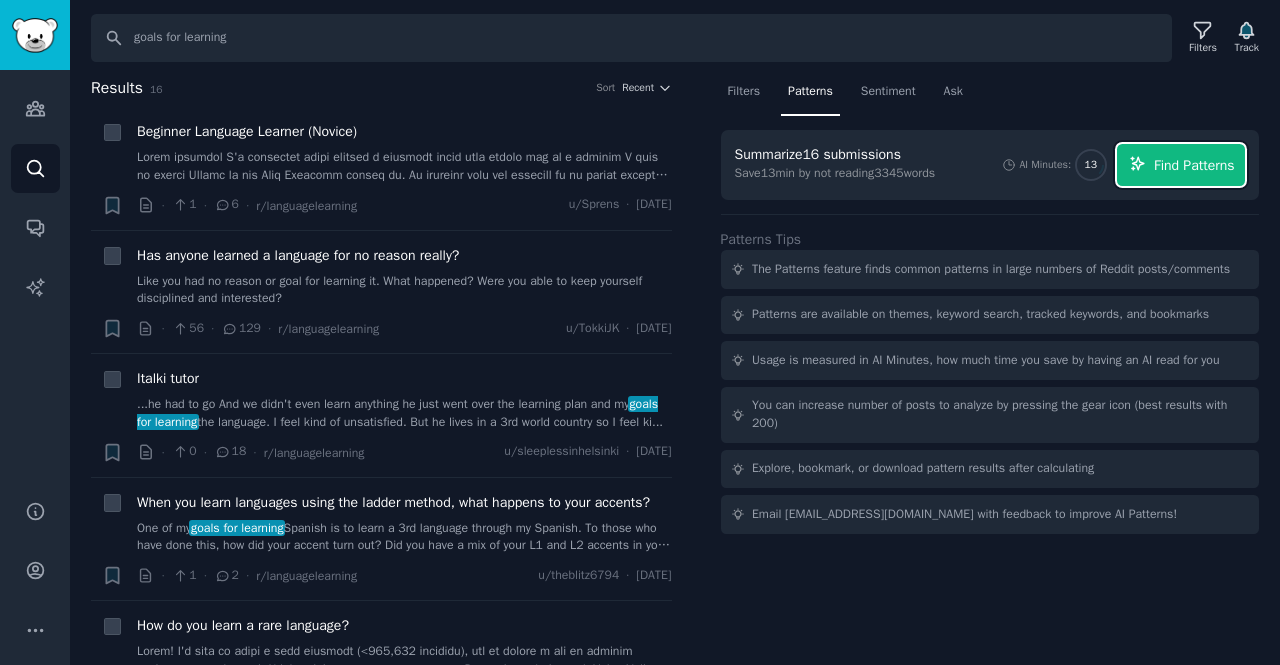 click on "Find Patterns" at bounding box center [1194, 165] 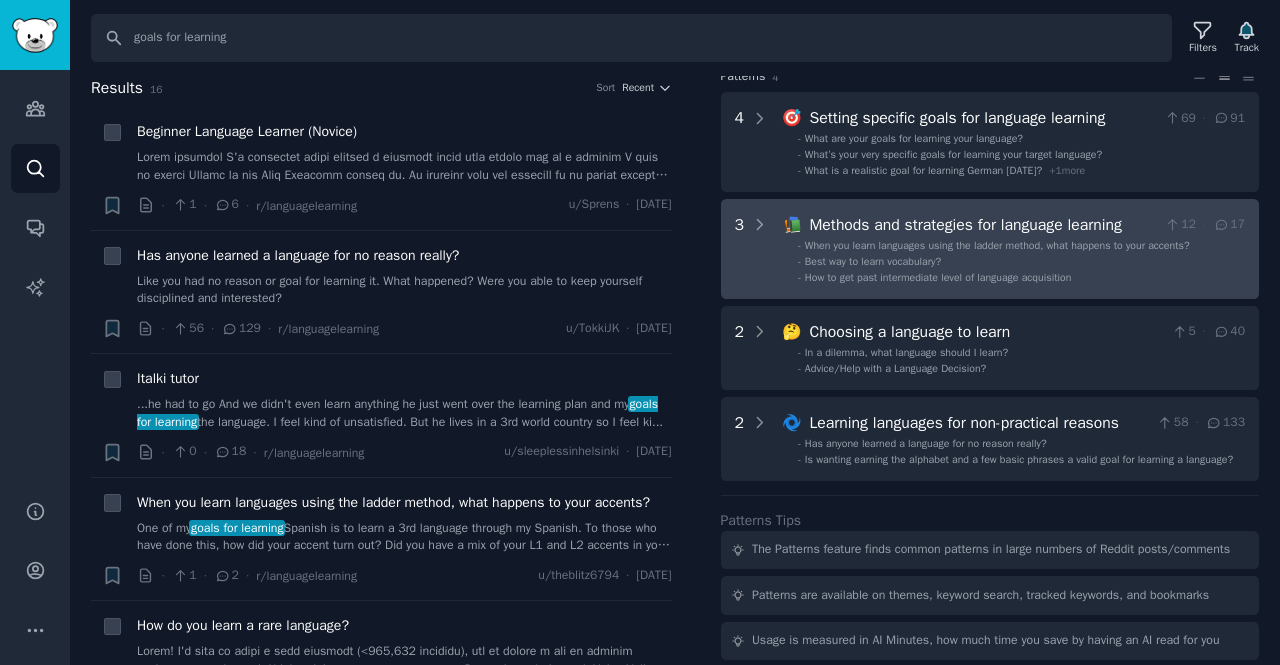 scroll, scrollTop: 118, scrollLeft: 0, axis: vertical 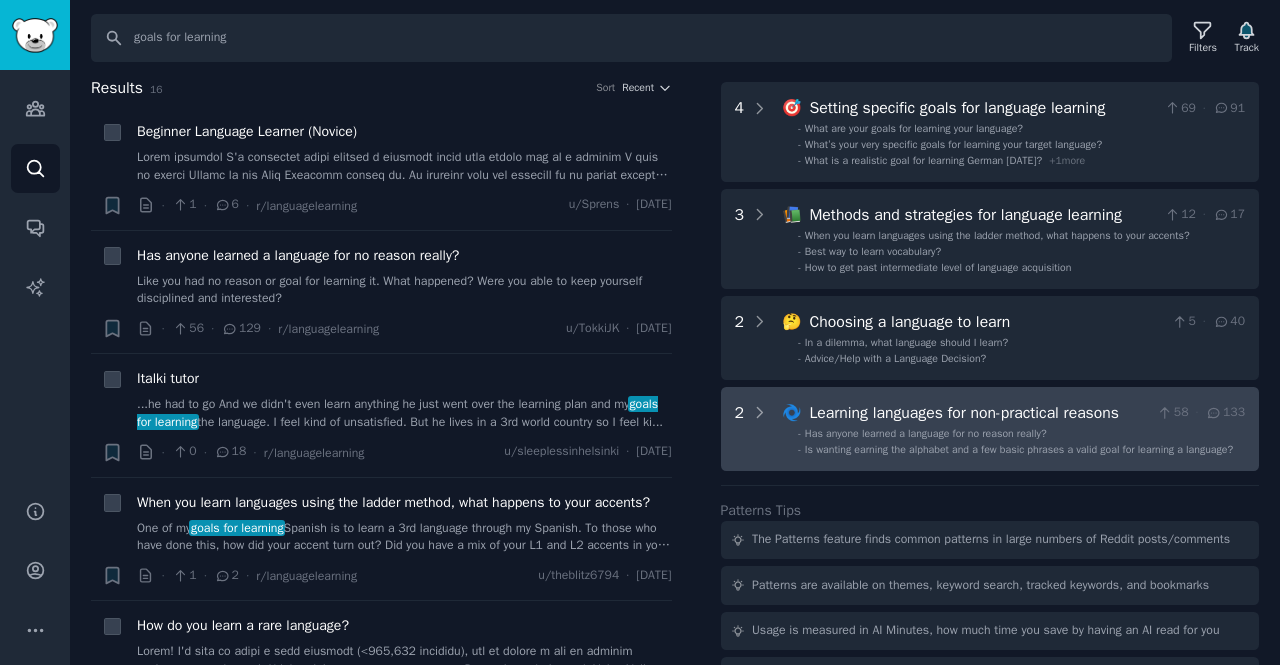 click on "- Has anyone learned a language for no reason really?" at bounding box center [1021, 434] 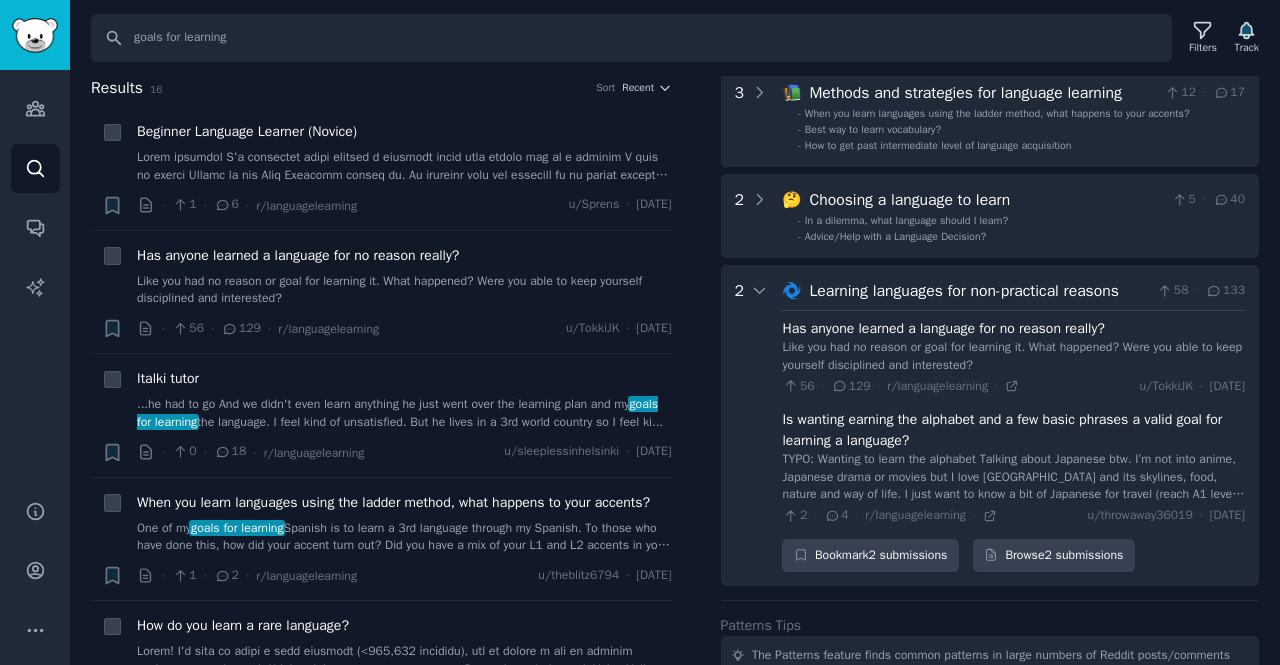 scroll, scrollTop: 228, scrollLeft: 0, axis: vertical 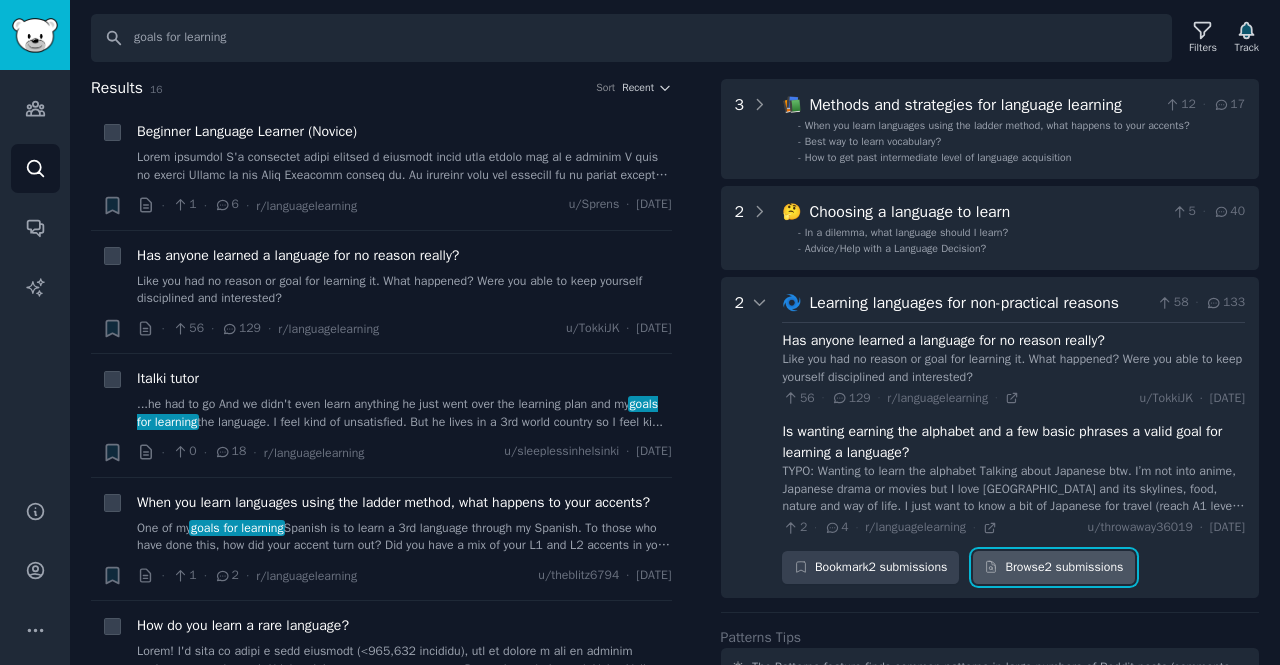 click on "Browse  2   submissions" at bounding box center [1054, 568] 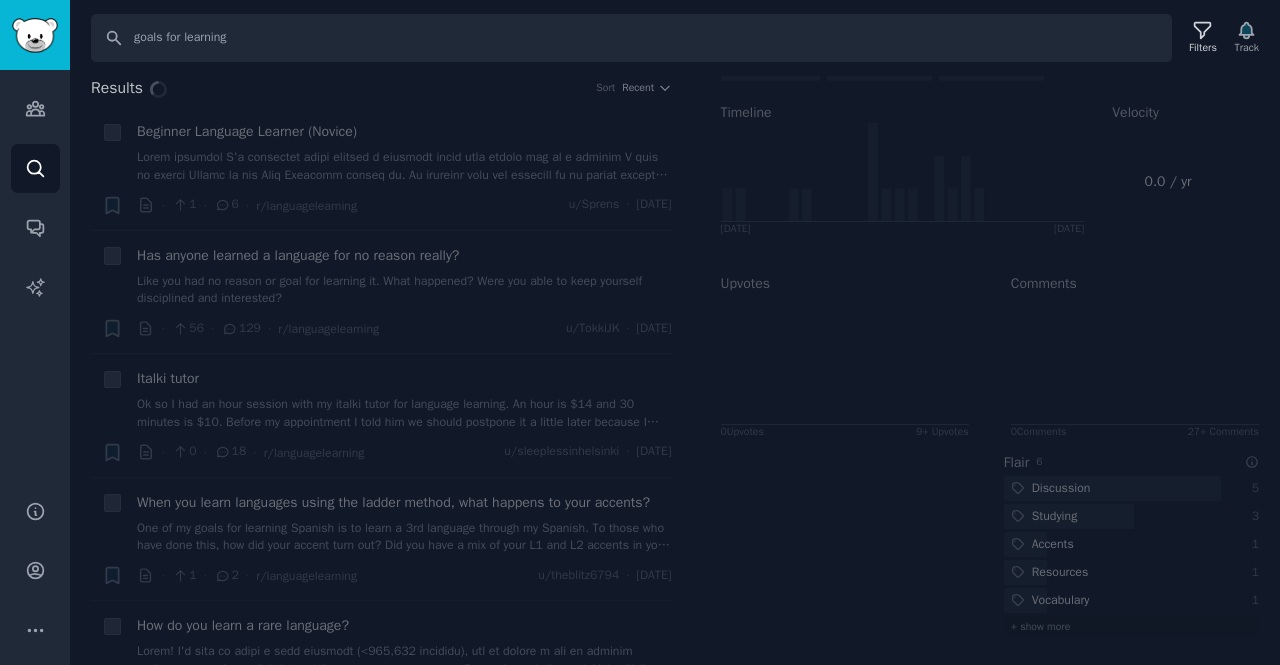 type 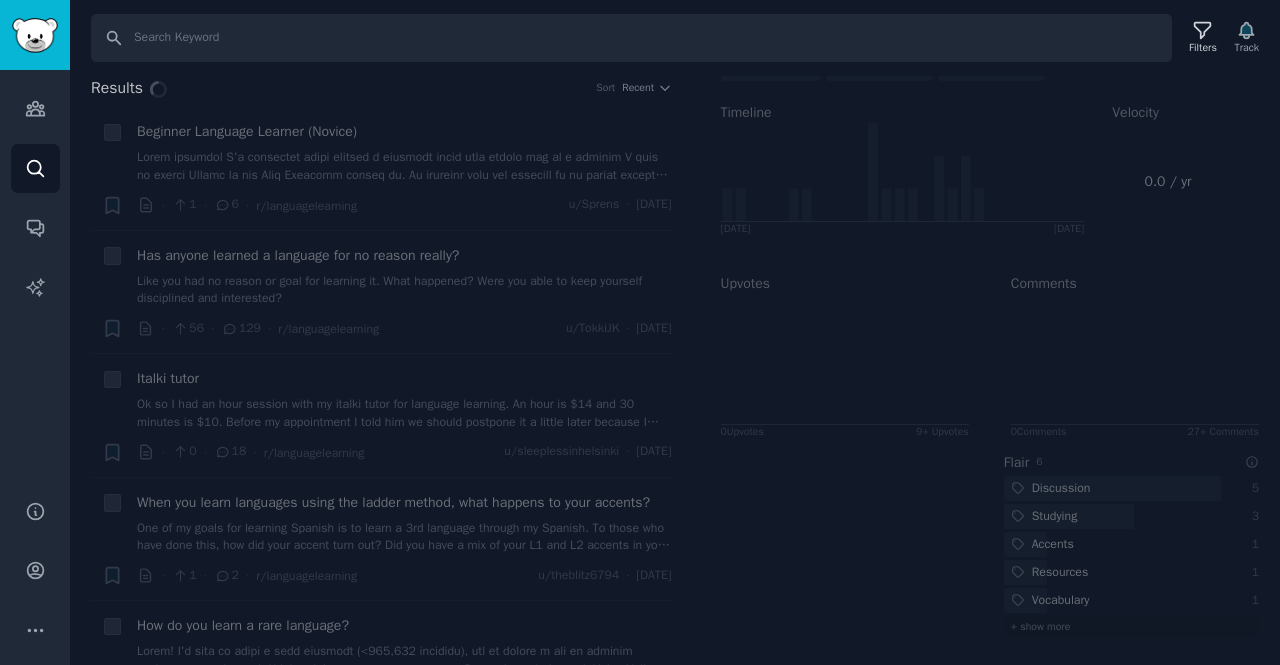 scroll, scrollTop: 94, scrollLeft: 0, axis: vertical 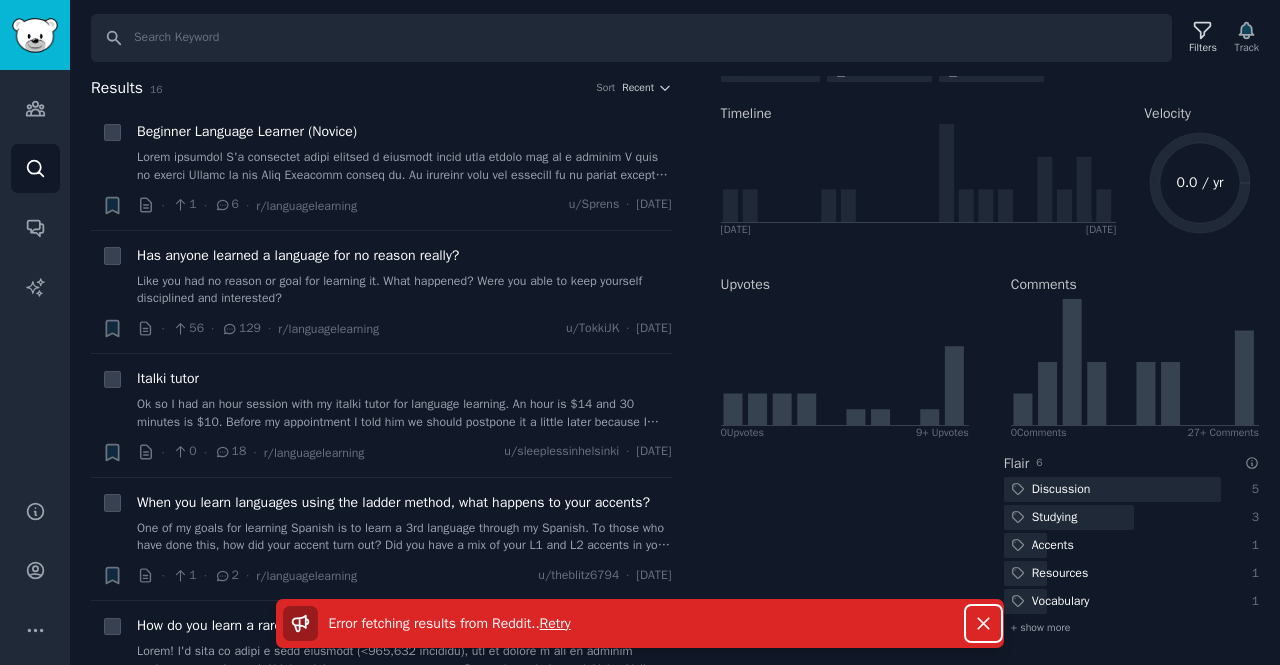 drag, startPoint x: 986, startPoint y: 625, endPoint x: 952, endPoint y: 195, distance: 431.3421 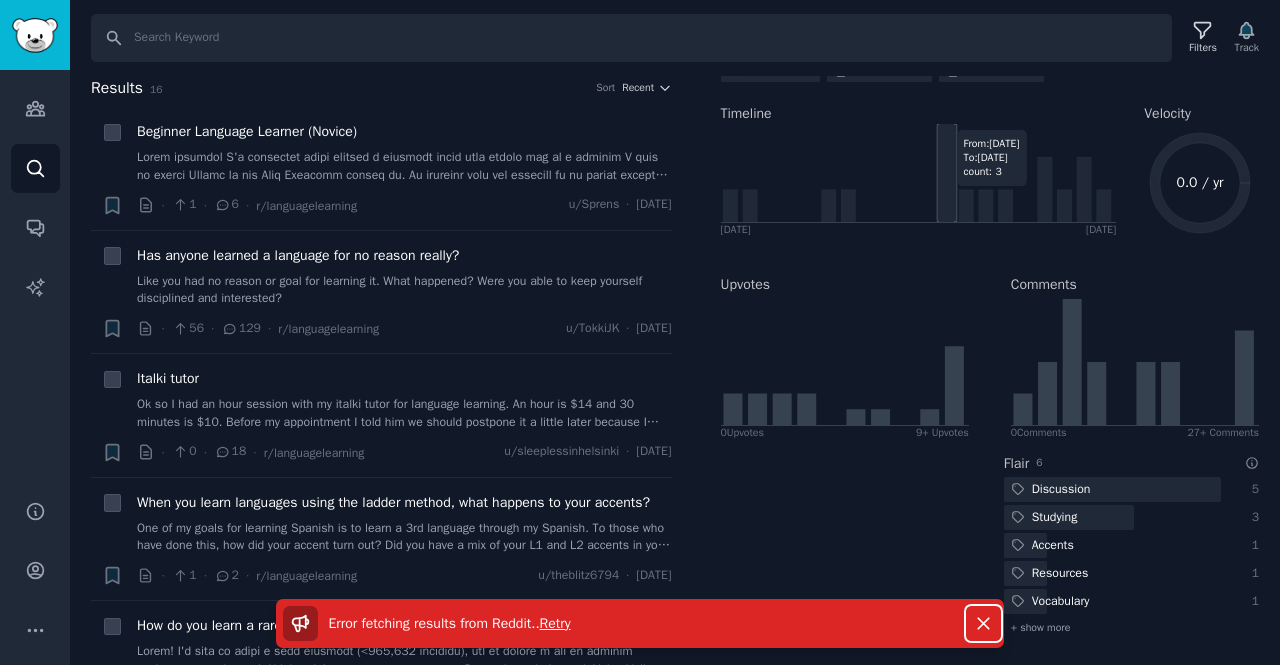 scroll, scrollTop: 0, scrollLeft: 0, axis: both 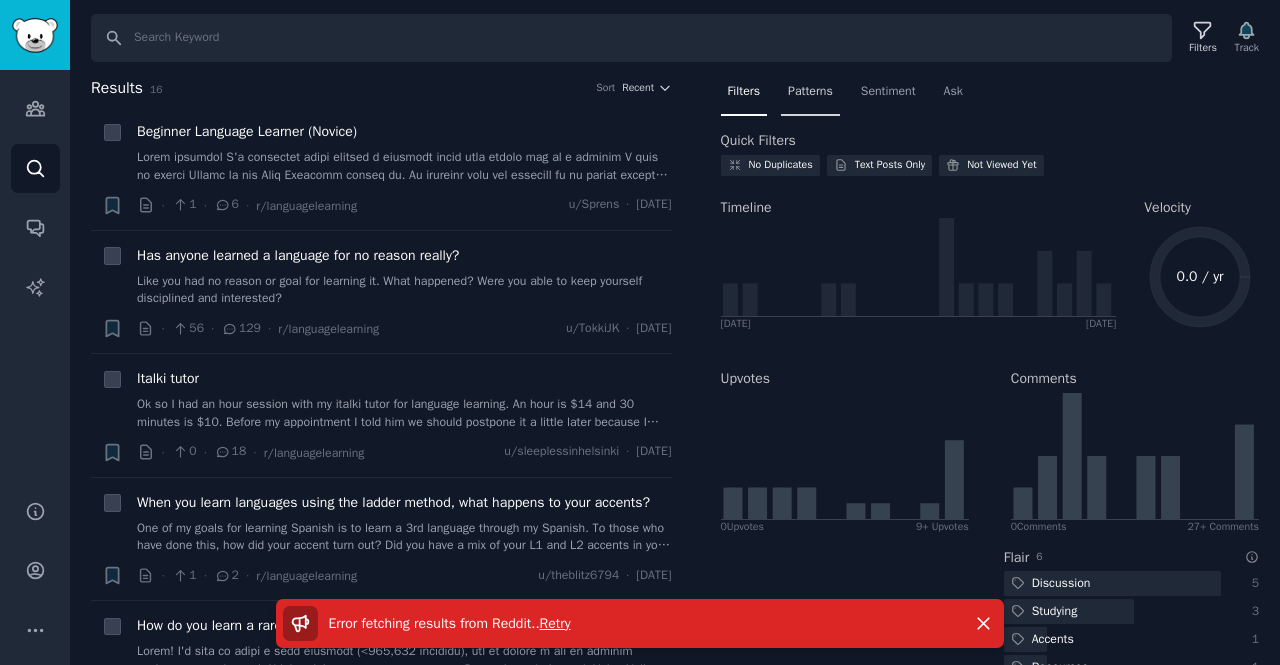 click on "Patterns" at bounding box center [810, 96] 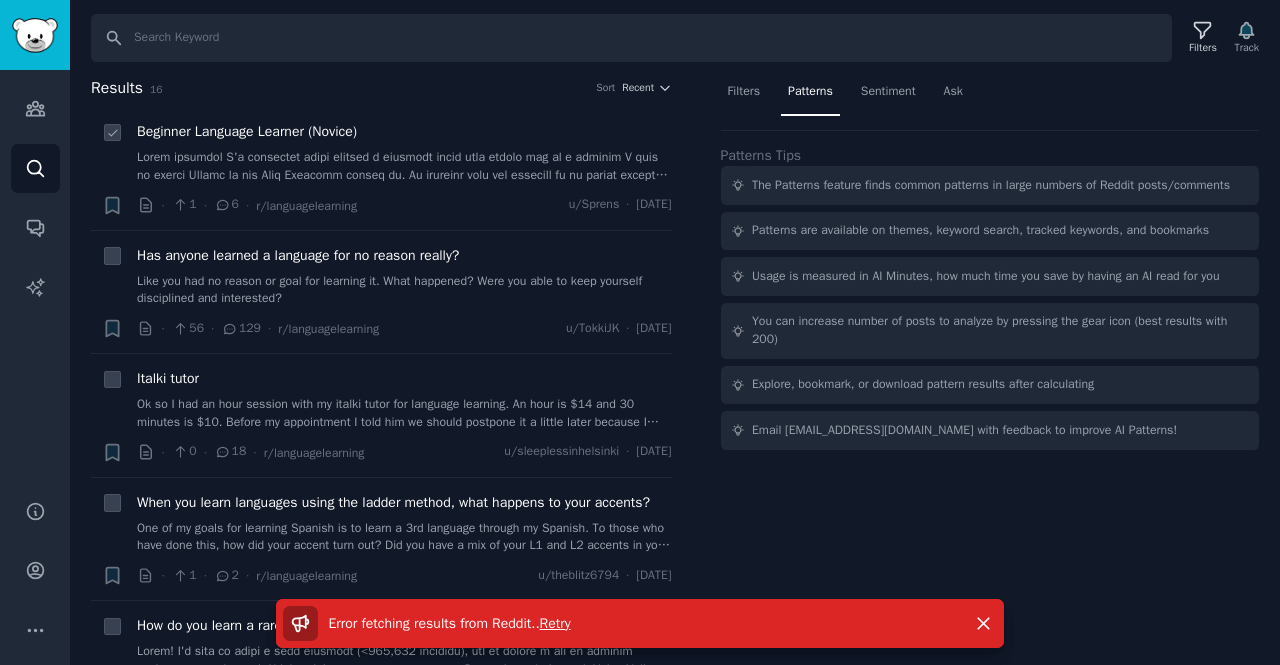 click on "Beginner Language Learner (Novice)" at bounding box center (247, 131) 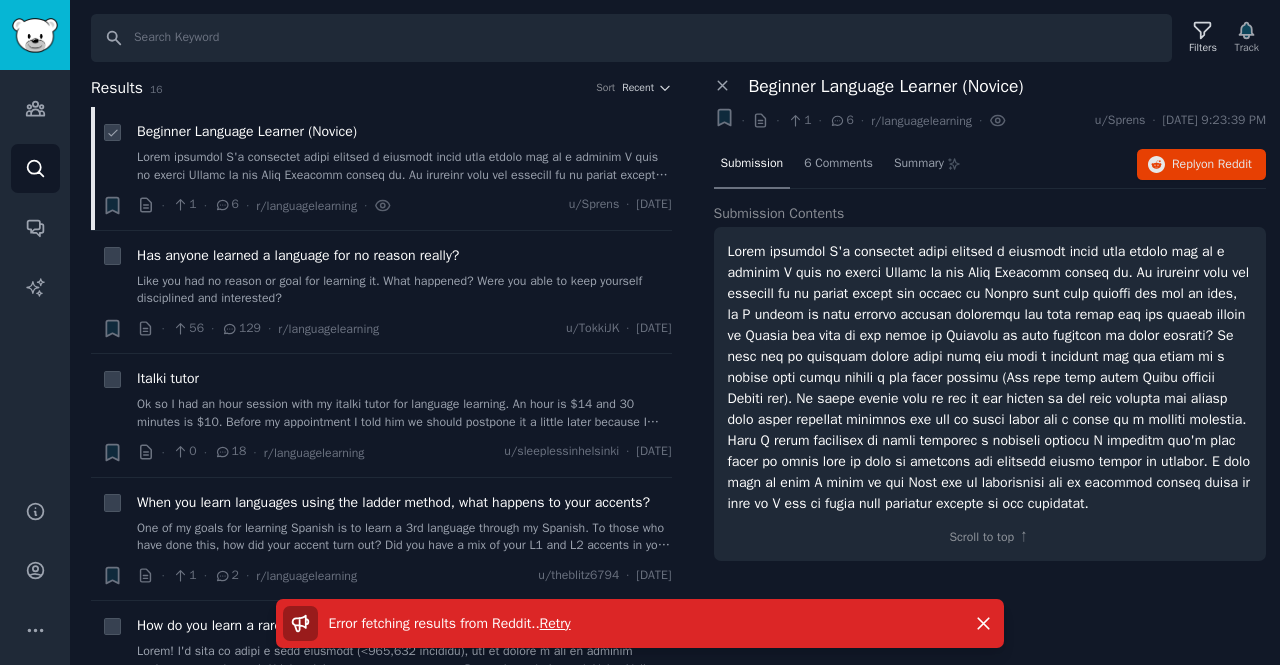 scroll, scrollTop: 0, scrollLeft: 0, axis: both 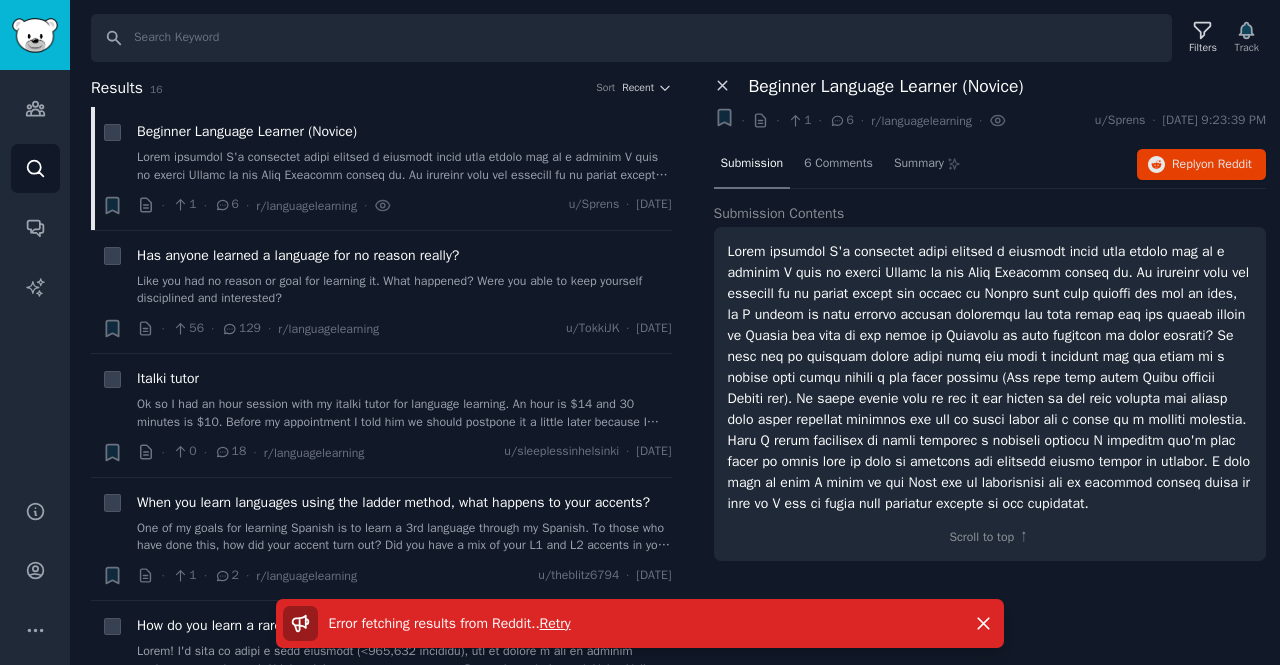 click 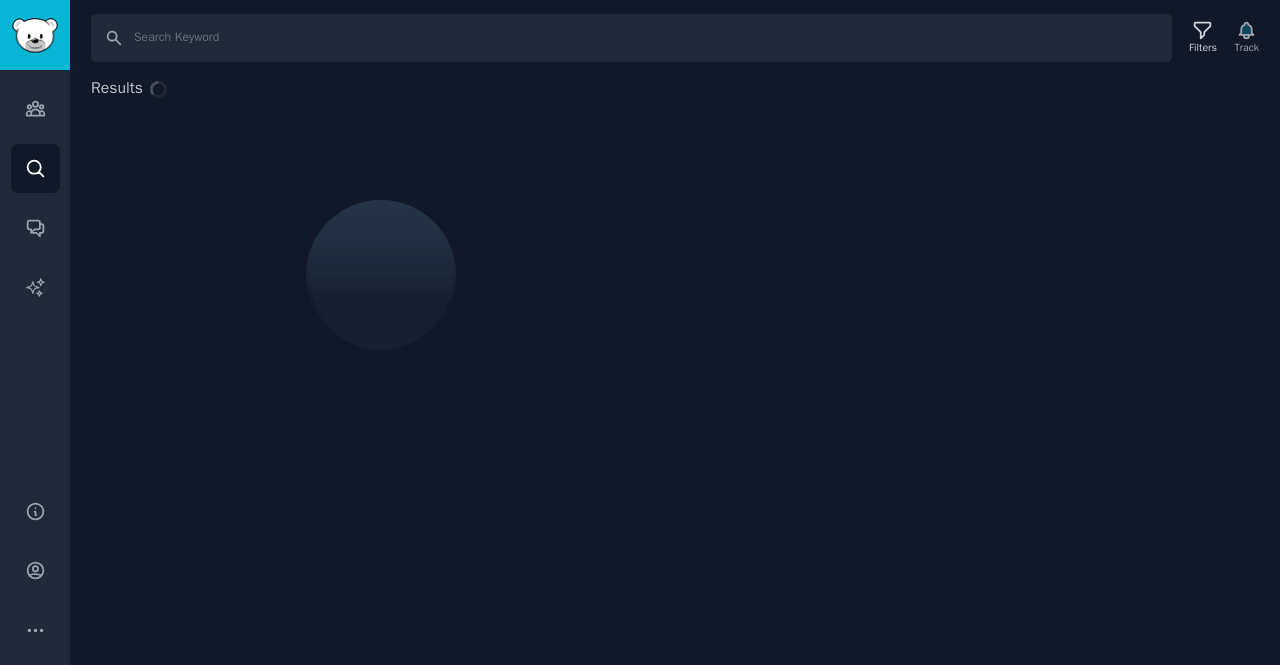 scroll, scrollTop: 0, scrollLeft: 0, axis: both 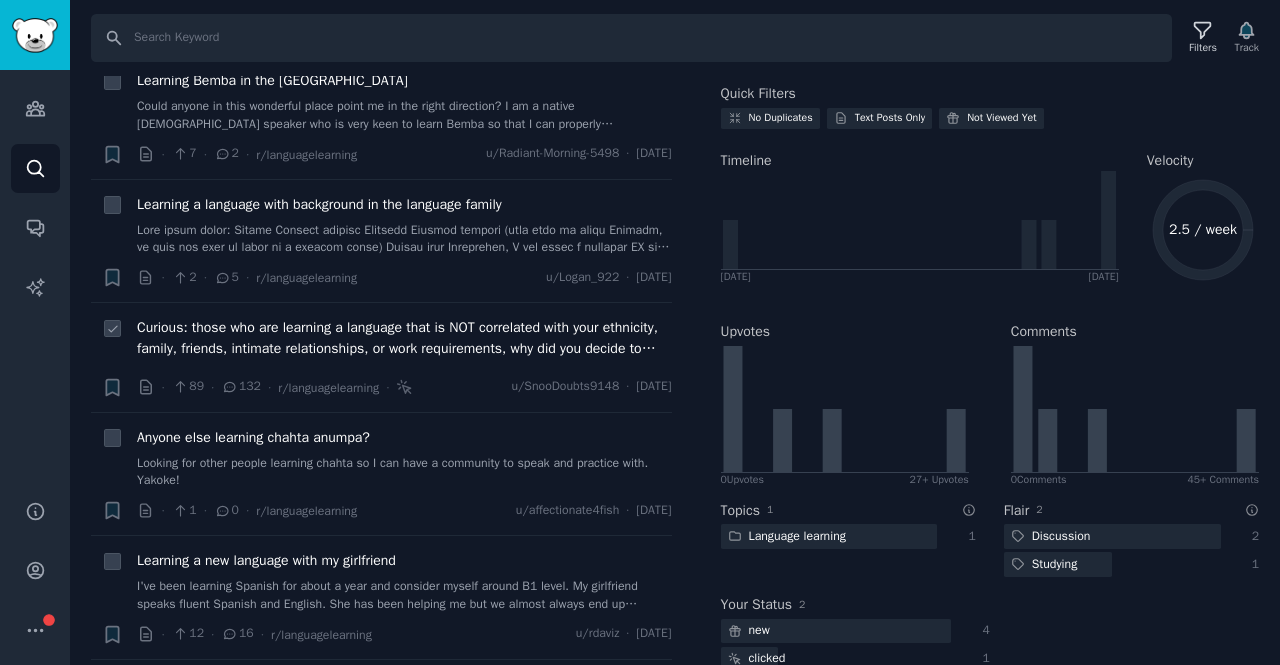 click on "Curious: those who are learning a language that is NOT correlated with your ethnicity, family, friends, intimate relationships, or work requirements, why did you decide to learn it, and which language(s)/what is your ethnicity?" at bounding box center [404, 338] 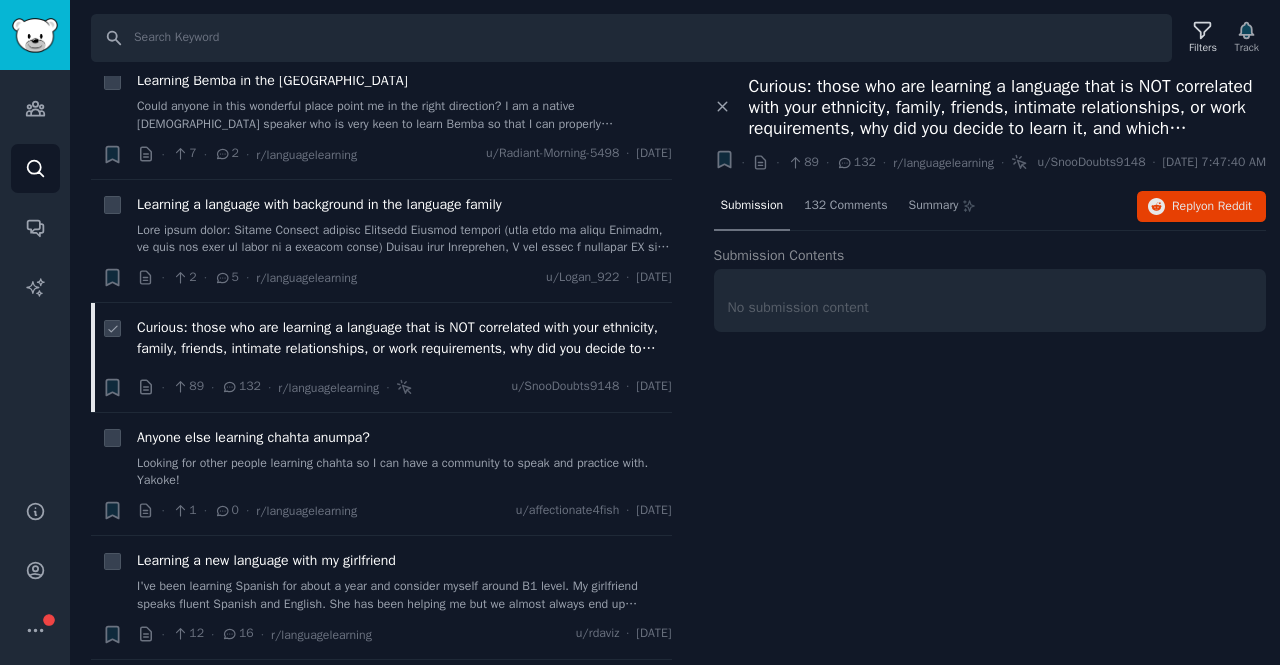 scroll, scrollTop: 0, scrollLeft: 0, axis: both 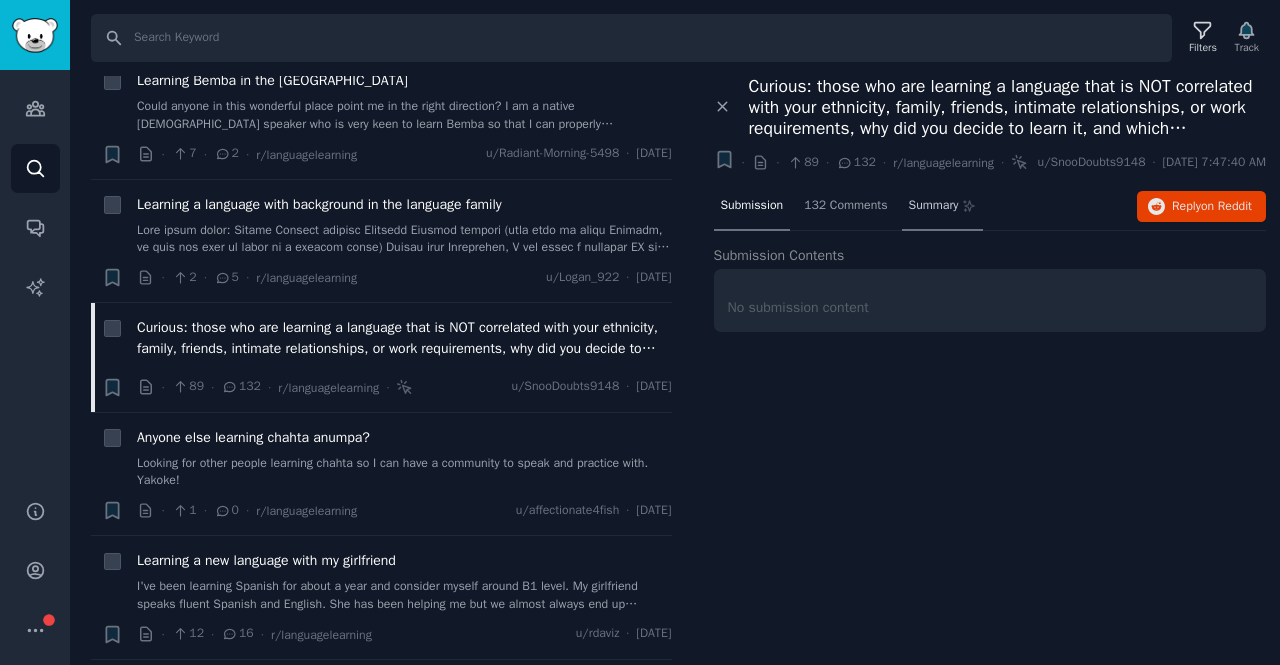click on "Summary" at bounding box center (934, 206) 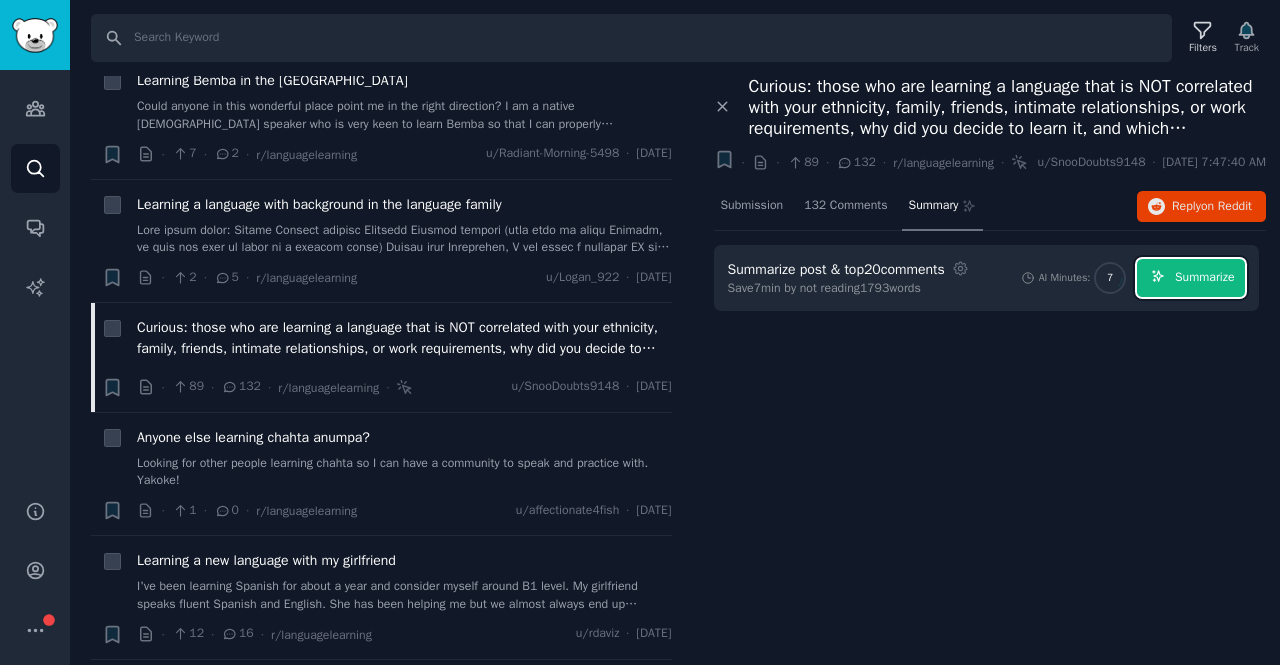 click on "Summarize" at bounding box center (1191, 278) 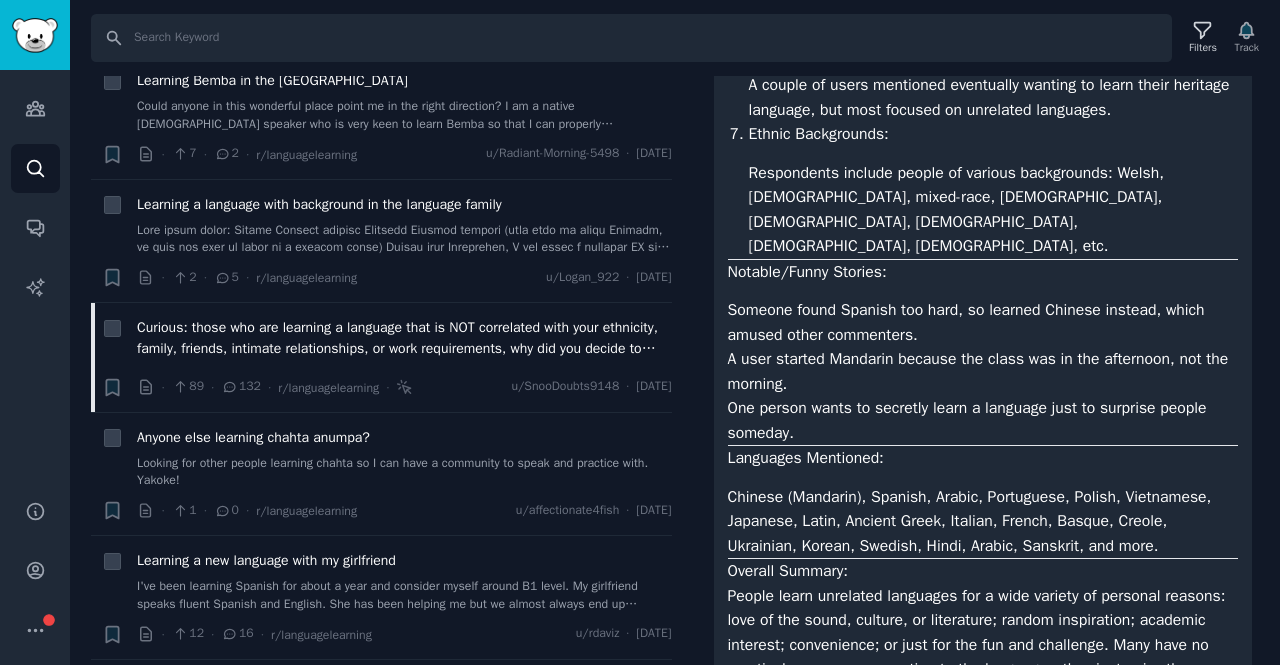 scroll, scrollTop: 1208, scrollLeft: 0, axis: vertical 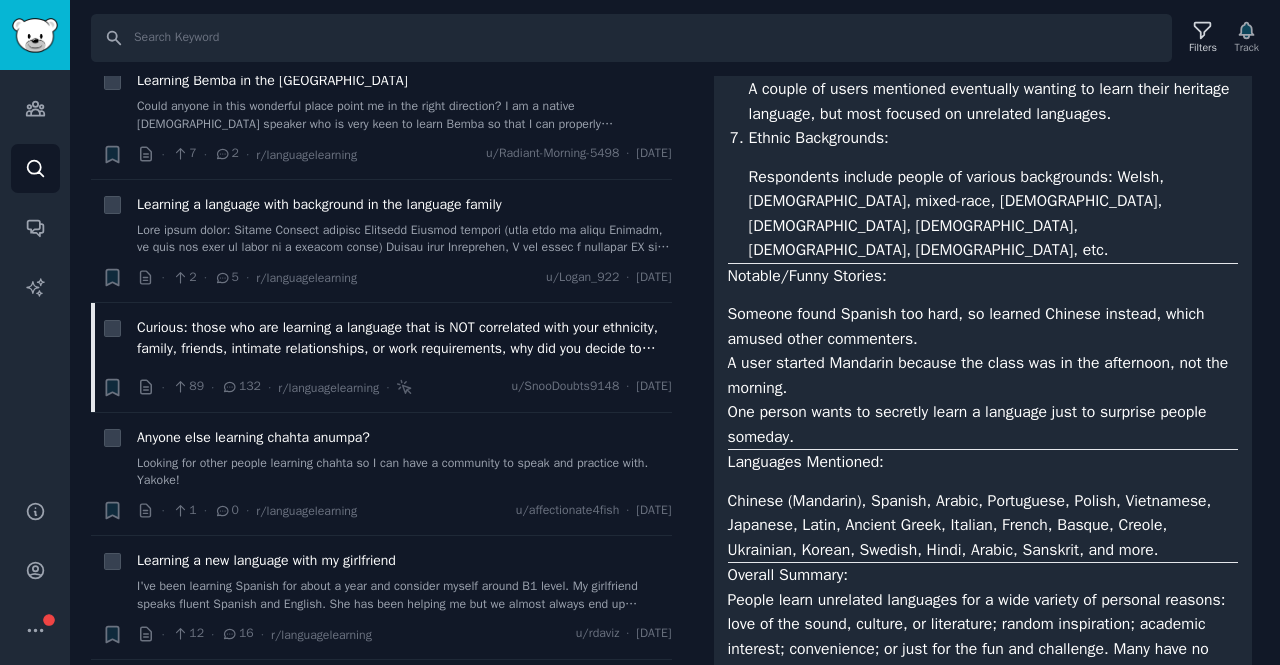 click on "One person wants to secretly learn a language just to surprise people someday." at bounding box center (983, 424) 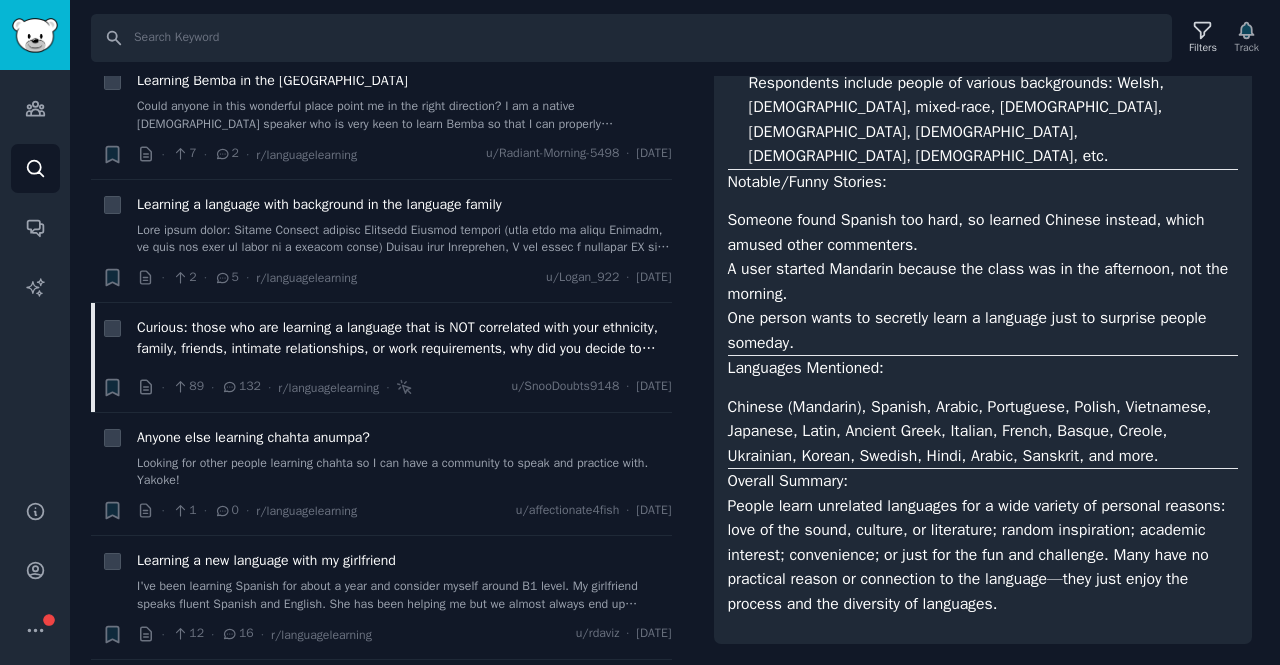 scroll, scrollTop: 1316, scrollLeft: 0, axis: vertical 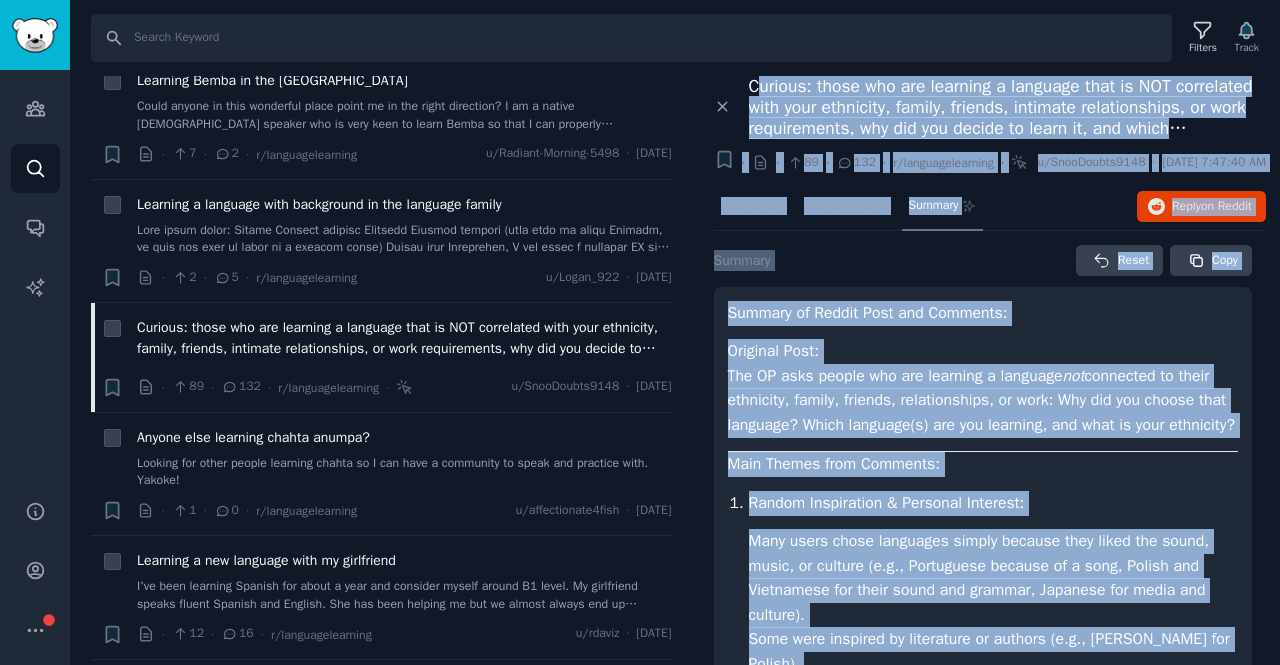 drag, startPoint x: 993, startPoint y: 609, endPoint x: 762, endPoint y: 80, distance: 577.2365 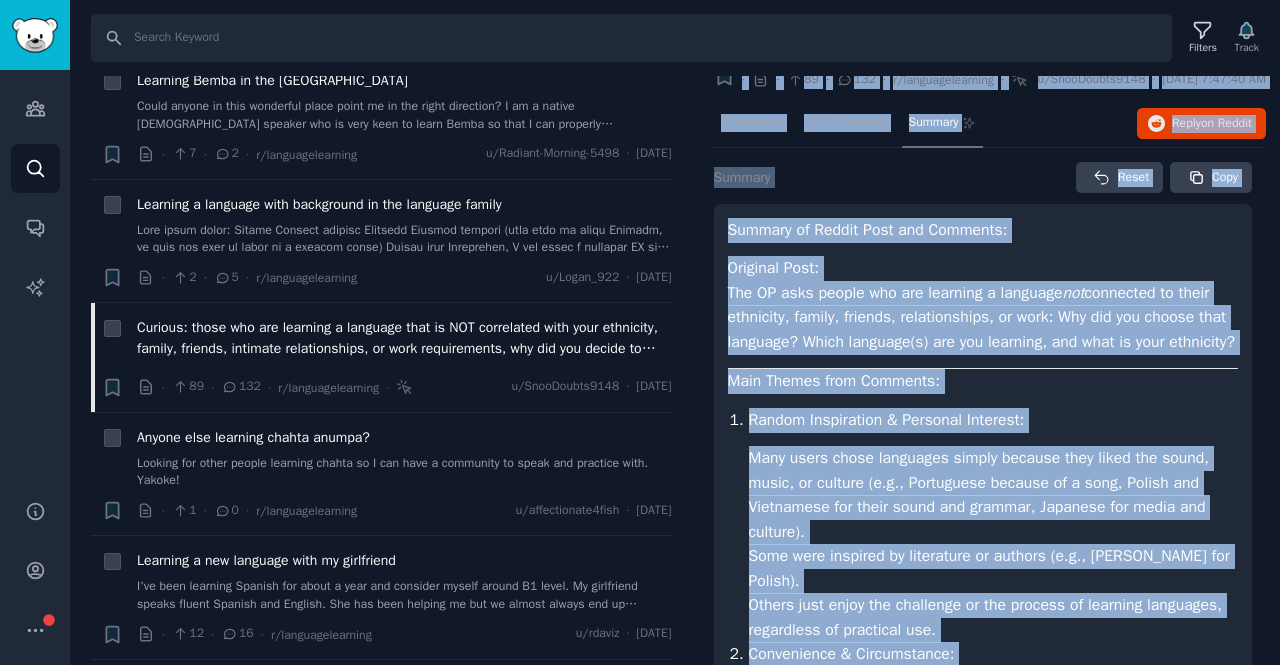 scroll, scrollTop: 0, scrollLeft: 0, axis: both 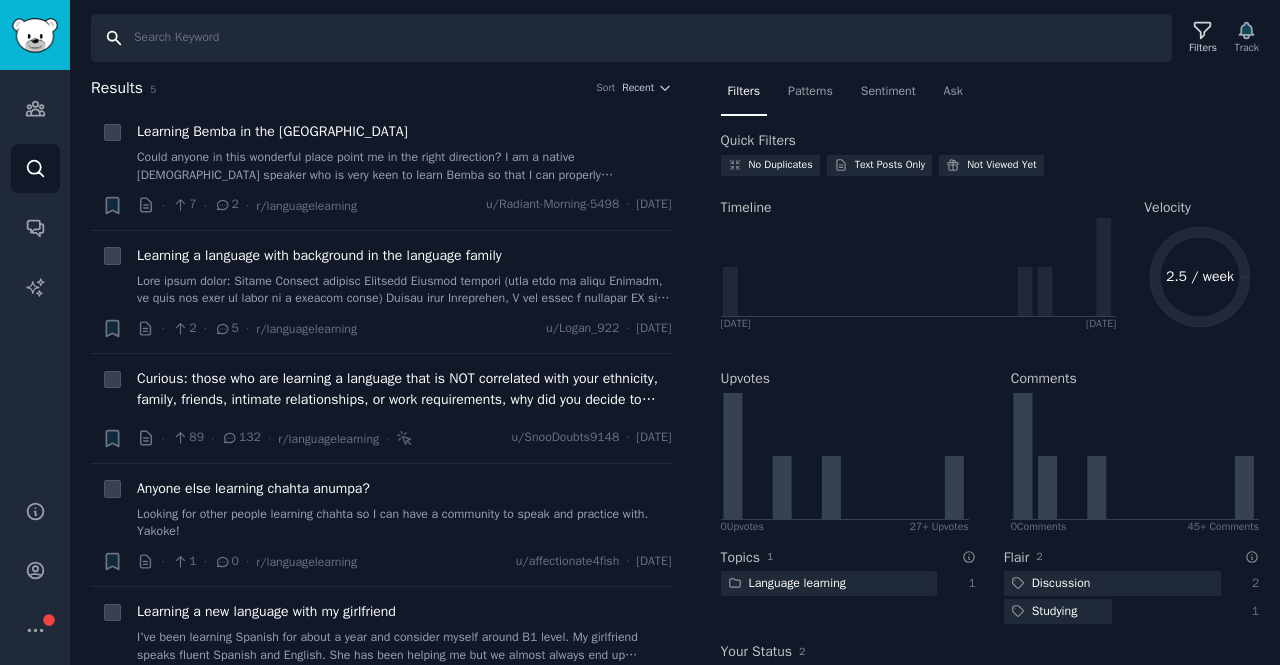 click on "Search" at bounding box center (631, 38) 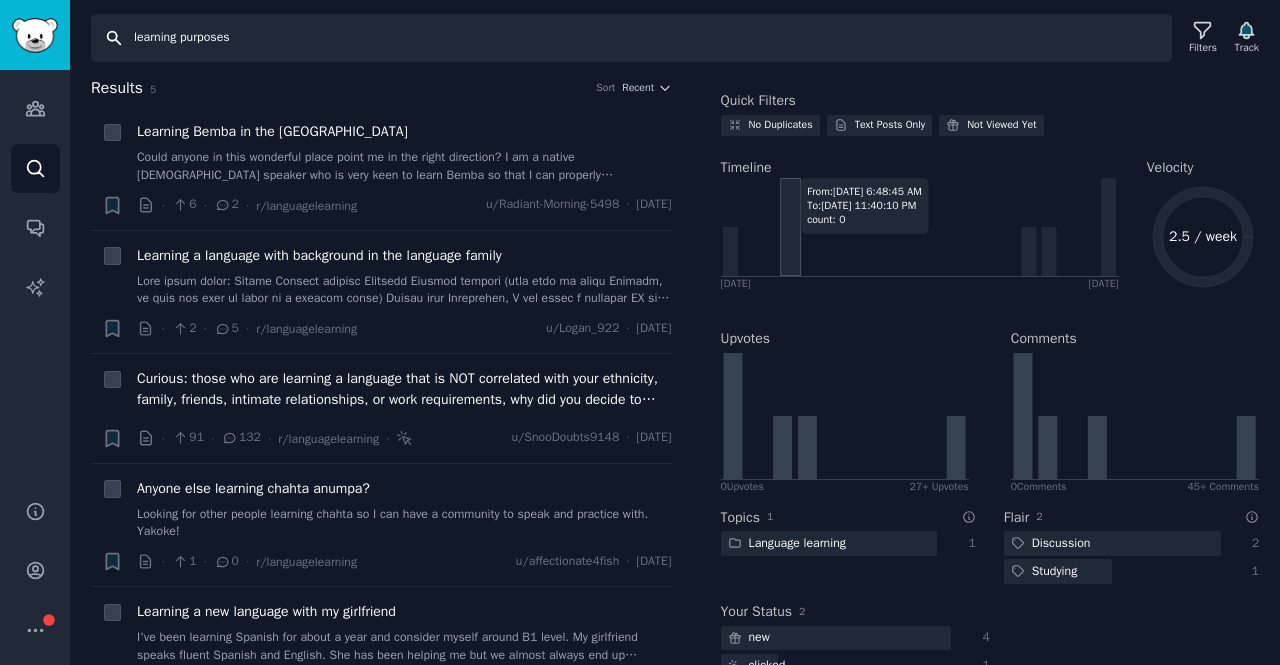 scroll, scrollTop: 76, scrollLeft: 0, axis: vertical 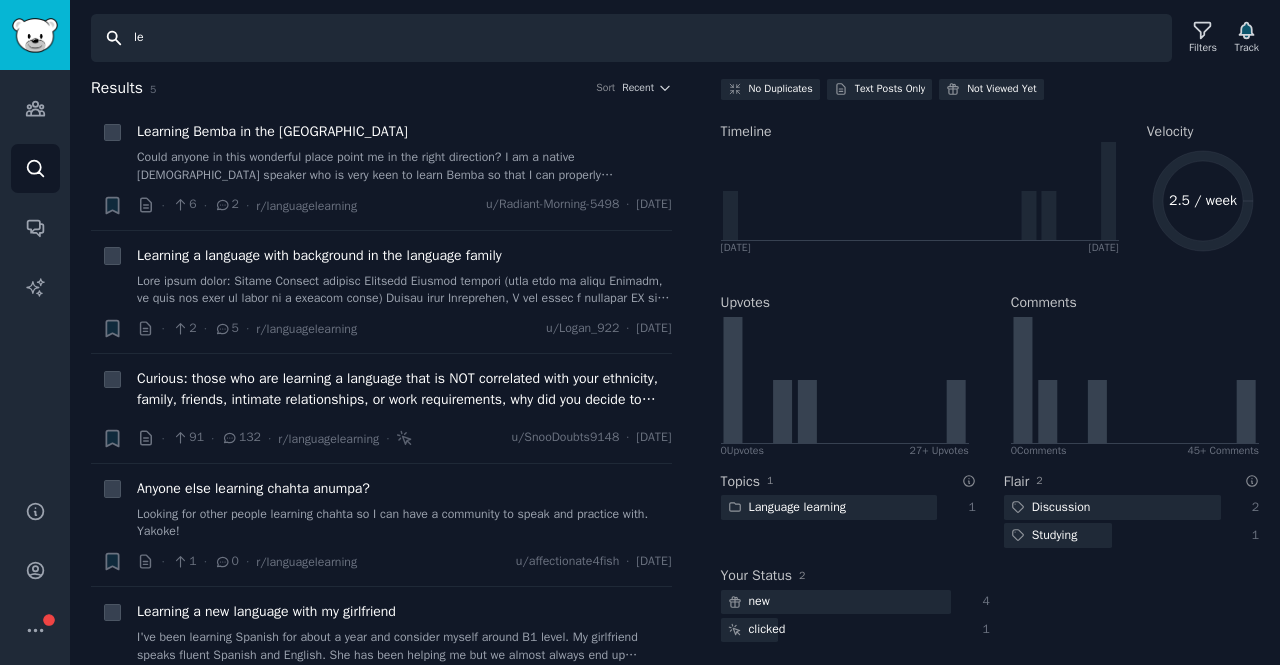 type on "l" 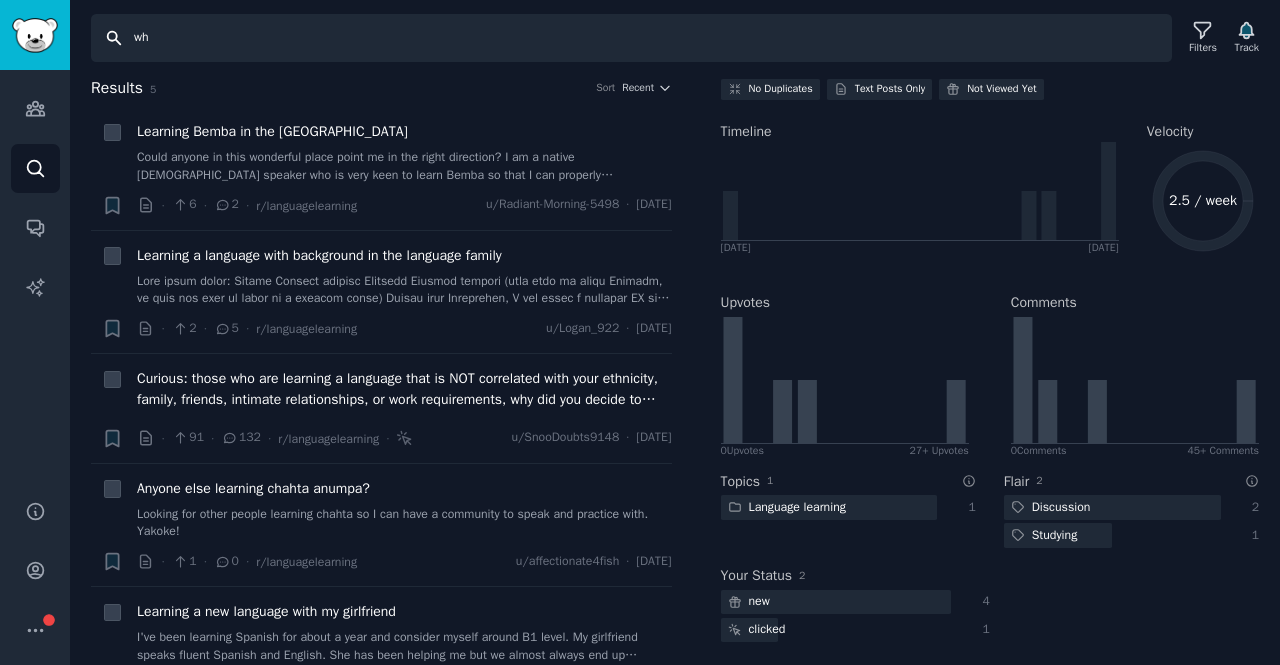type on "w" 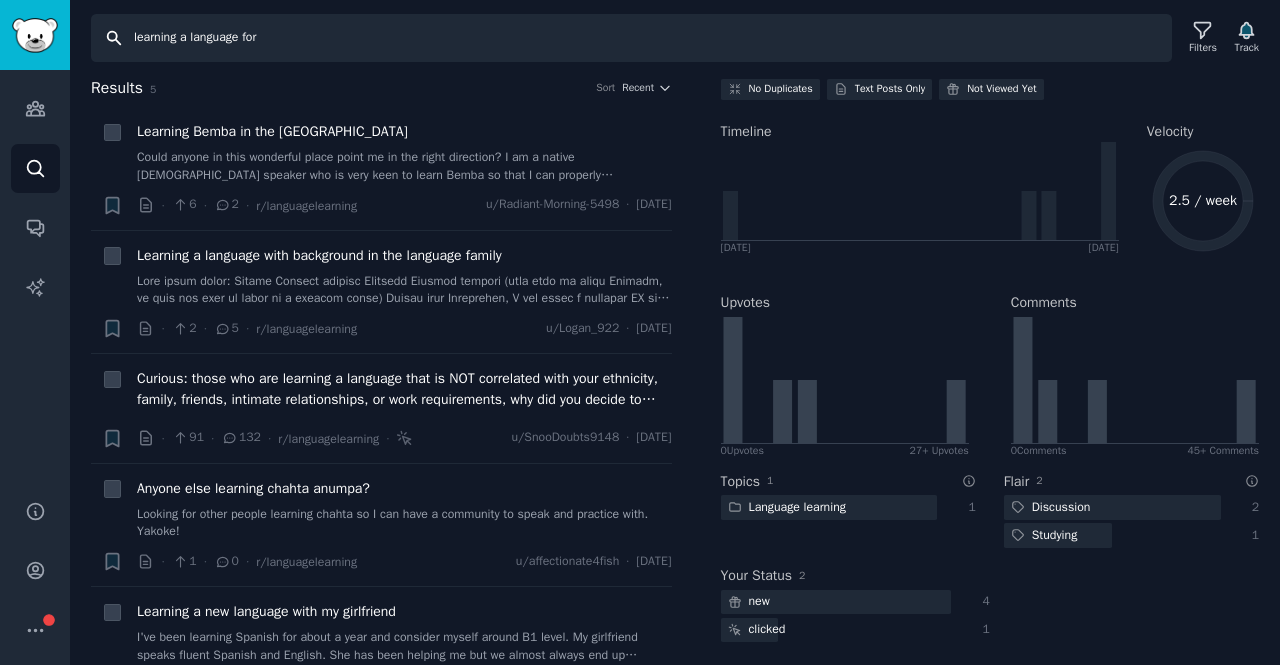 type on "learning a language for" 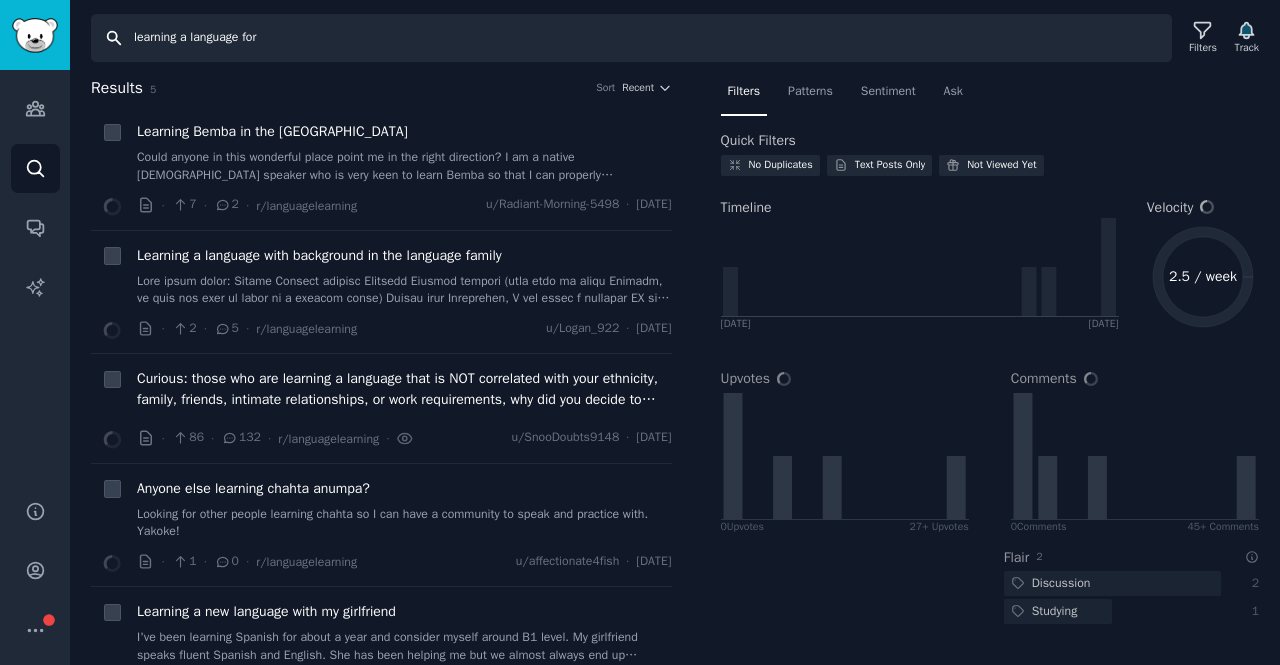 scroll, scrollTop: 0, scrollLeft: 0, axis: both 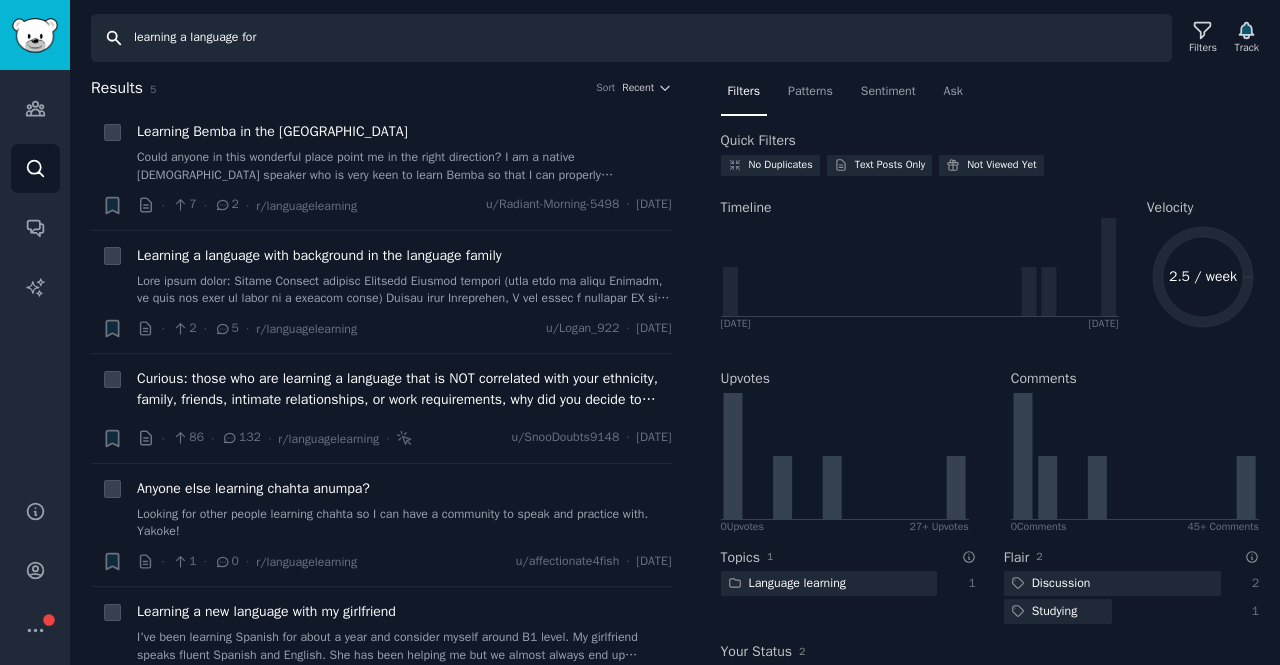 drag, startPoint x: 281, startPoint y: 36, endPoint x: 78, endPoint y: 79, distance: 207.50421 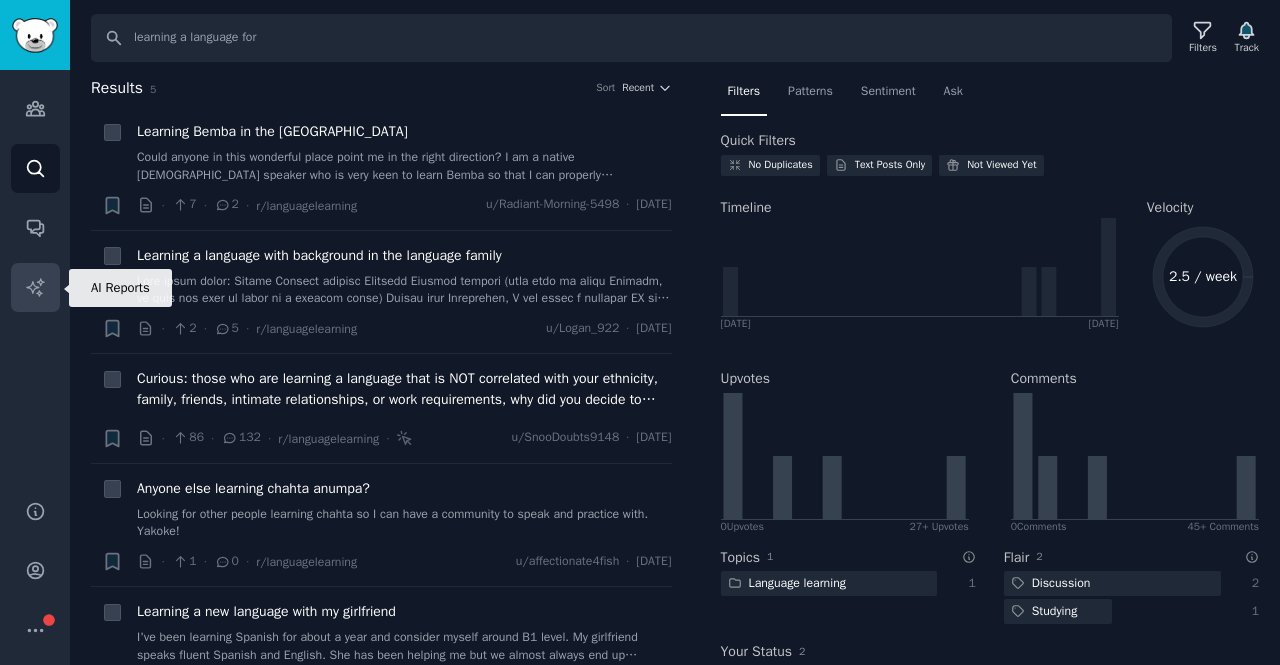 click on "AI Reports" at bounding box center [35, 287] 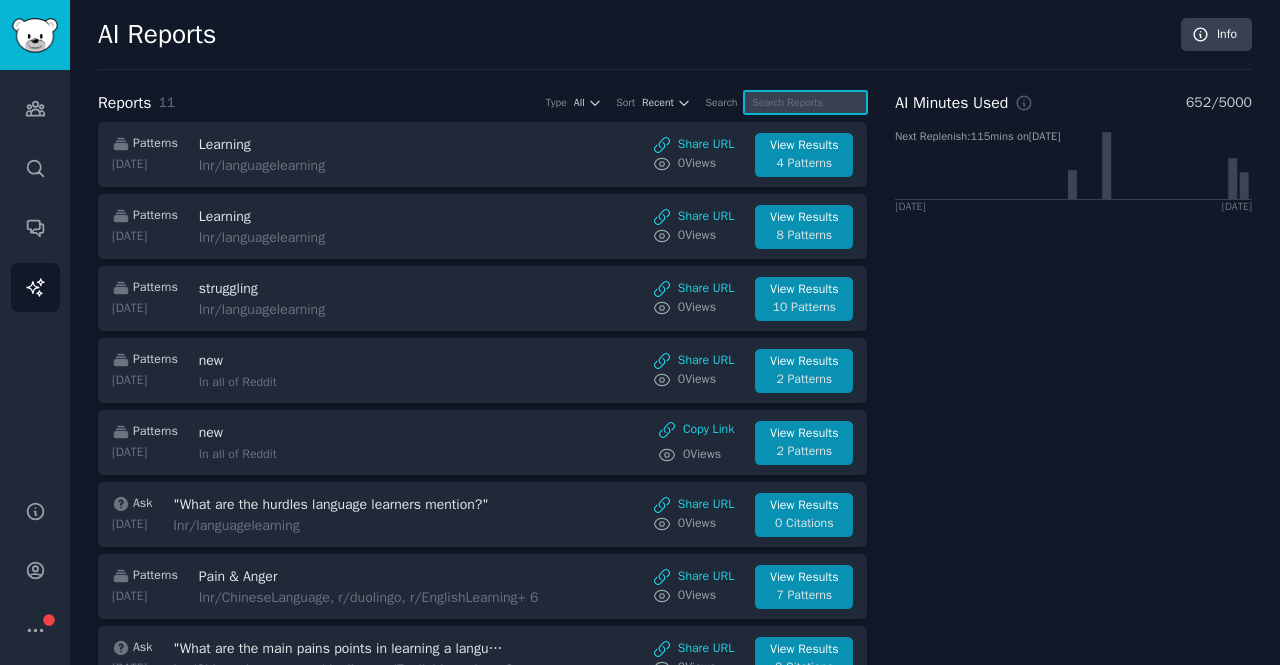 click at bounding box center (805, 102) 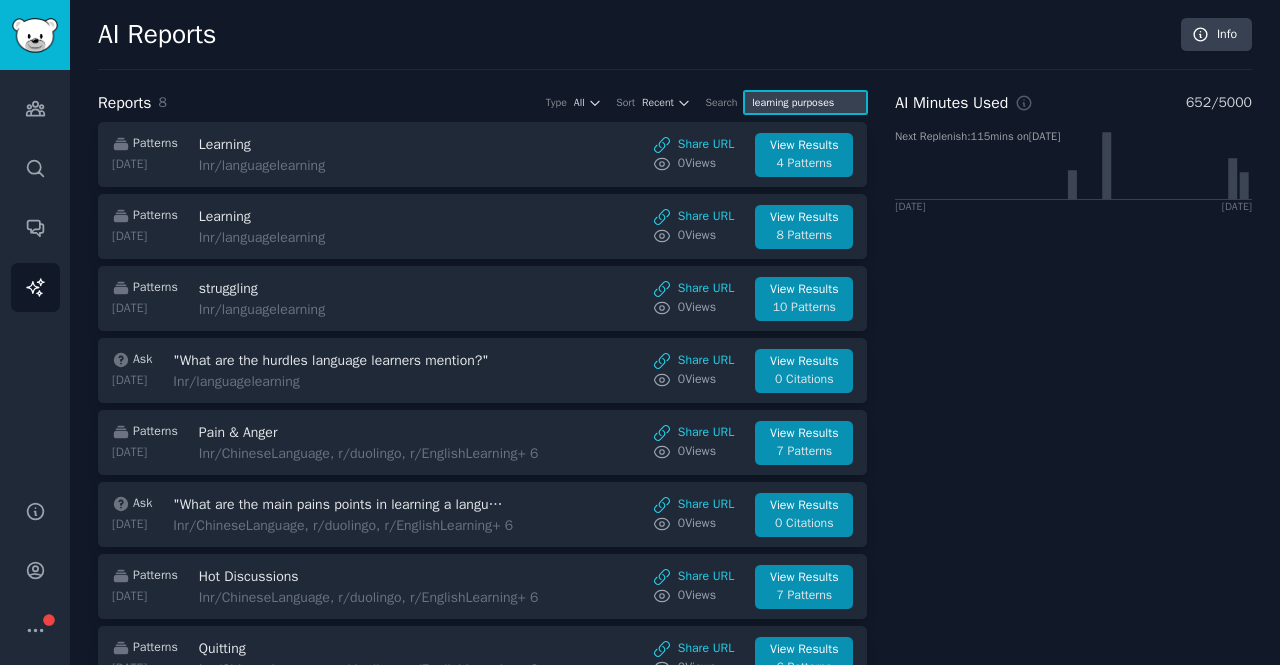 type on "learning purposes" 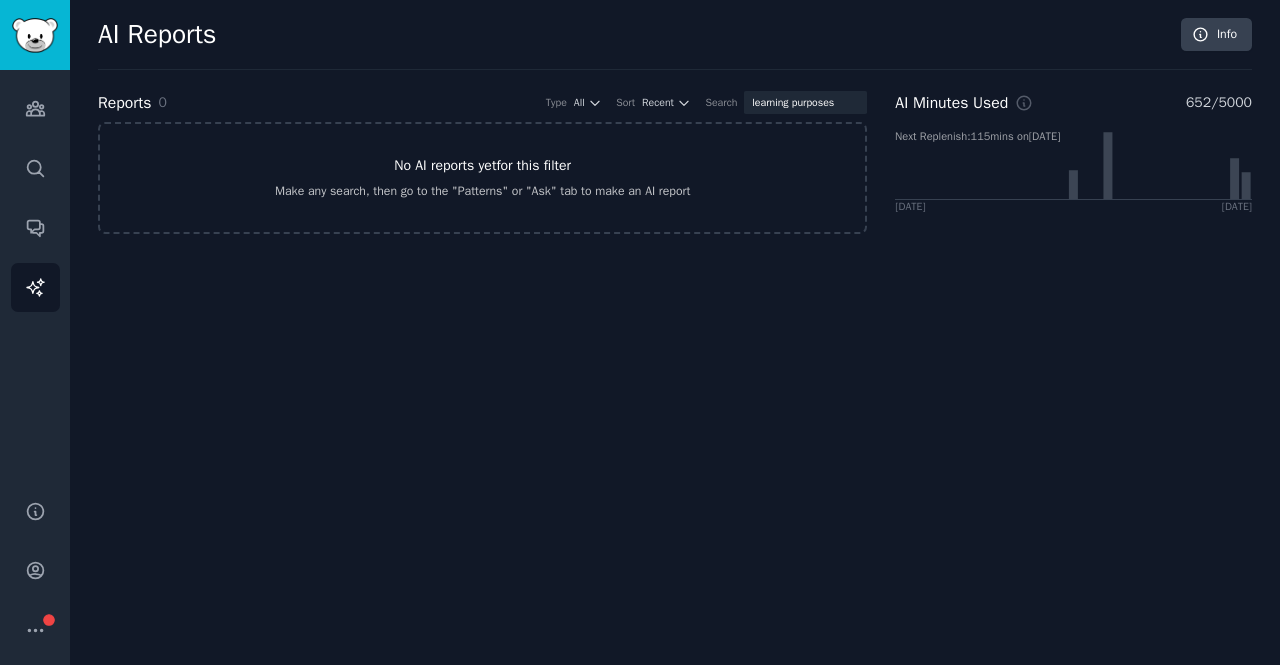 click on "No AI reports yet  for this filter Make any search, then go to the "Patterns" or "Ask" tab to make an AI report" at bounding box center [482, 178] 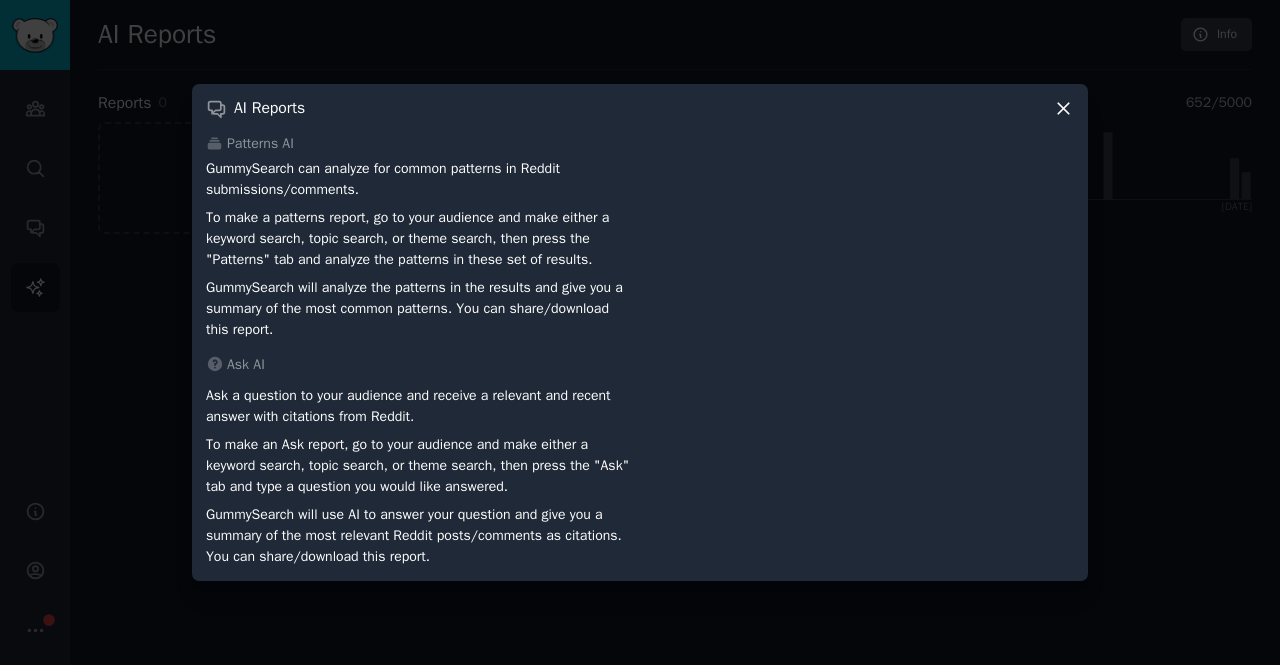 click 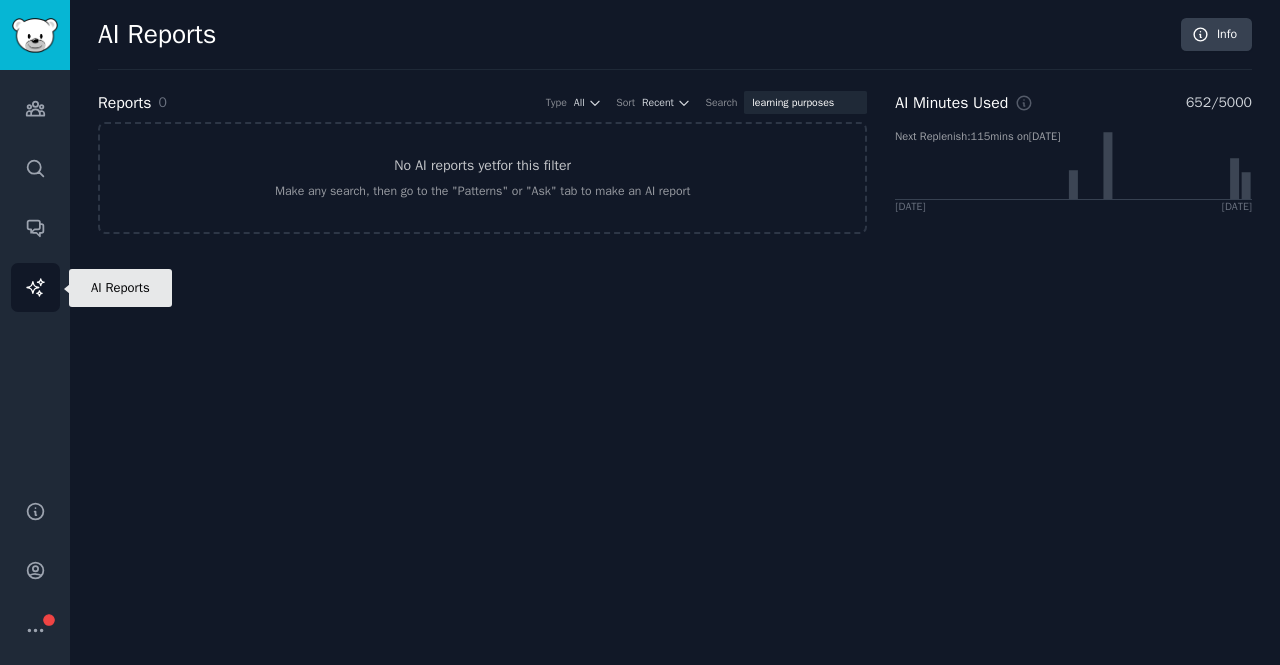 click 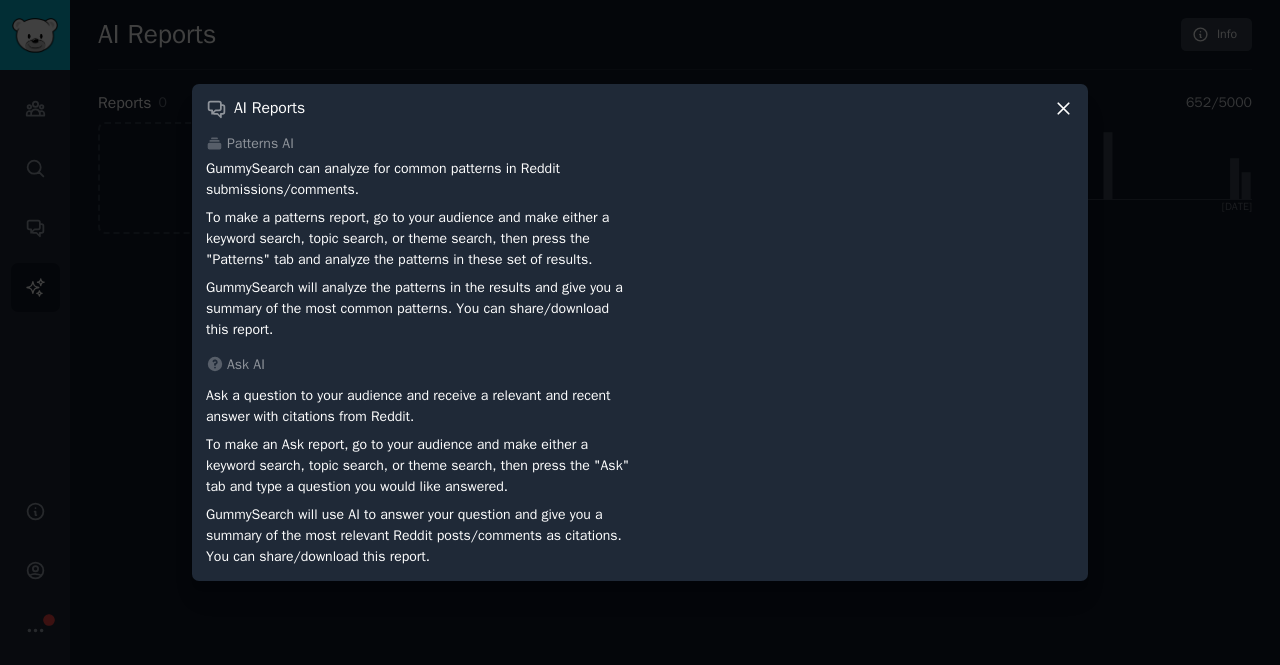 click 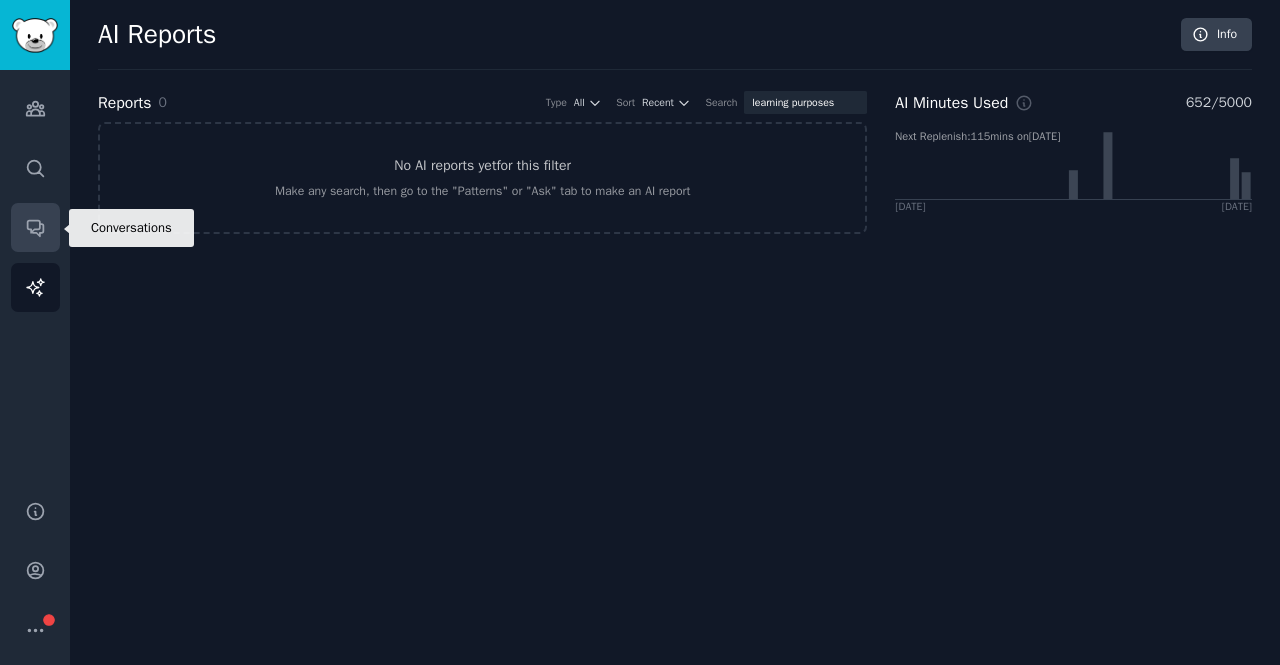 click on "Conversations" at bounding box center [35, 227] 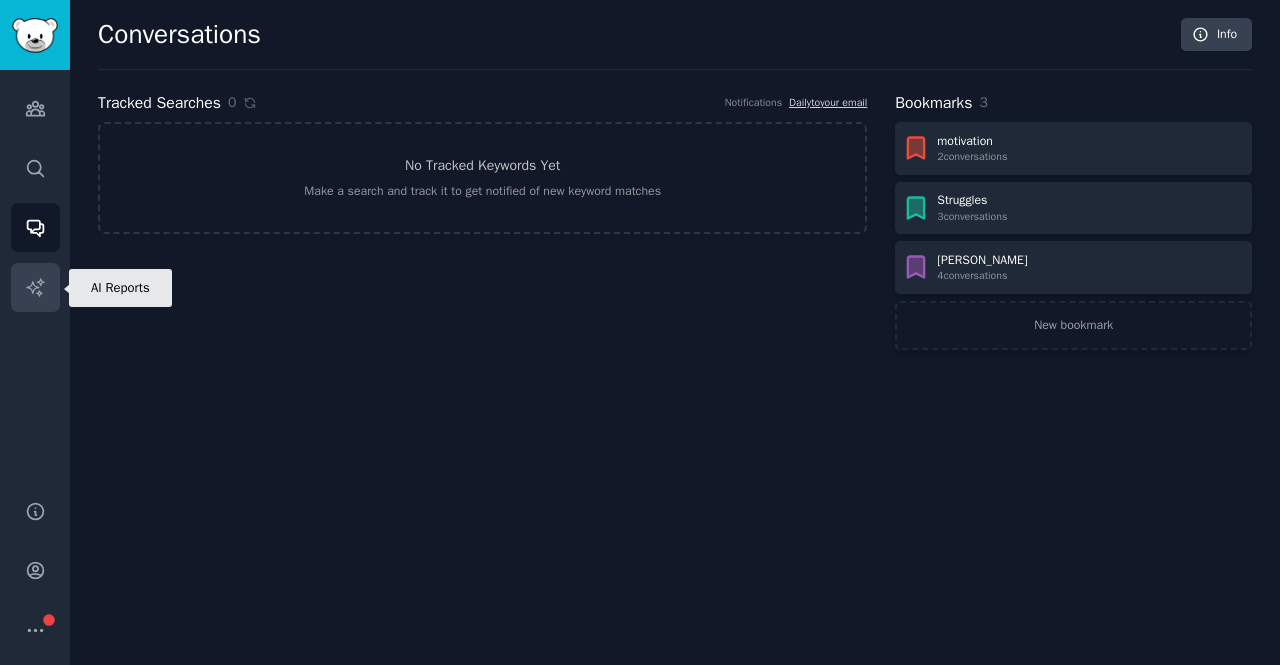 click 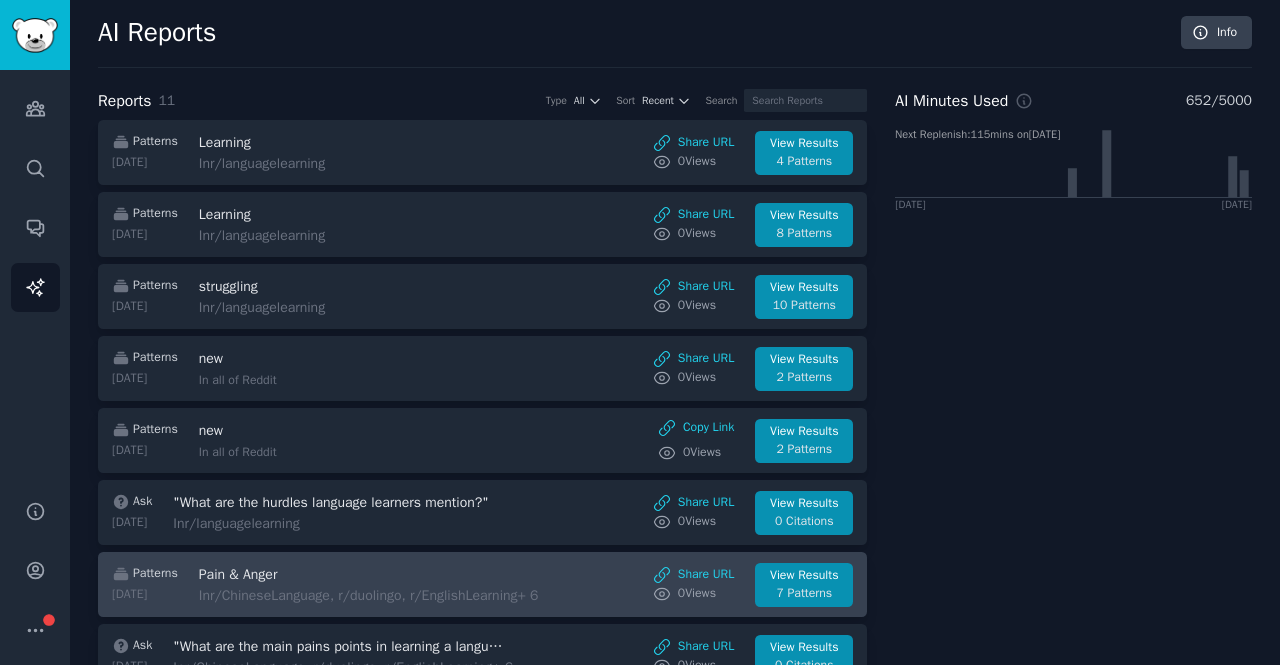 scroll, scrollTop: 0, scrollLeft: 0, axis: both 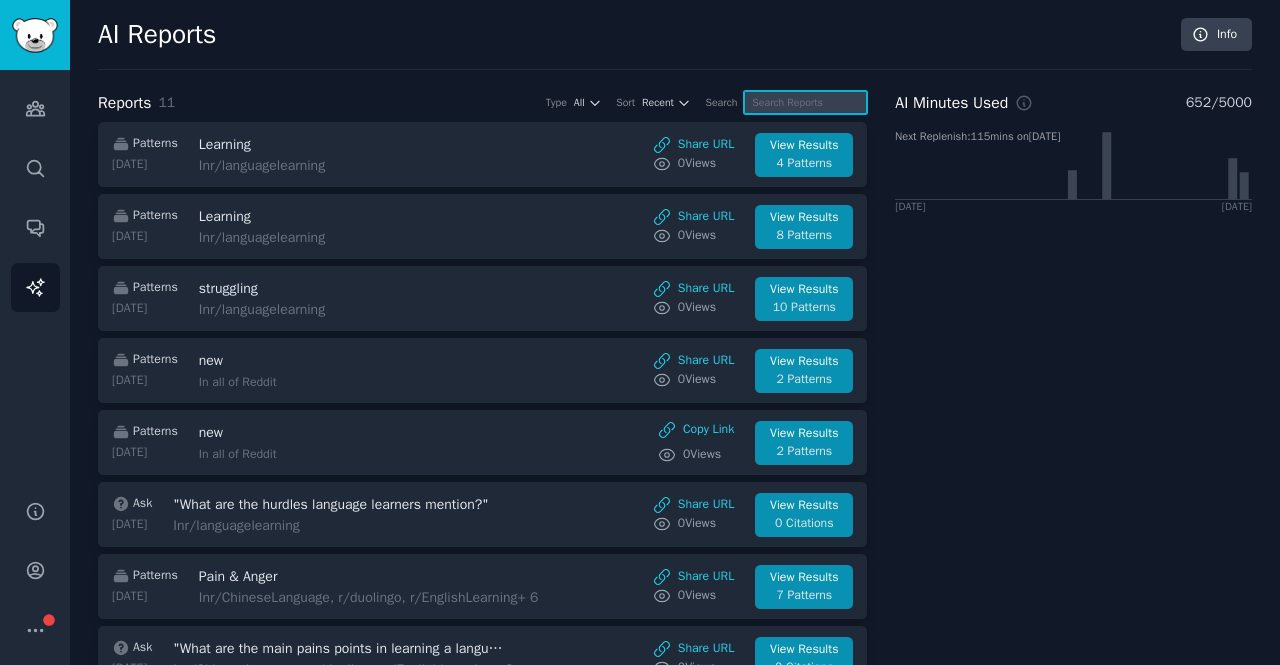 click at bounding box center [805, 102] 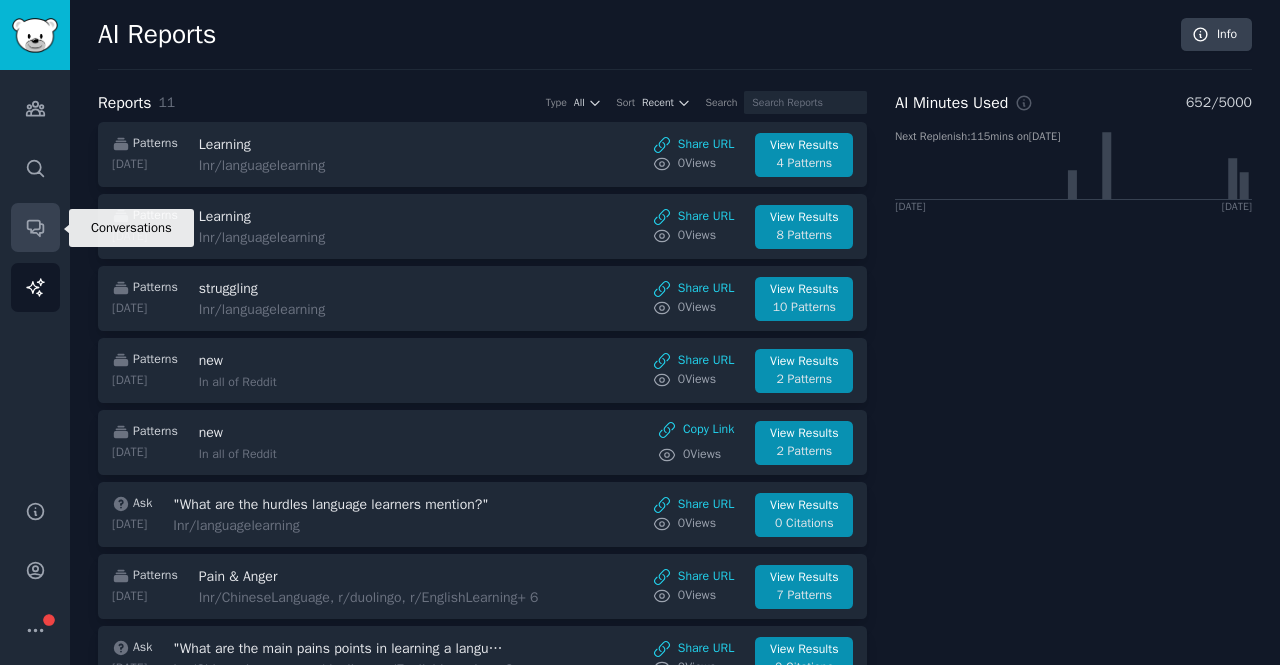 click on "Conversations" at bounding box center [35, 227] 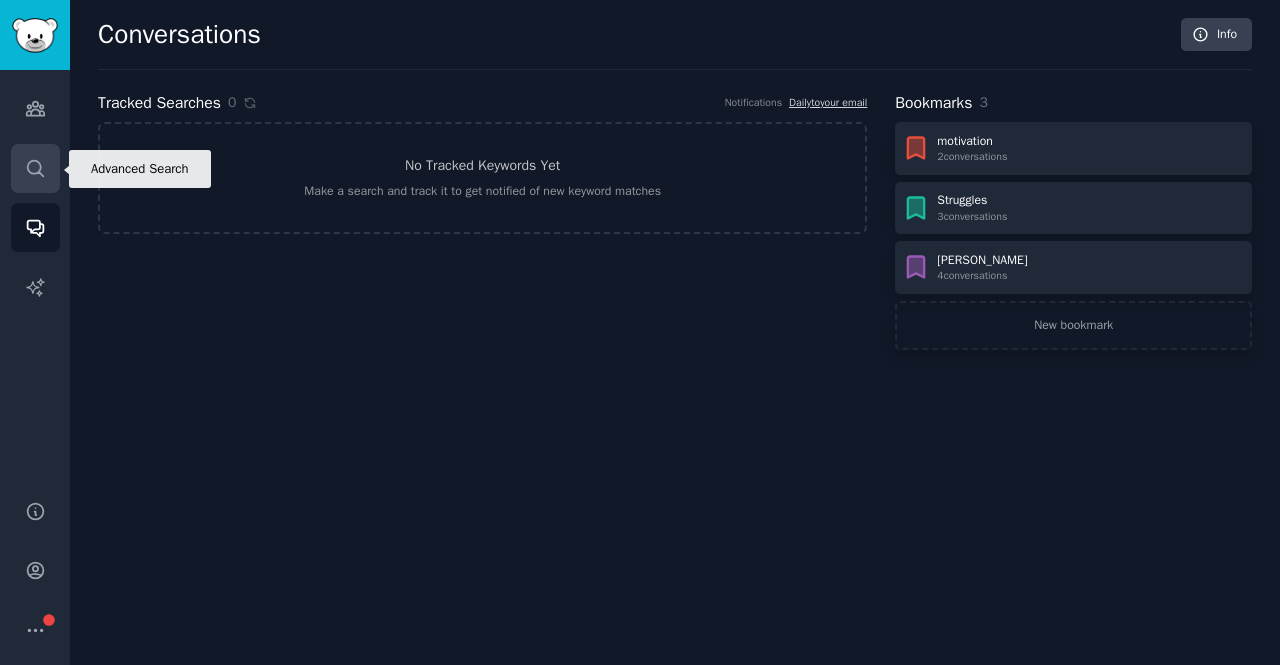 click on "Search" at bounding box center (35, 168) 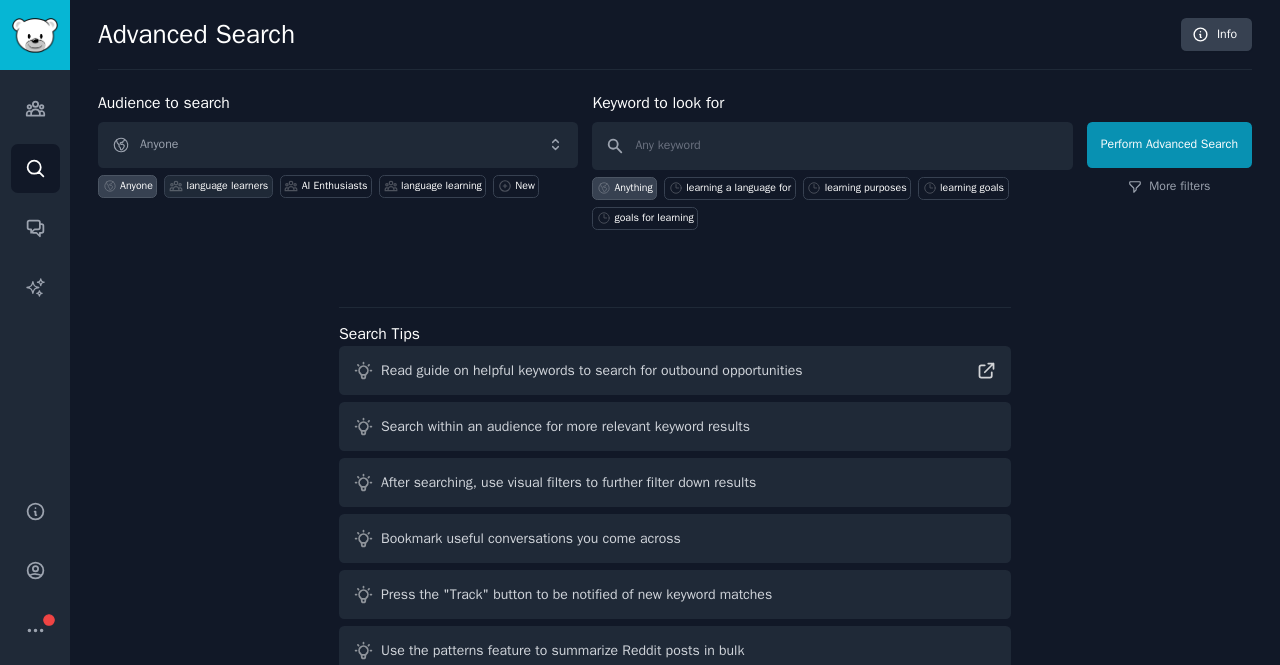 click on "language learners" at bounding box center (227, 186) 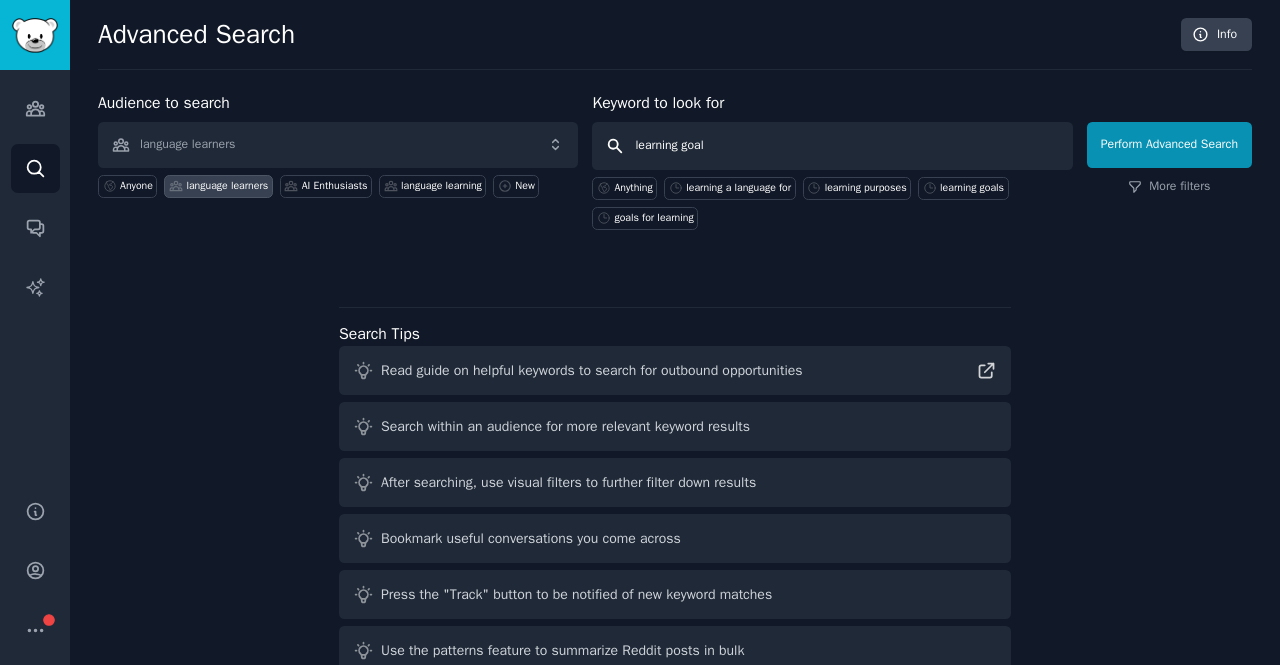 type on "learning goals" 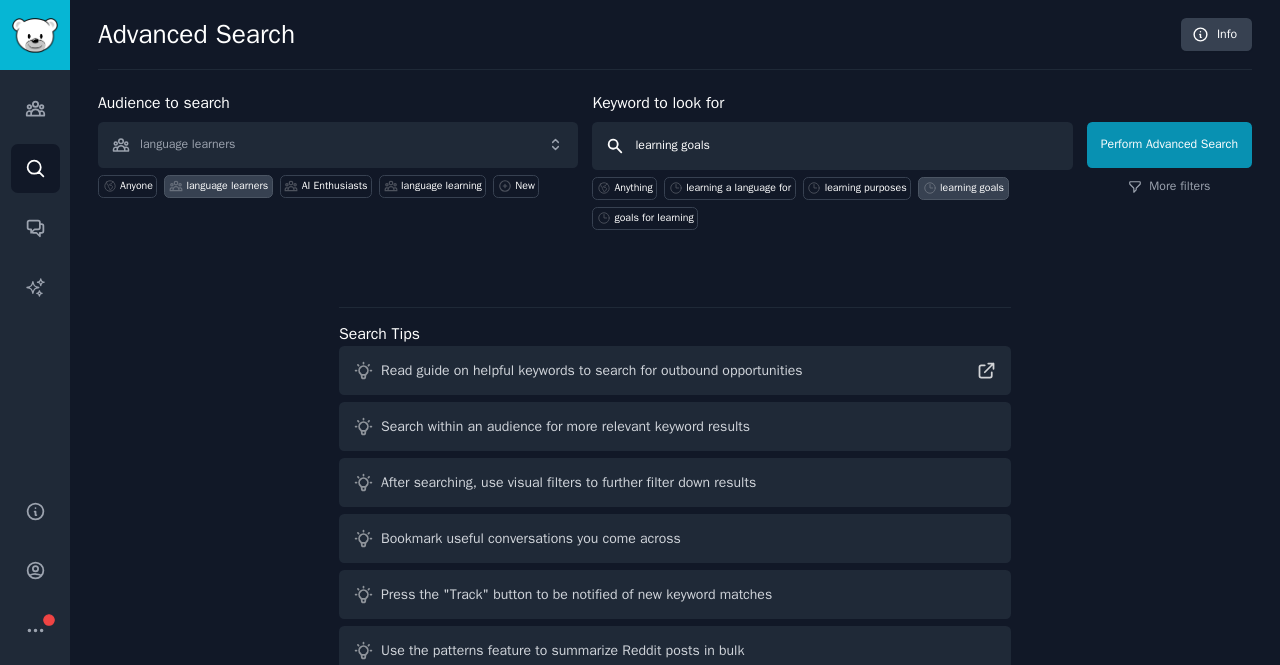 click on "Perform Advanced Search" at bounding box center (1169, 145) 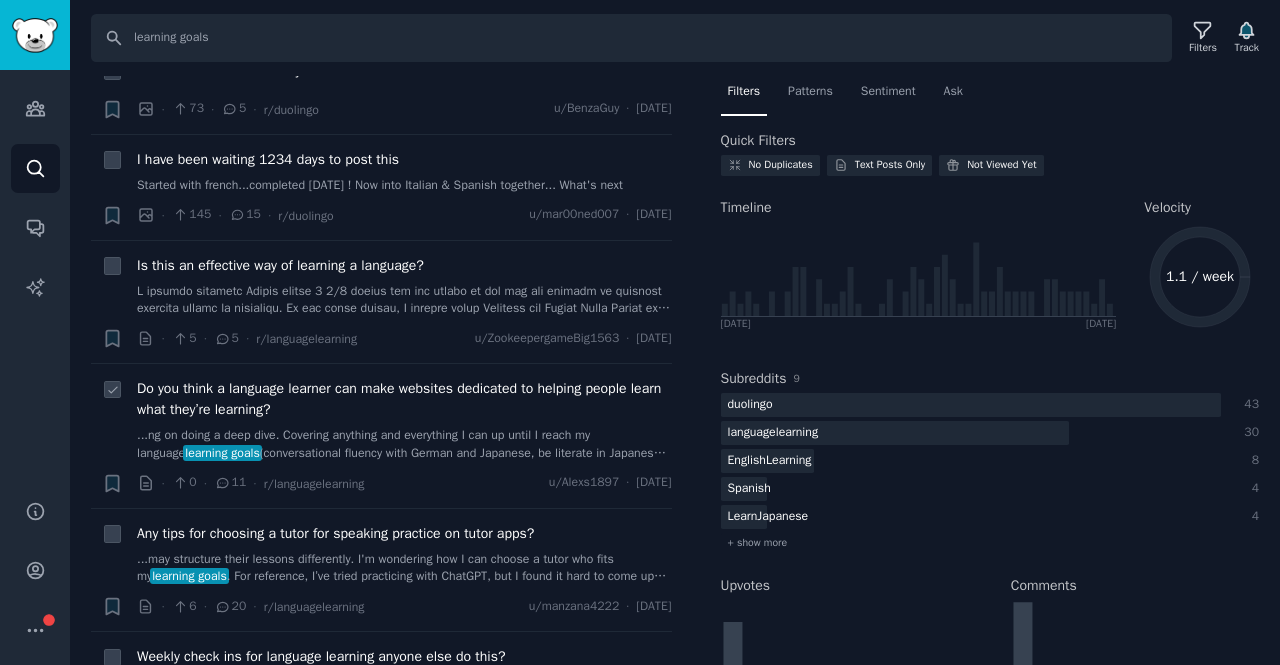 scroll, scrollTop: 66, scrollLeft: 0, axis: vertical 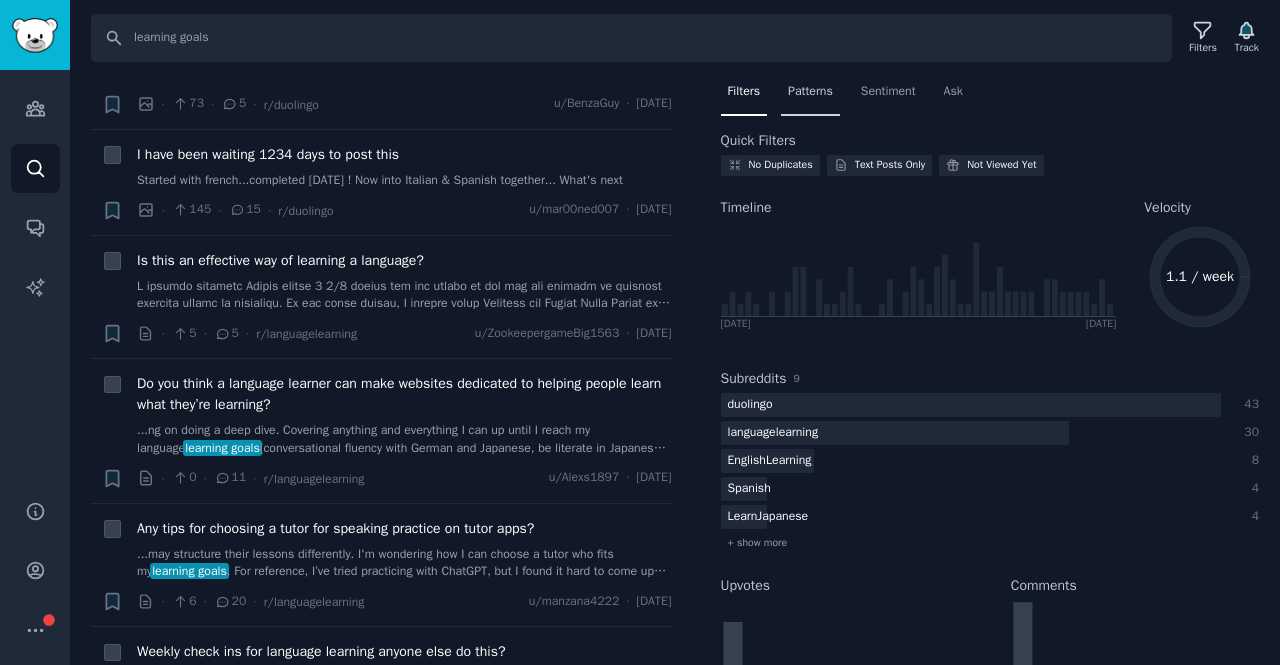 click on "Patterns" at bounding box center (810, 92) 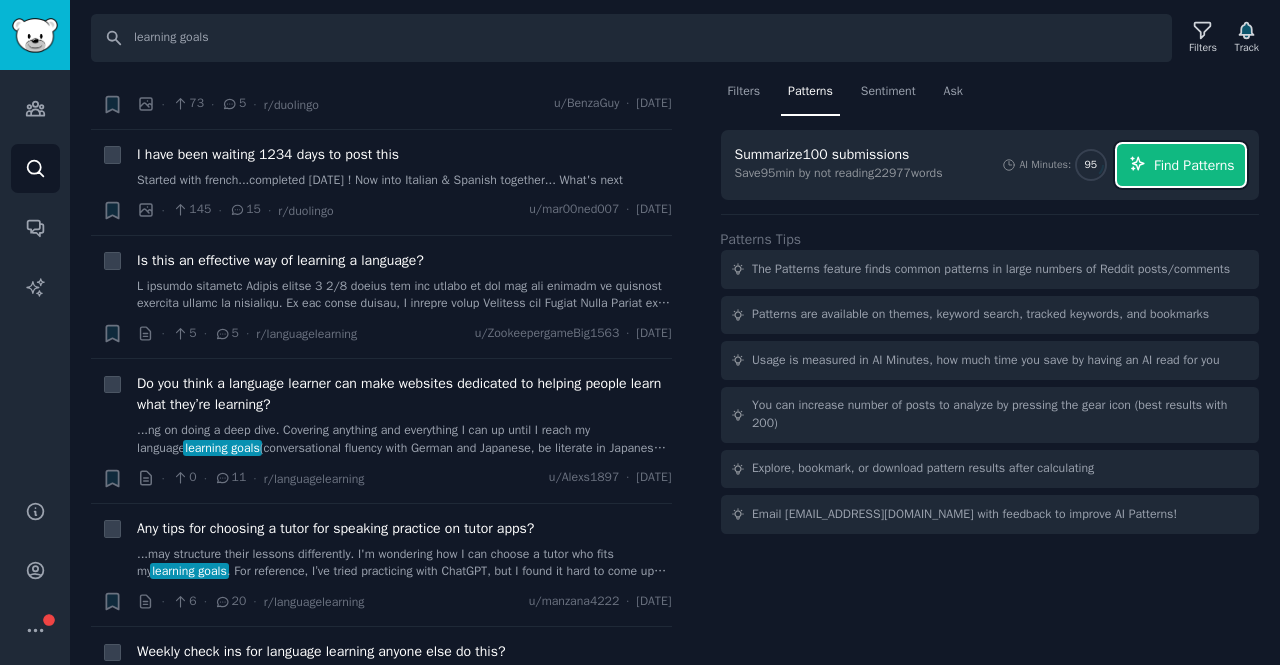 click on "Find Patterns" at bounding box center [1194, 165] 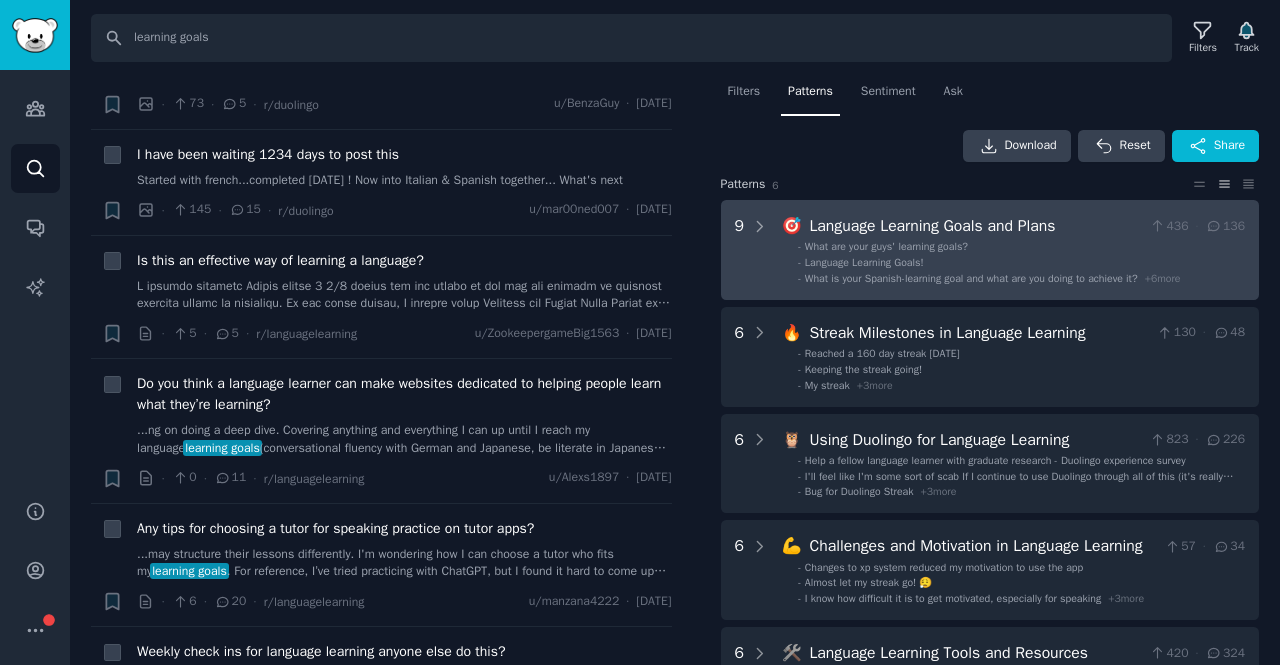 click on "- Language Learning Goals!" at bounding box center (1021, 263) 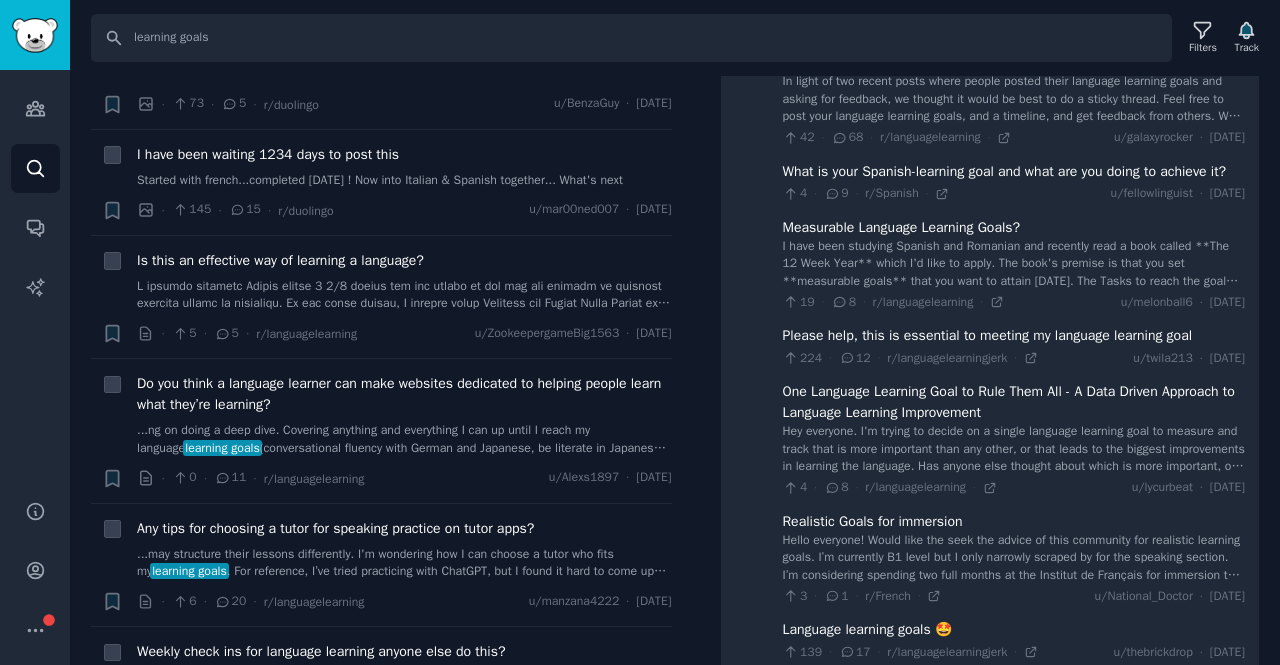 scroll, scrollTop: 310, scrollLeft: 0, axis: vertical 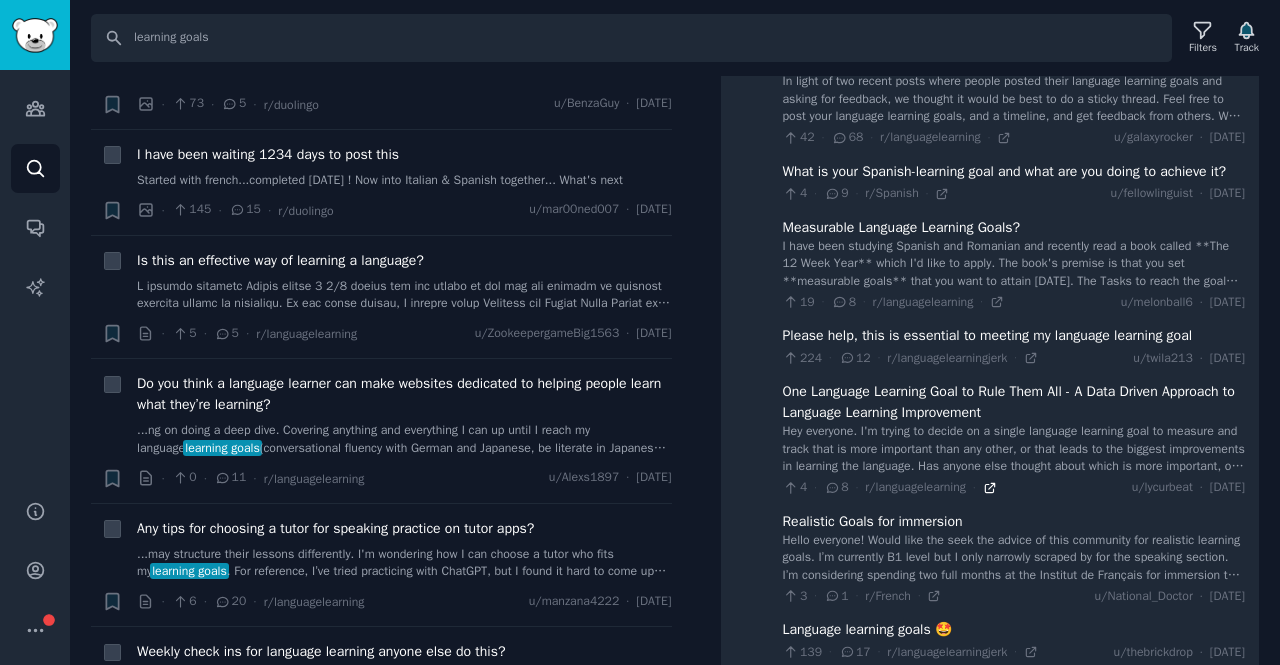 click 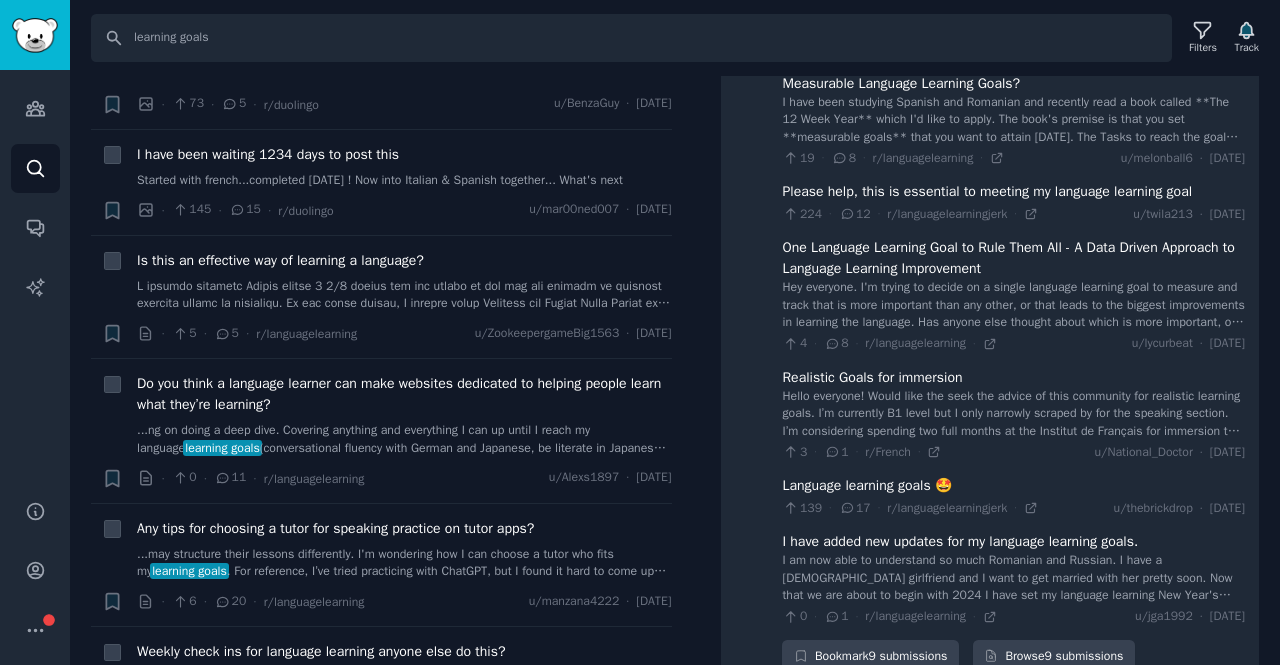 scroll, scrollTop: 0, scrollLeft: 0, axis: both 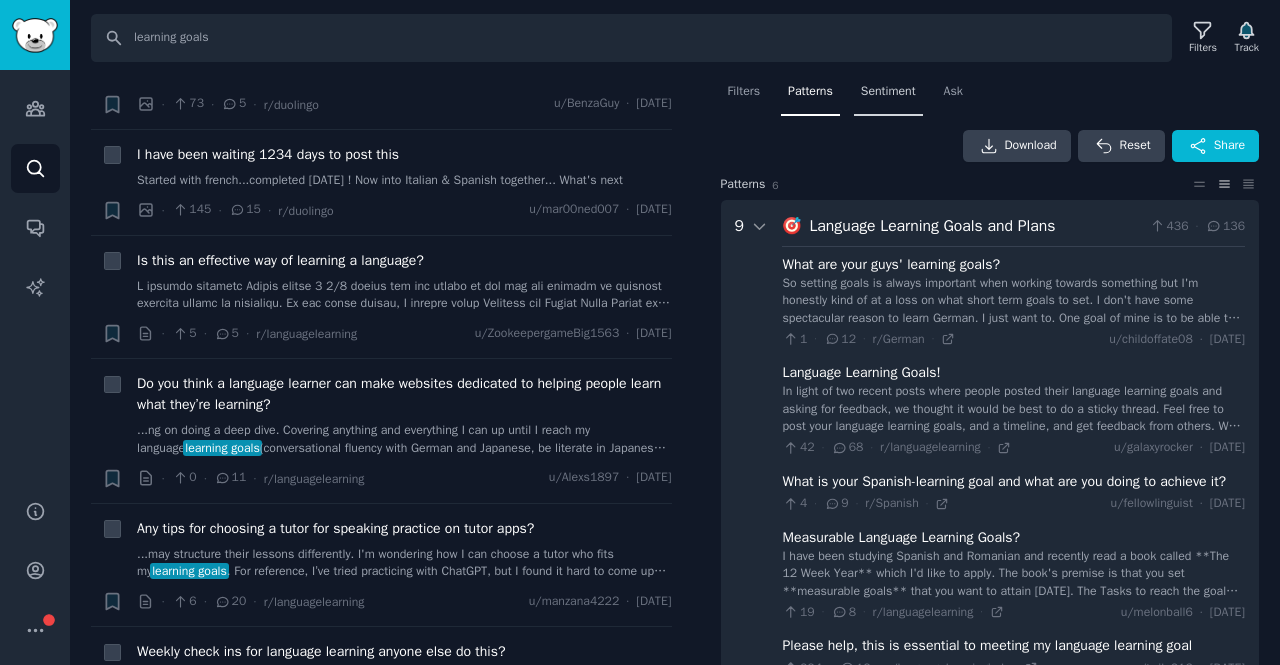 click on "Sentiment" at bounding box center [888, 96] 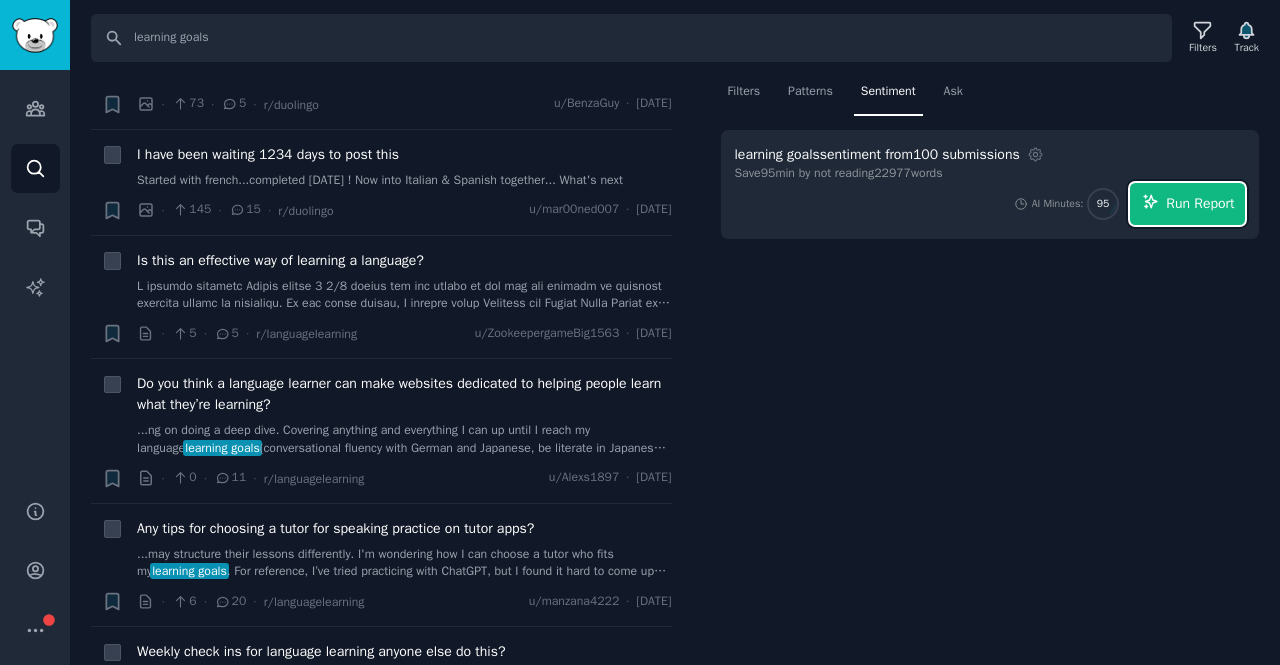 click on "Run Report" at bounding box center [1200, 203] 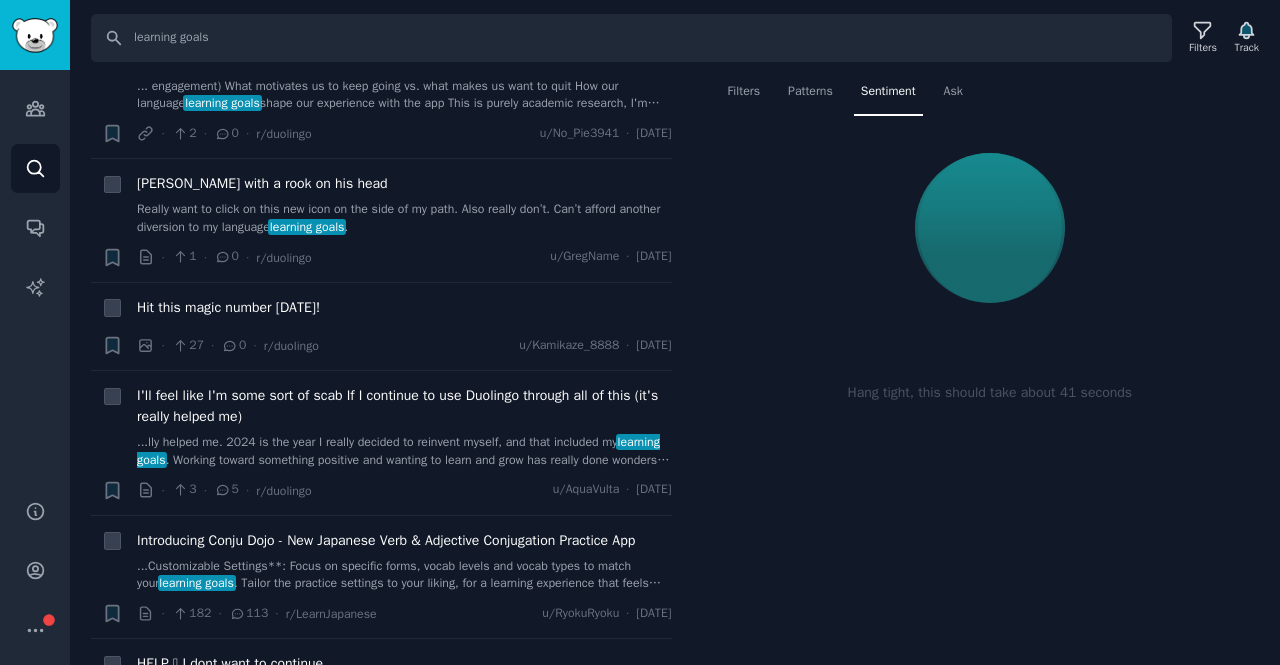 scroll, scrollTop: 791, scrollLeft: 0, axis: vertical 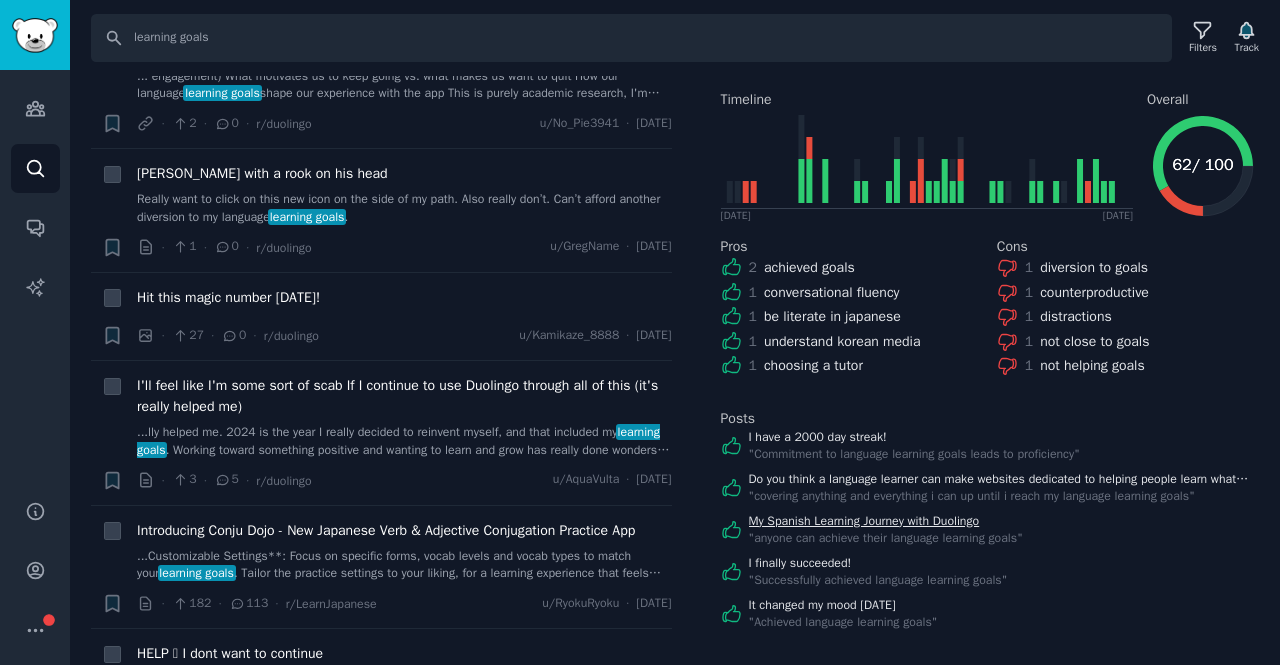 click on "My Spanish Learning Journey with Duolingo" at bounding box center (886, 522) 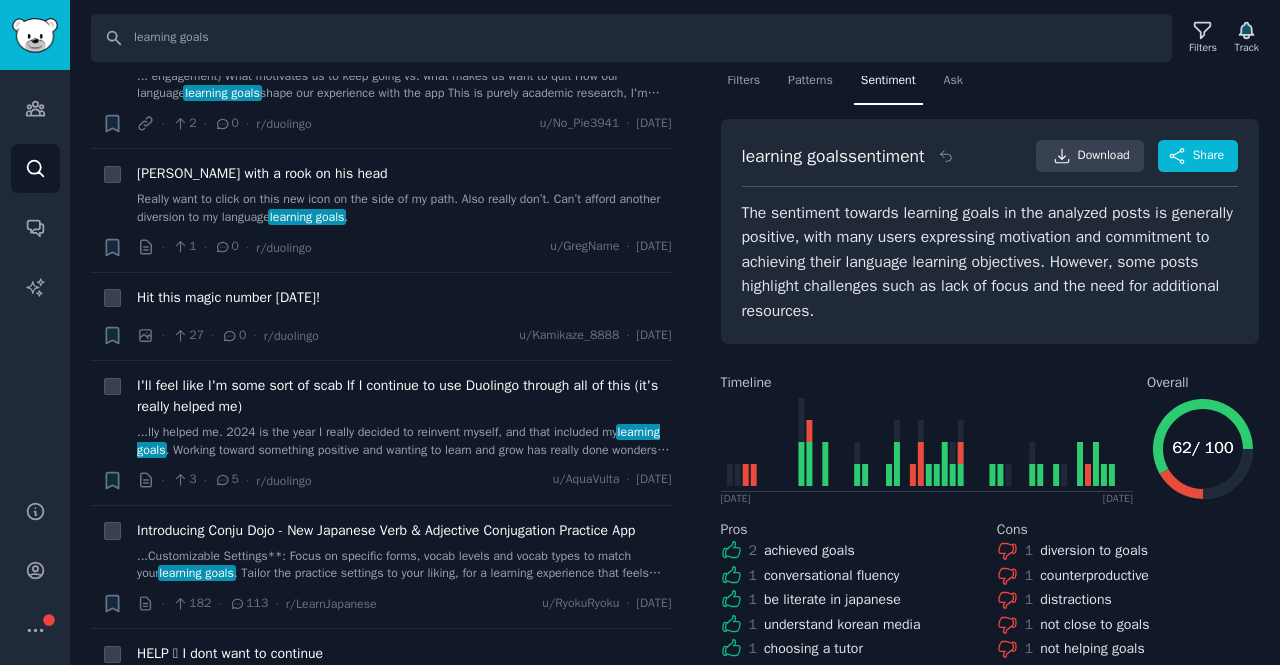 scroll, scrollTop: 12, scrollLeft: 0, axis: vertical 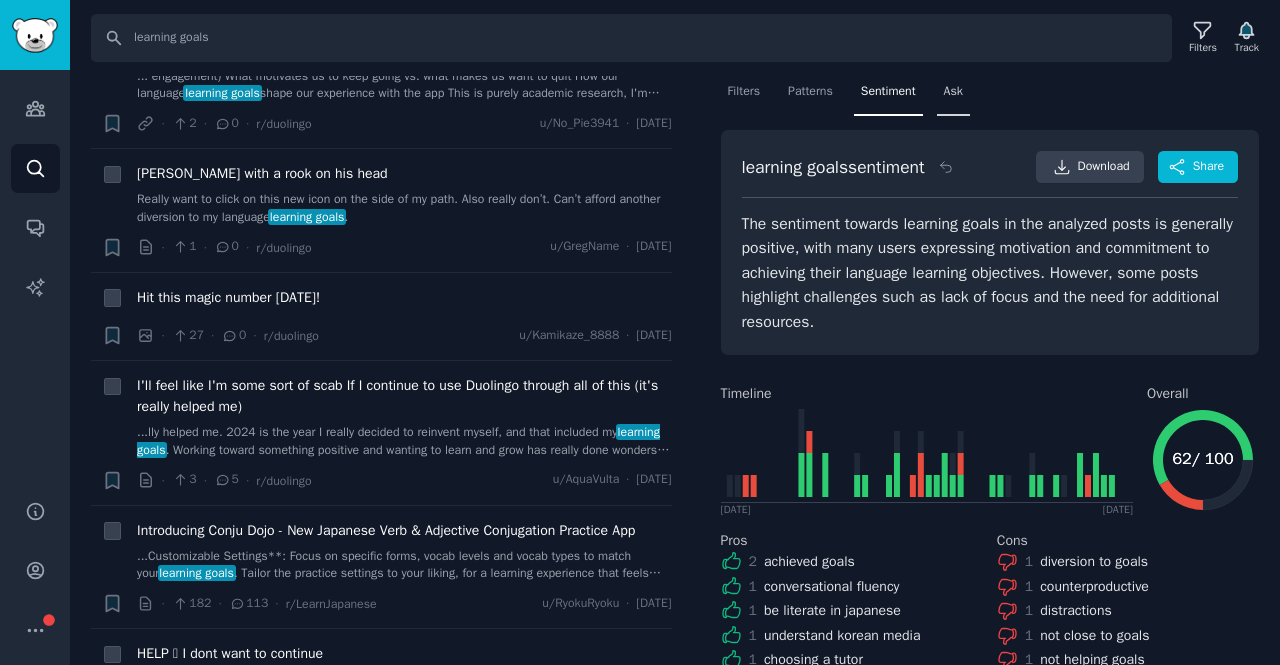 click on "Ask" at bounding box center [953, 96] 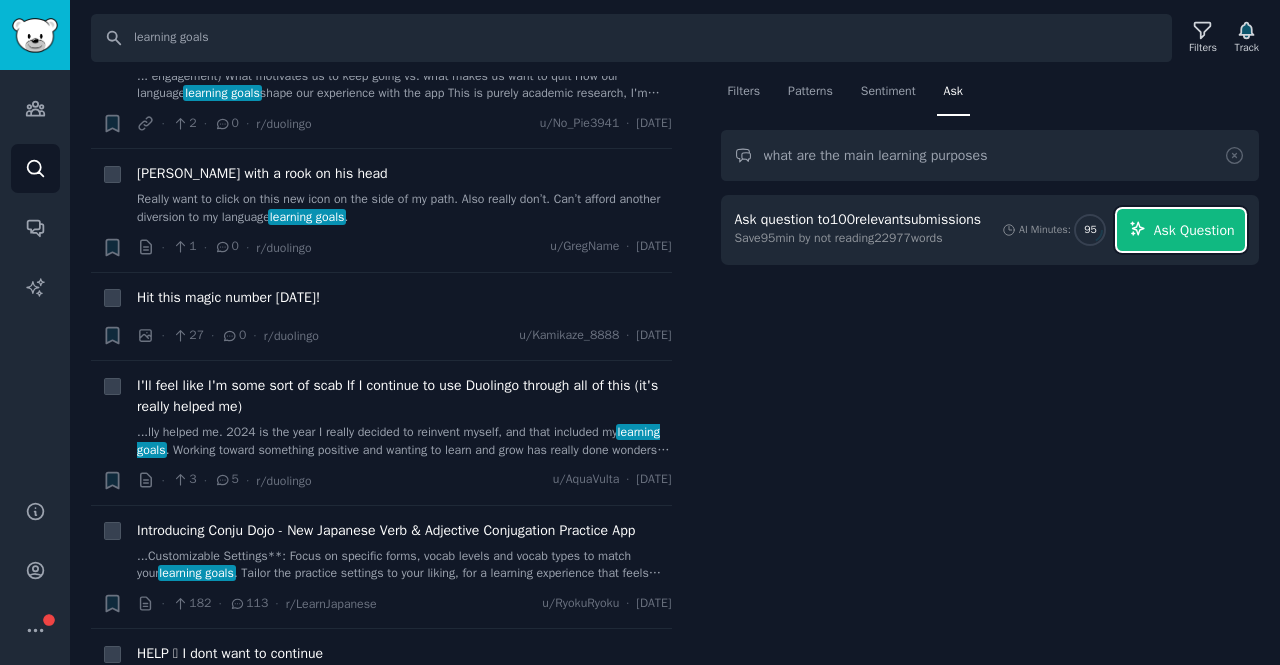 click on "Ask Question" at bounding box center [1181, 230] 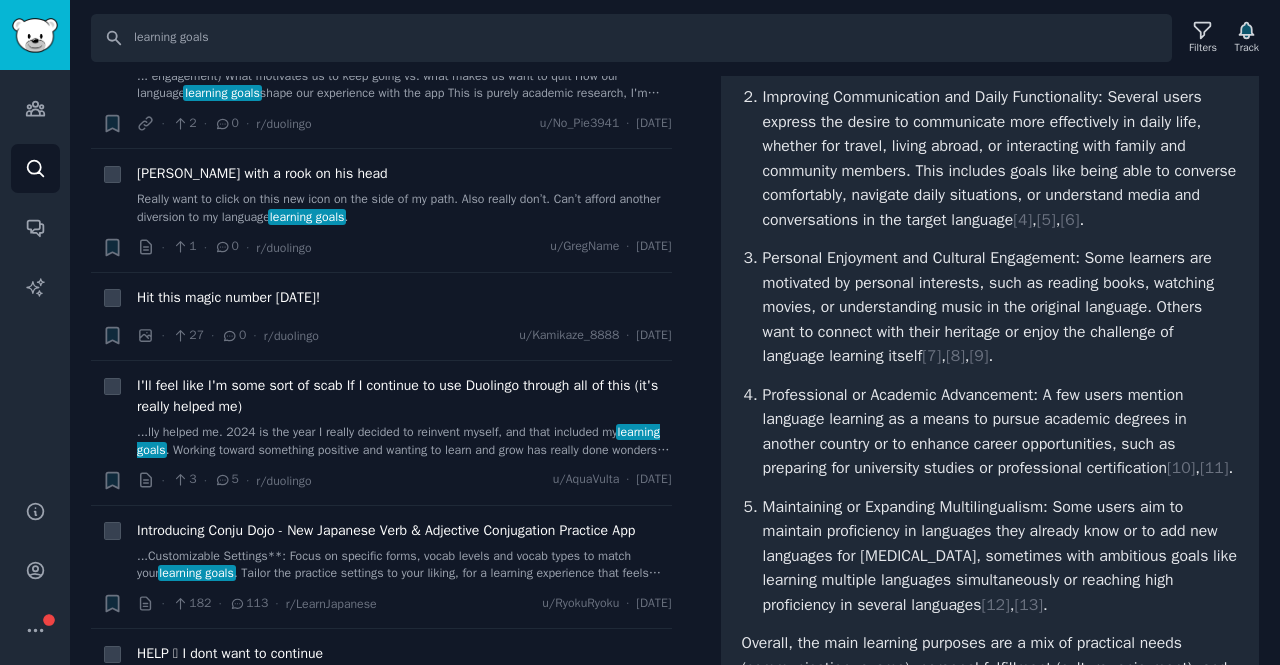 scroll, scrollTop: 0, scrollLeft: 0, axis: both 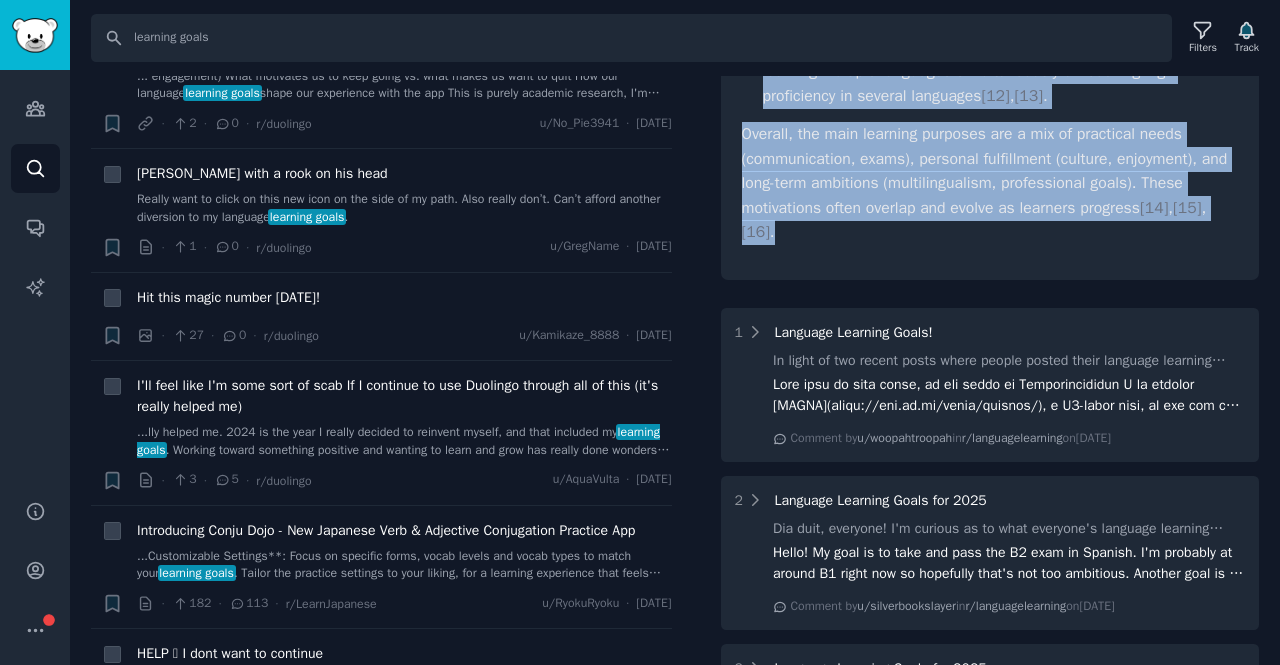 drag, startPoint x: 724, startPoint y: 228, endPoint x: 904, endPoint y: 258, distance: 182.48288 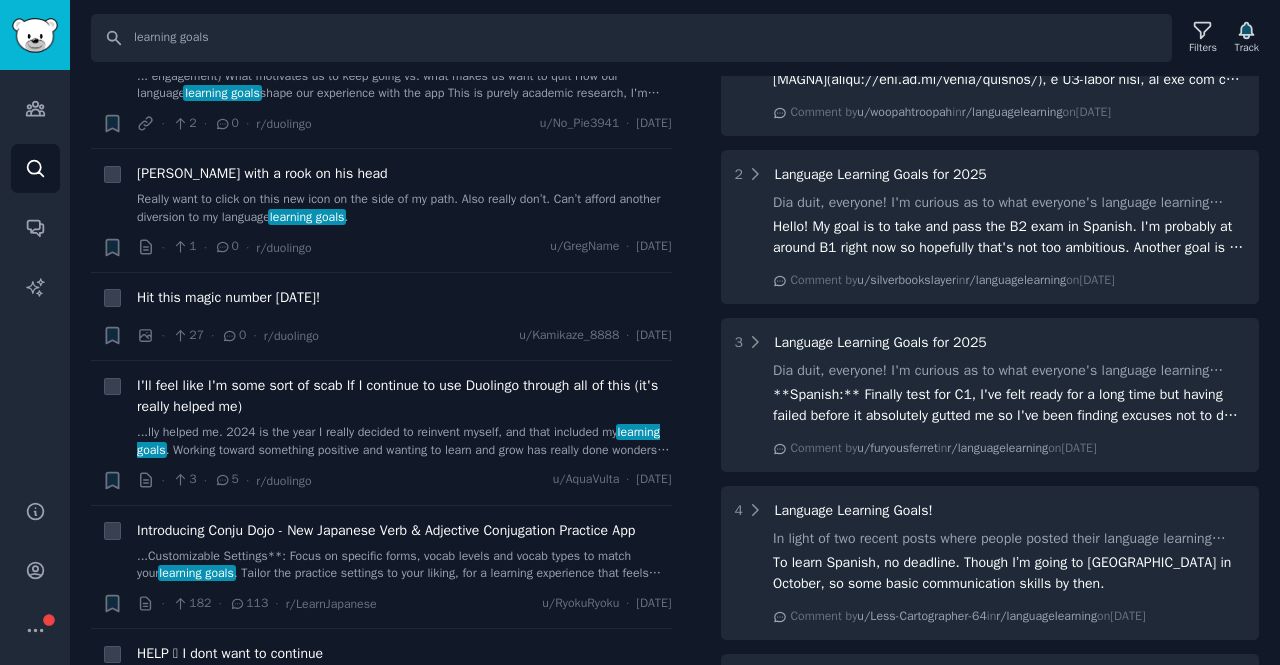 scroll, scrollTop: 1276, scrollLeft: 0, axis: vertical 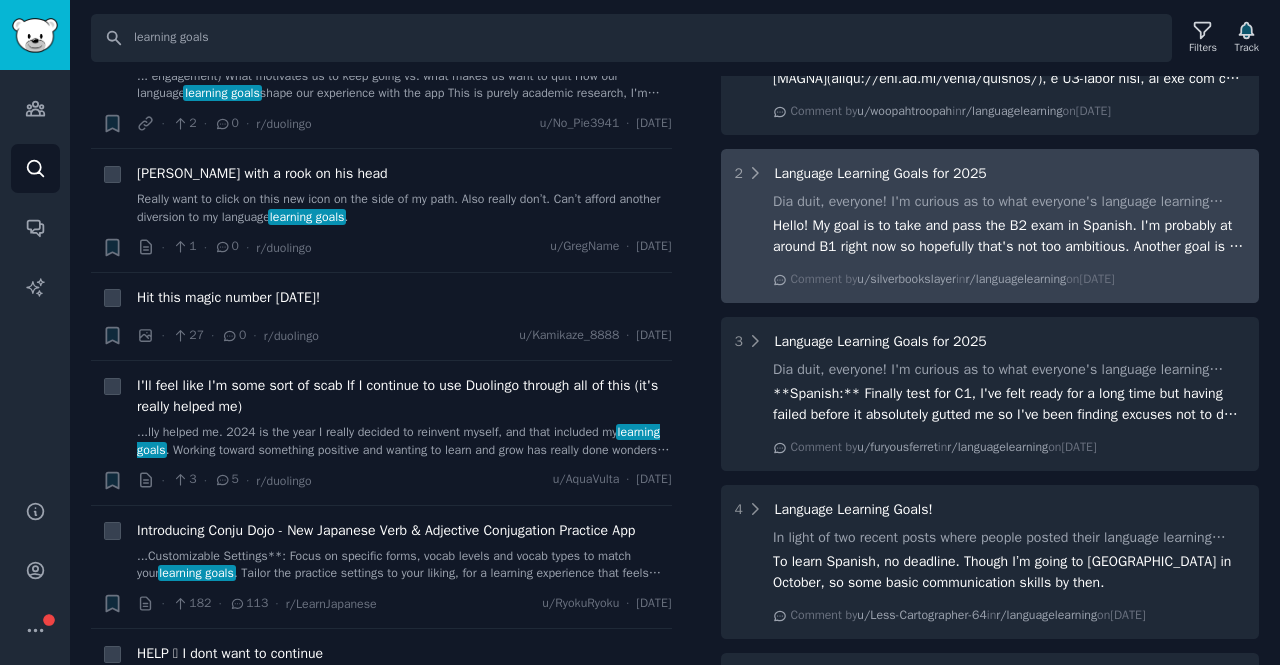 click on "Hello! My goal is to take and pass the B2 exam in Spanish. I'm probably at around B1 right now so hopefully that's not too ambitious. Another goal is to focus on improving my speaking by speaking 30 minutes a day and by journaling daily in Spanish.
For French, since I'm already fluent I don't have many goals, but I do want to focus on reading more (in general but also) fiction. I just started Game of Thrones in French and have a list of books (fiction and non-fiction) that I want to tackle in 2025." 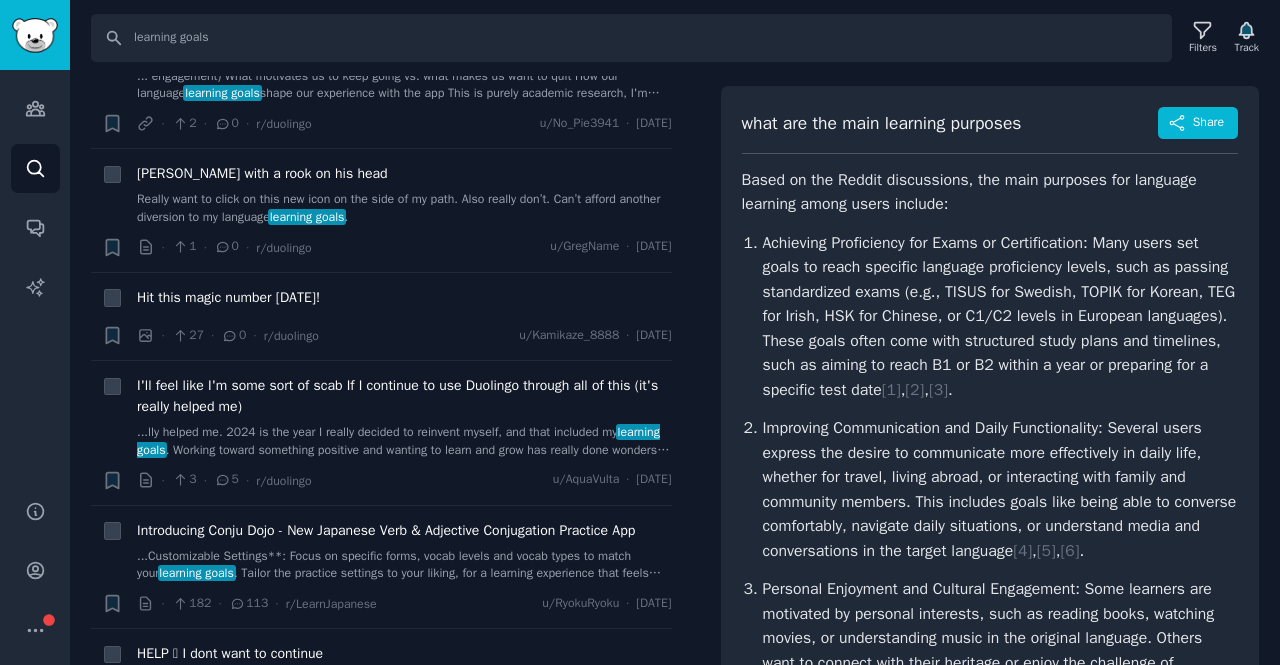 scroll, scrollTop: 0, scrollLeft: 0, axis: both 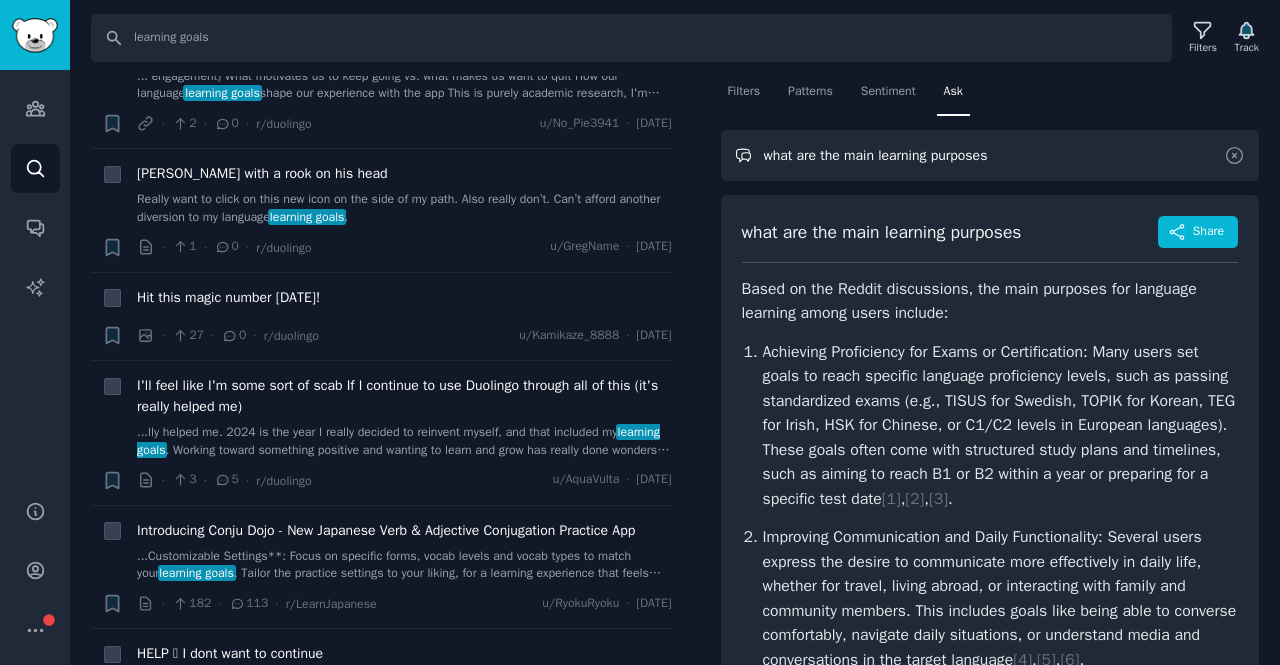 click on "what are the main learning purposes" at bounding box center (990, 155) 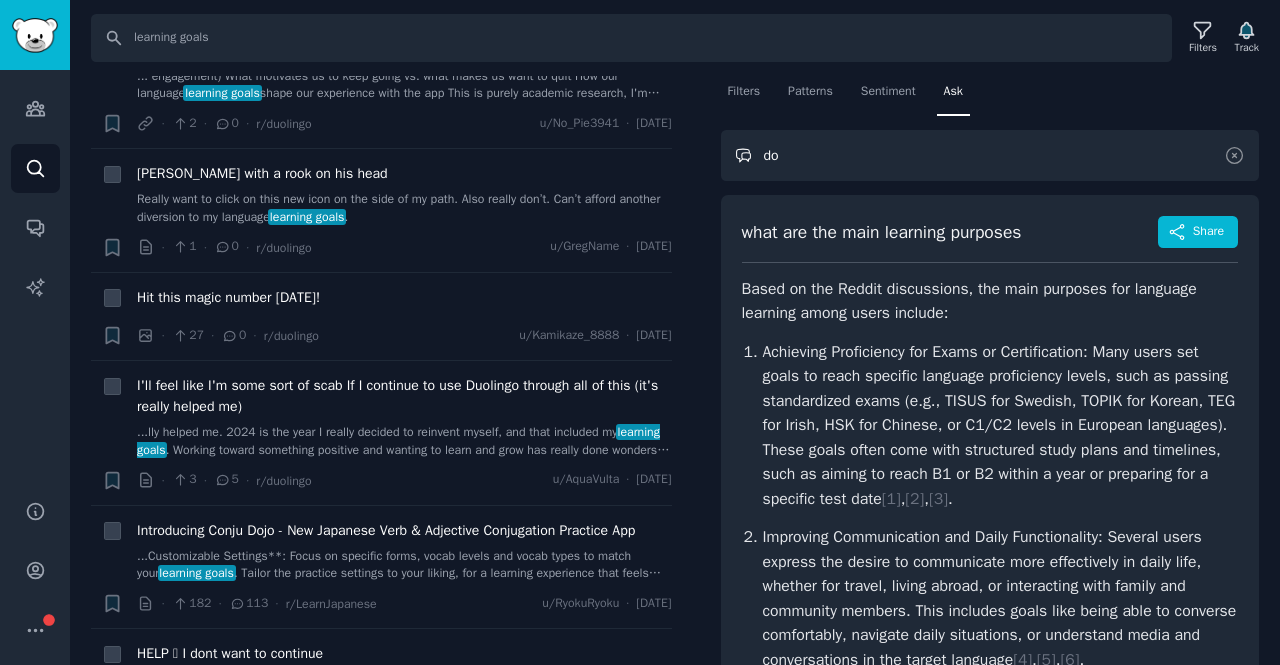 type on "d" 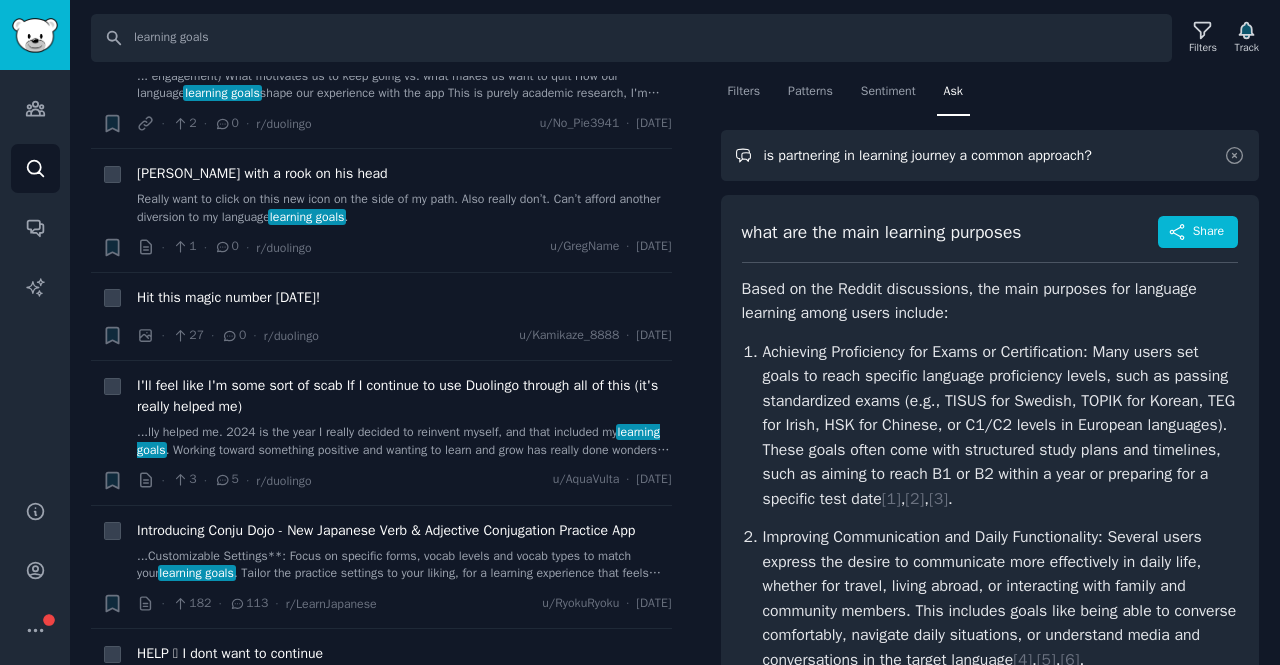 type on "is partnering in learning journey a common approach?" 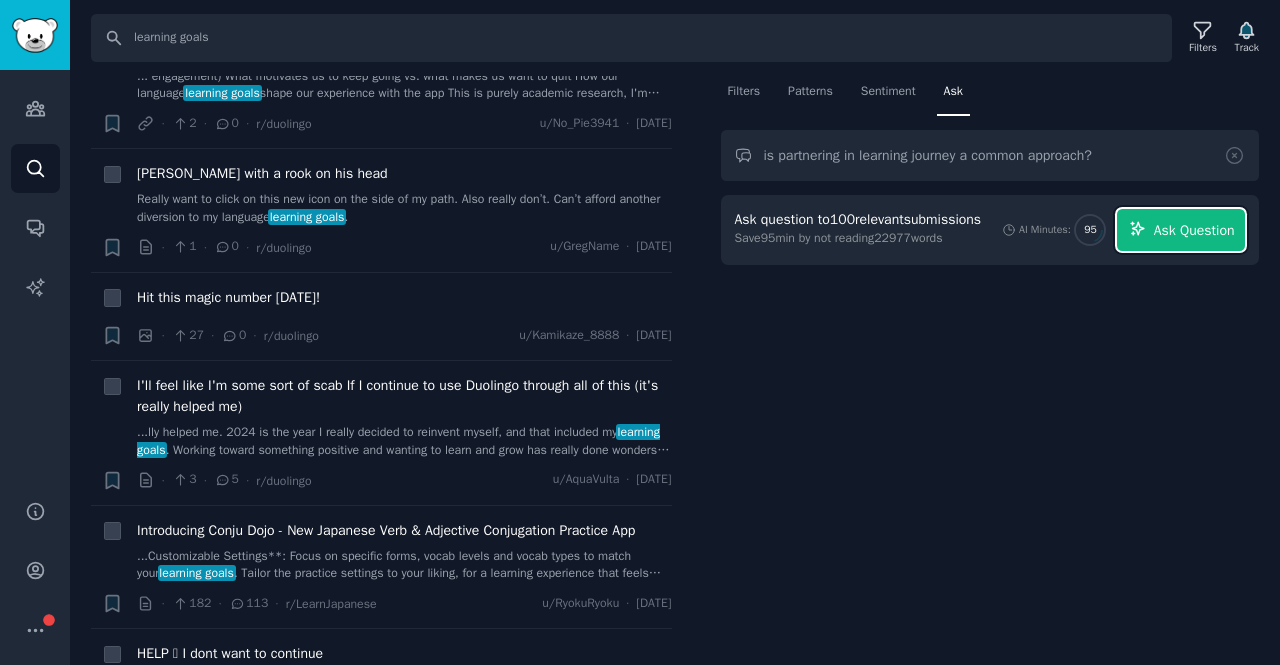 click on "Ask Question" at bounding box center [1194, 230] 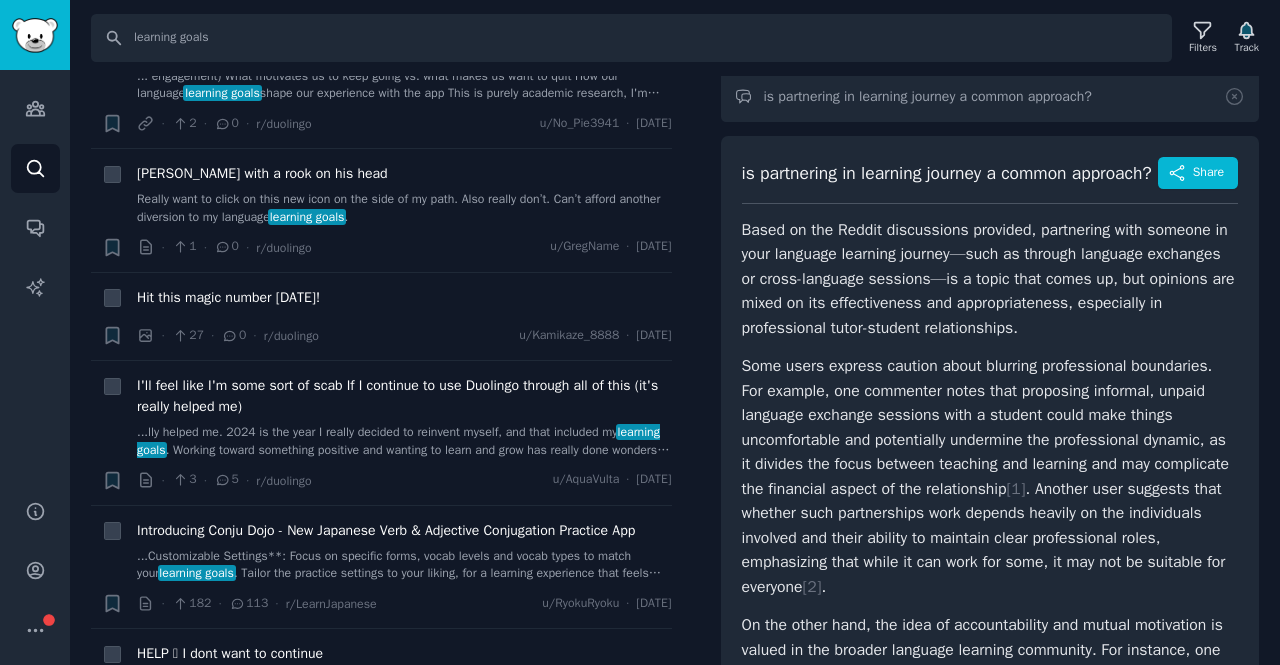 scroll, scrollTop: 0, scrollLeft: 0, axis: both 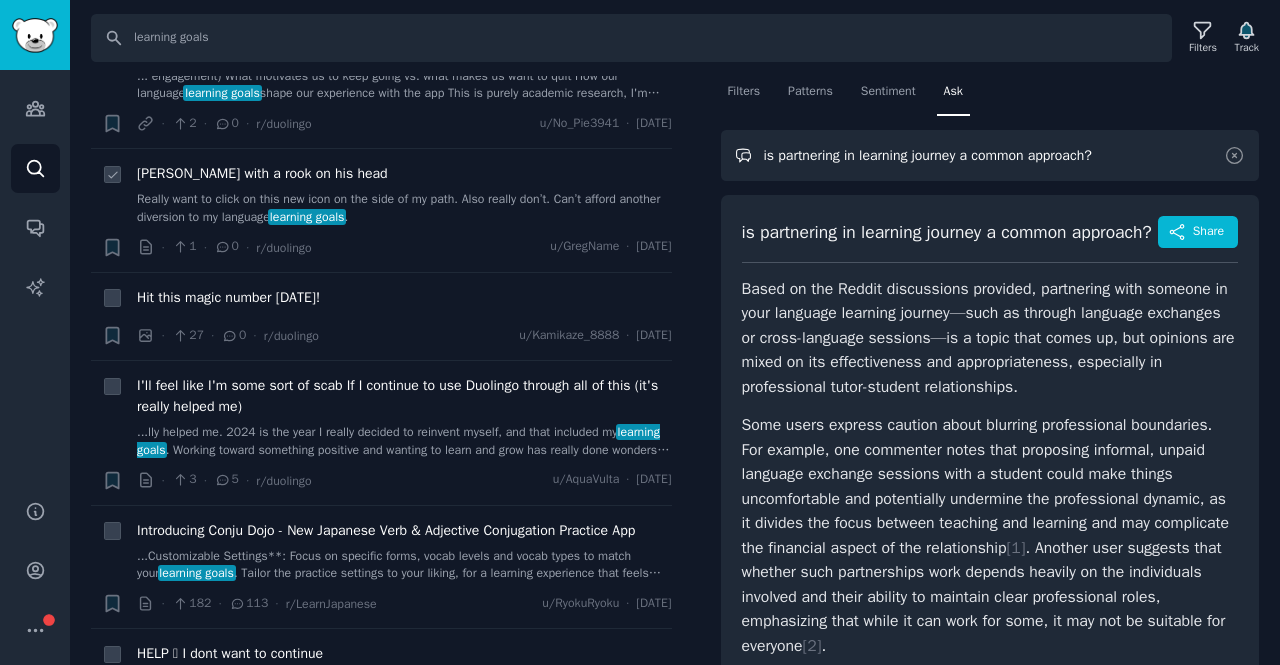 drag, startPoint x: 1122, startPoint y: 149, endPoint x: 664, endPoint y: 185, distance: 459.41266 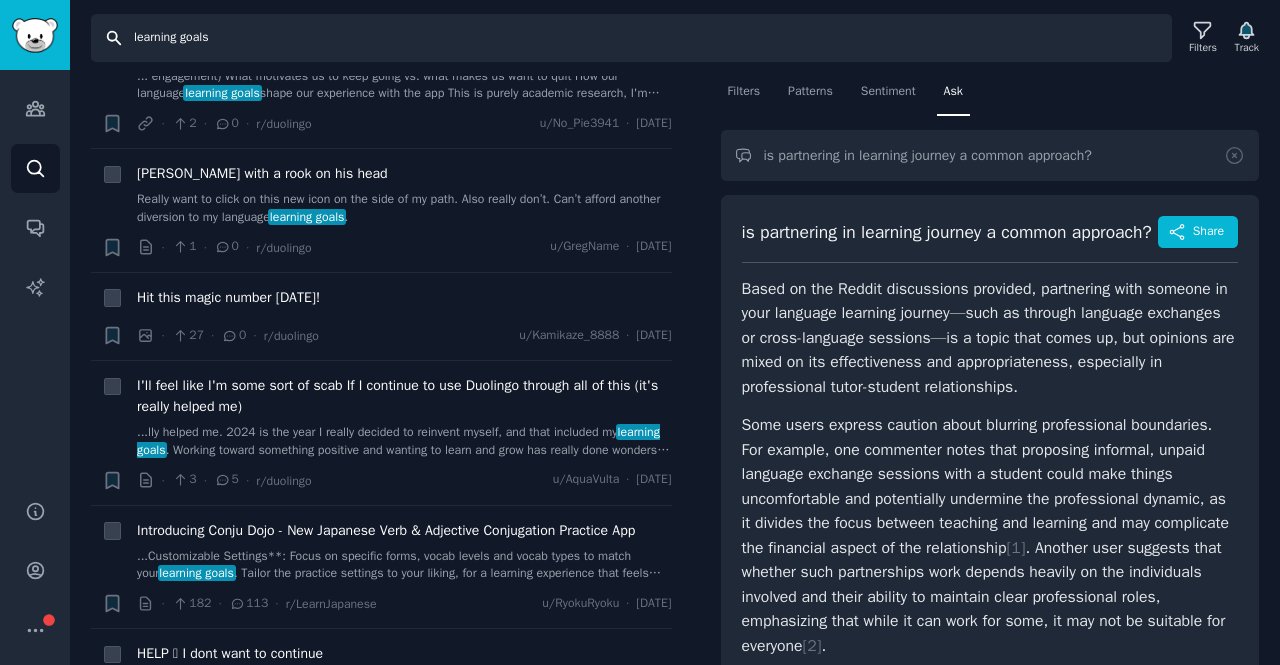 click on "learning goals" at bounding box center (631, 38) 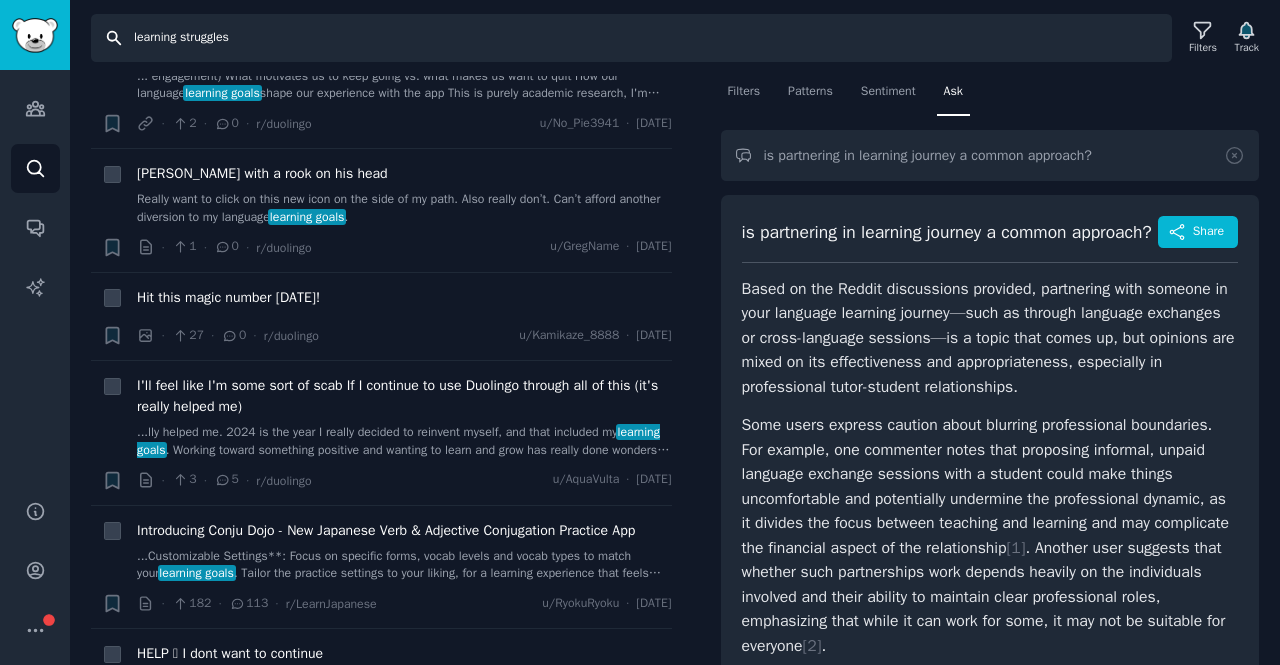 type on "learning struggles" 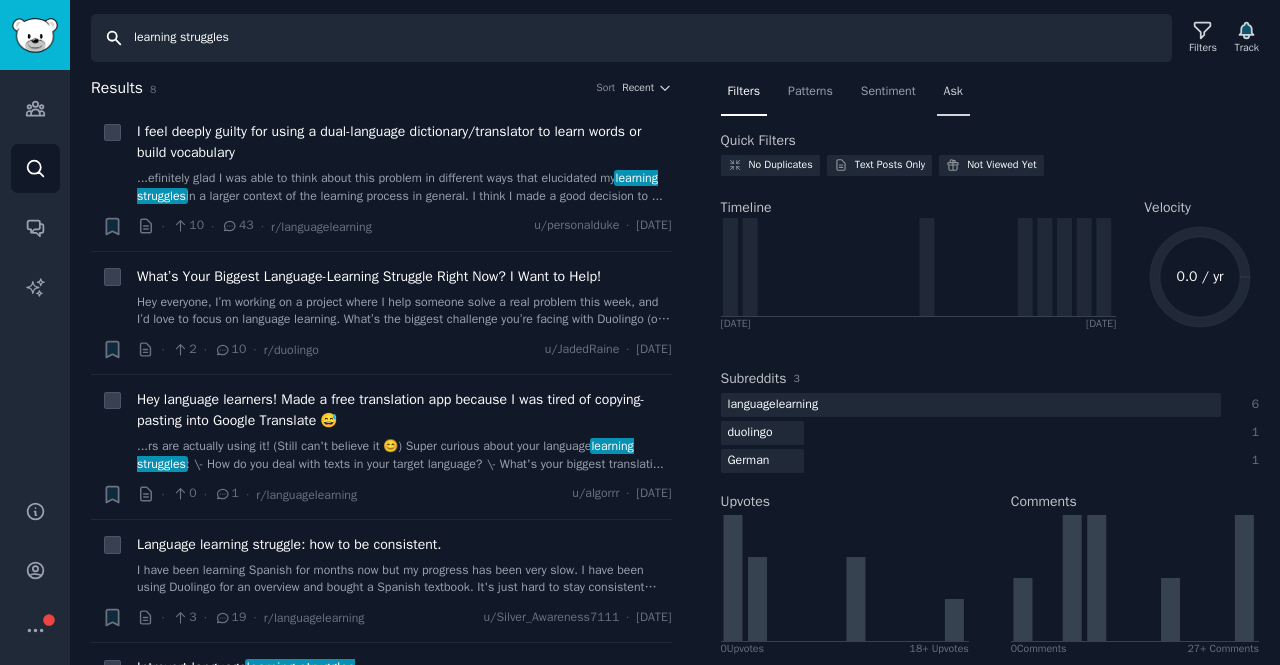 scroll, scrollTop: 0, scrollLeft: 0, axis: both 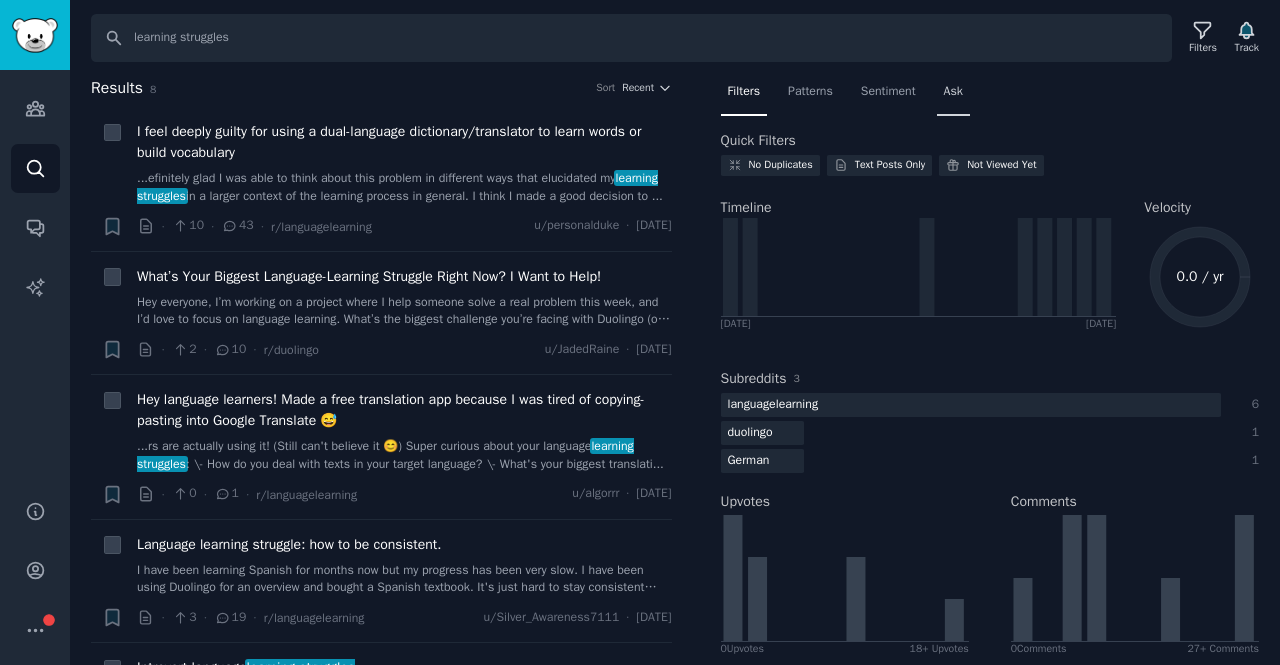 click on "Ask" at bounding box center [953, 92] 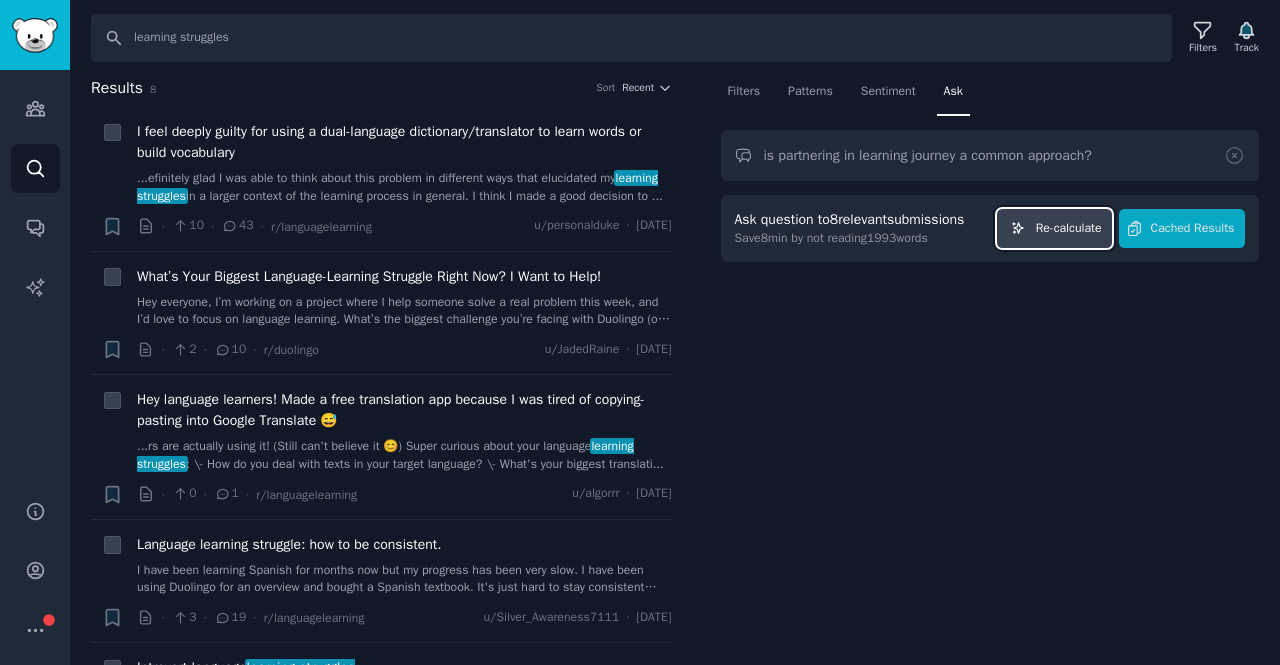 click on "Re-calculate" at bounding box center [1069, 229] 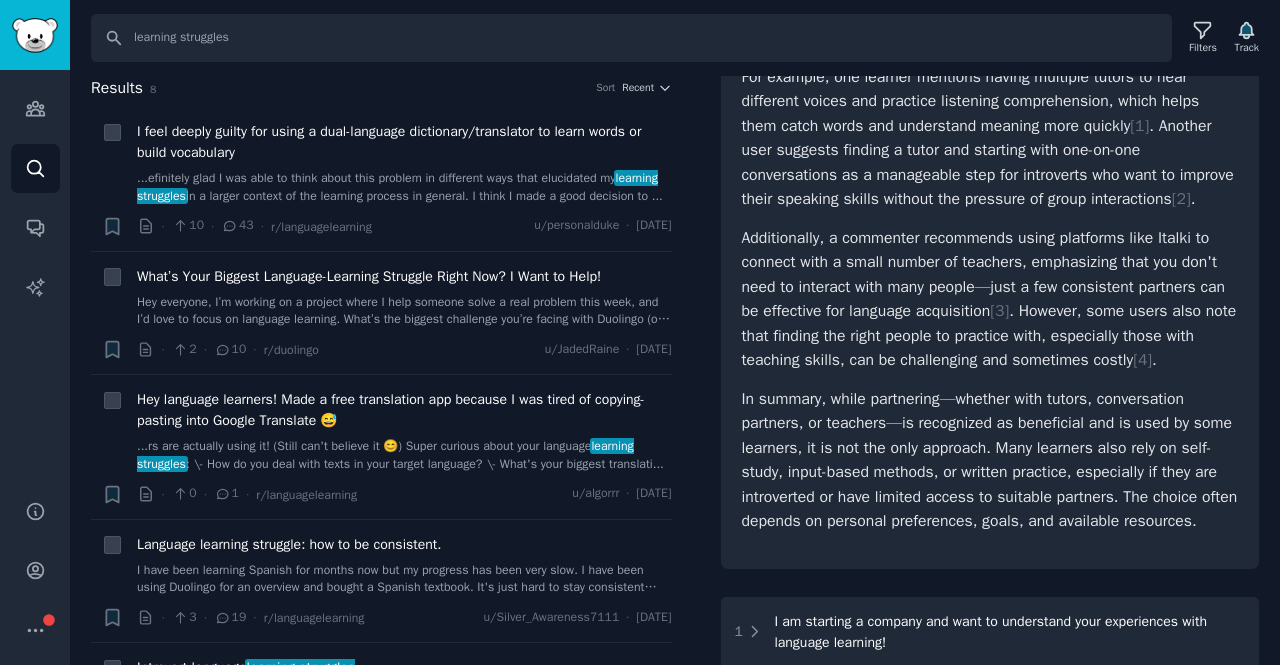 scroll, scrollTop: 0, scrollLeft: 0, axis: both 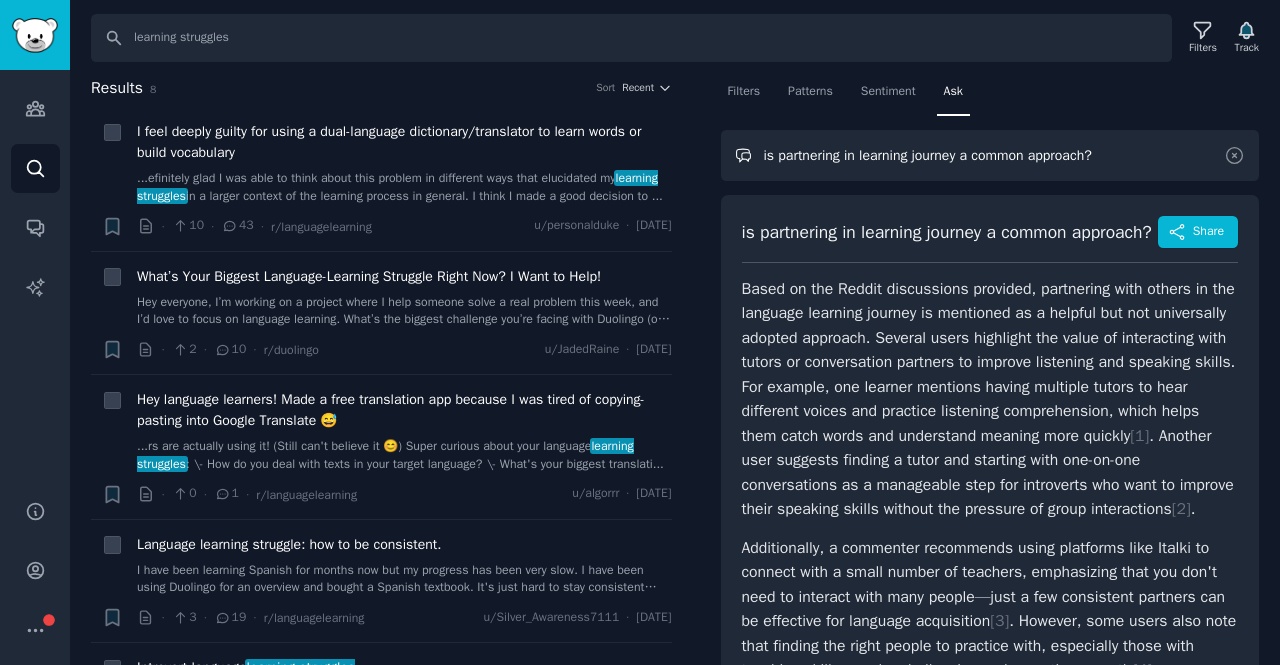 drag, startPoint x: 1109, startPoint y: 161, endPoint x: 754, endPoint y: 143, distance: 355.45605 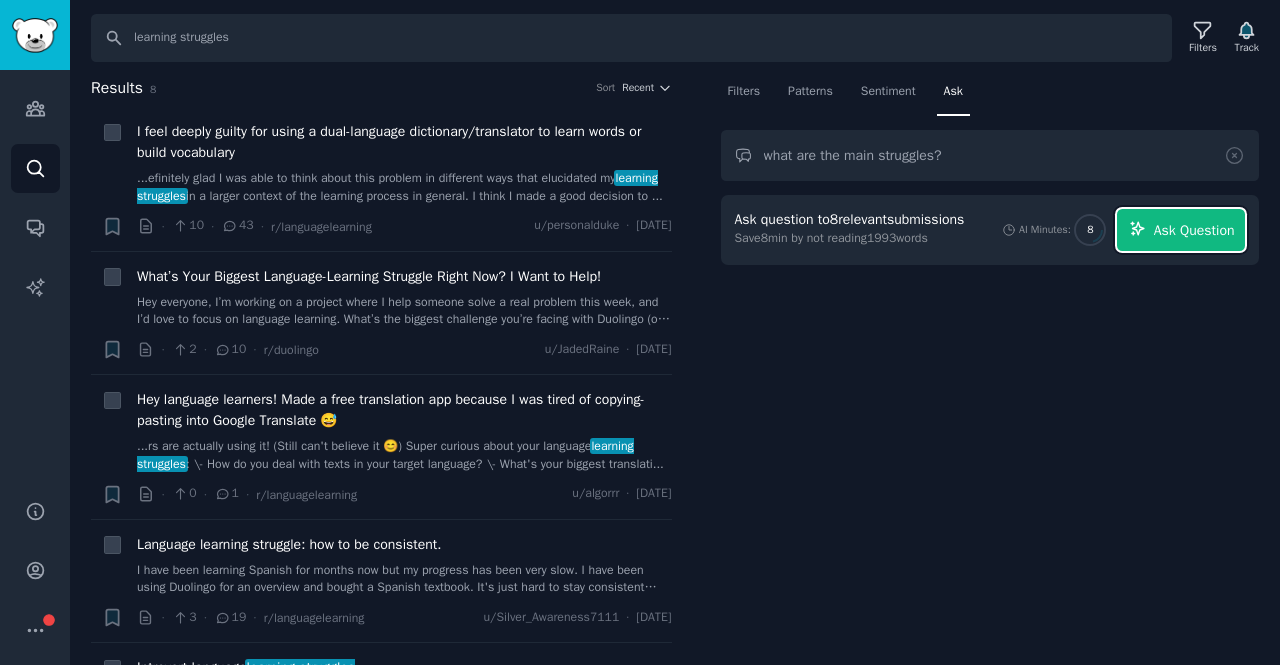 click on "Ask Question" at bounding box center (1194, 230) 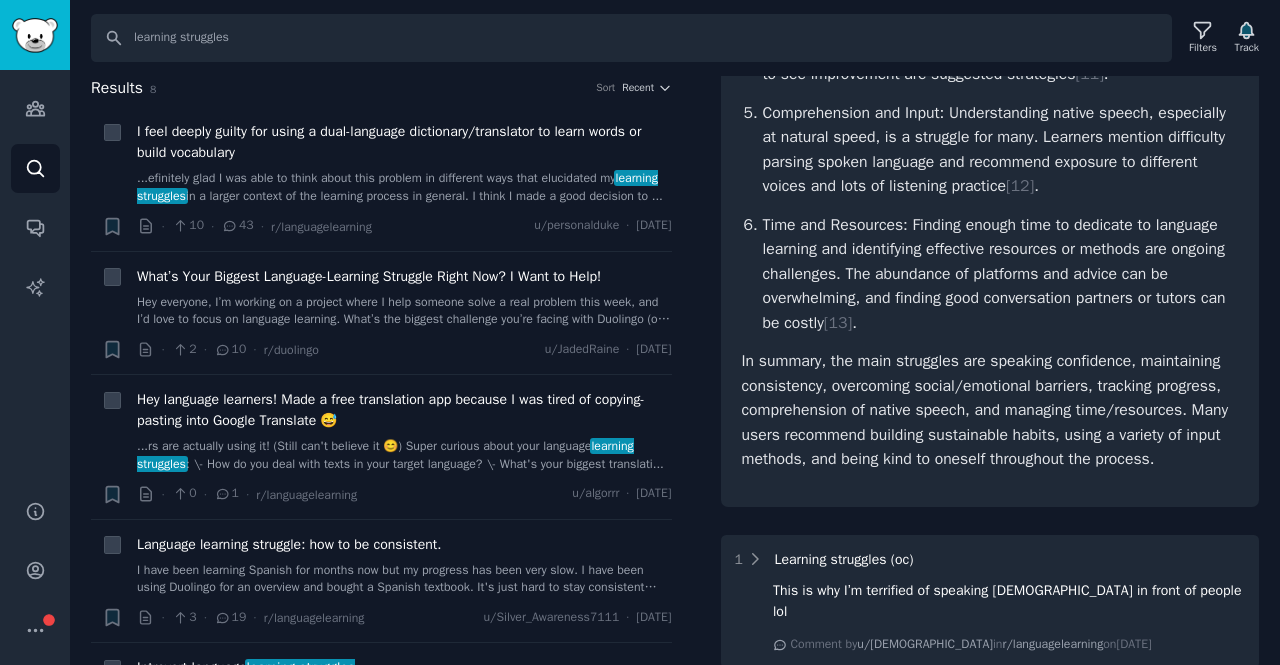 scroll, scrollTop: 933, scrollLeft: 0, axis: vertical 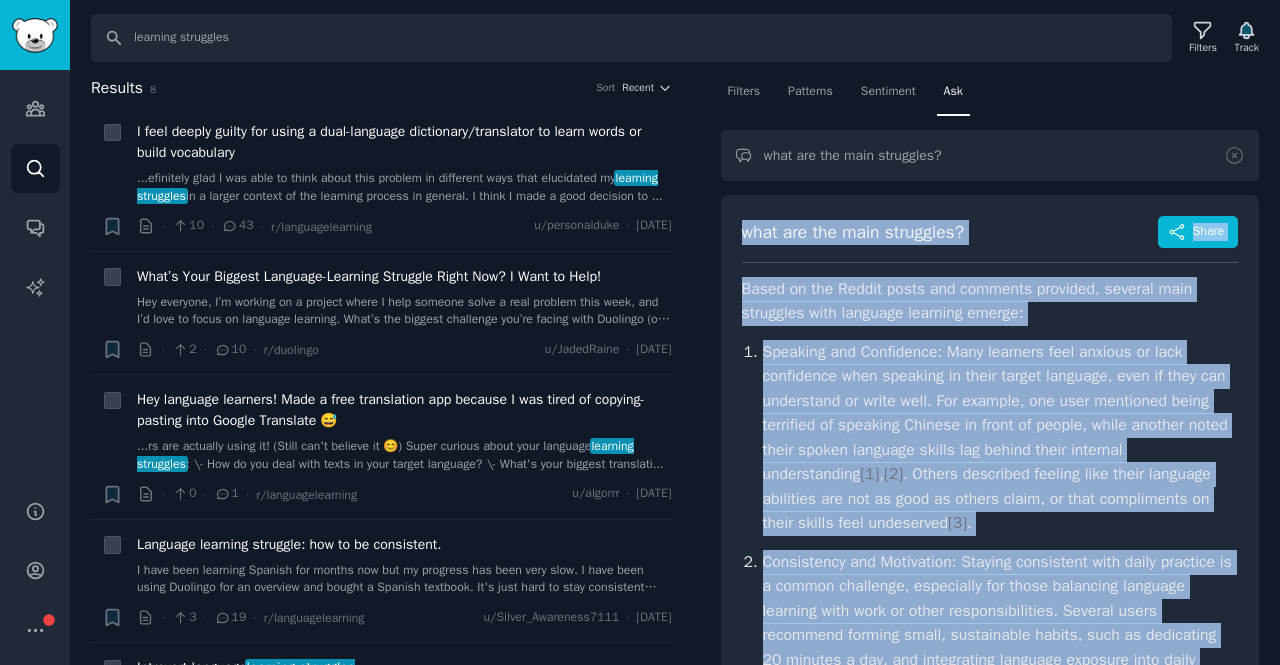 drag, startPoint x: 1168, startPoint y: 456, endPoint x: 733, endPoint y: 223, distance: 493.47137 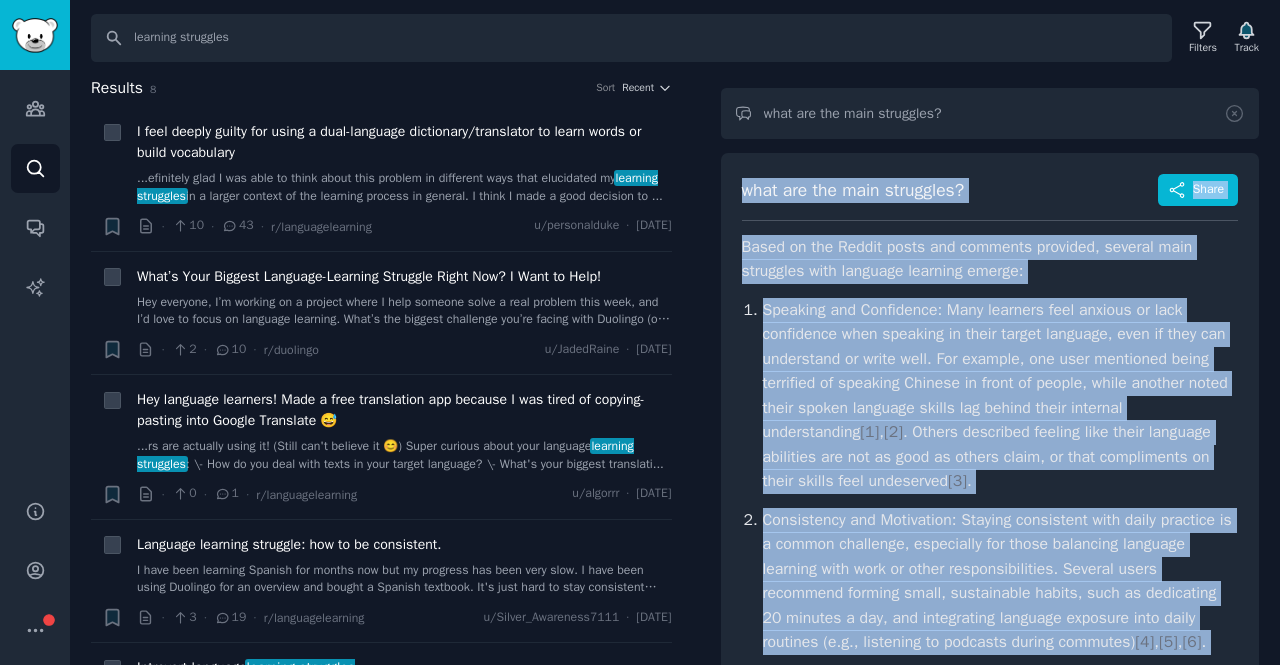 scroll, scrollTop: 0, scrollLeft: 0, axis: both 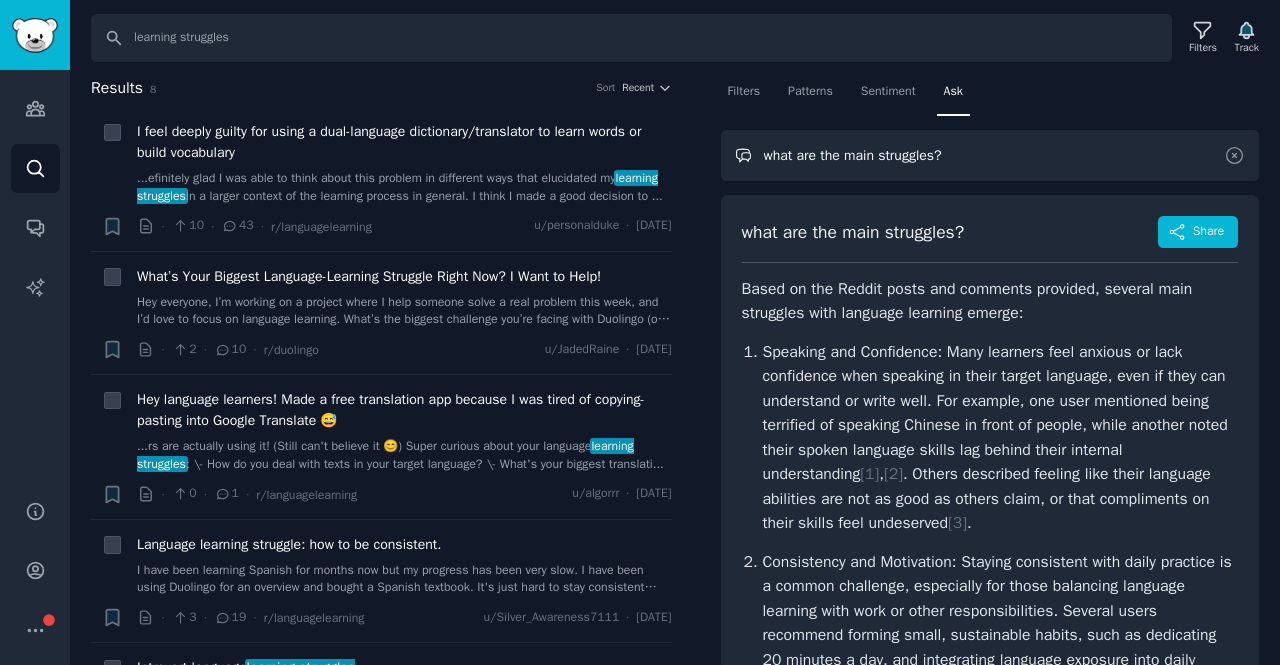 click on "what are the main struggles?" at bounding box center [990, 155] 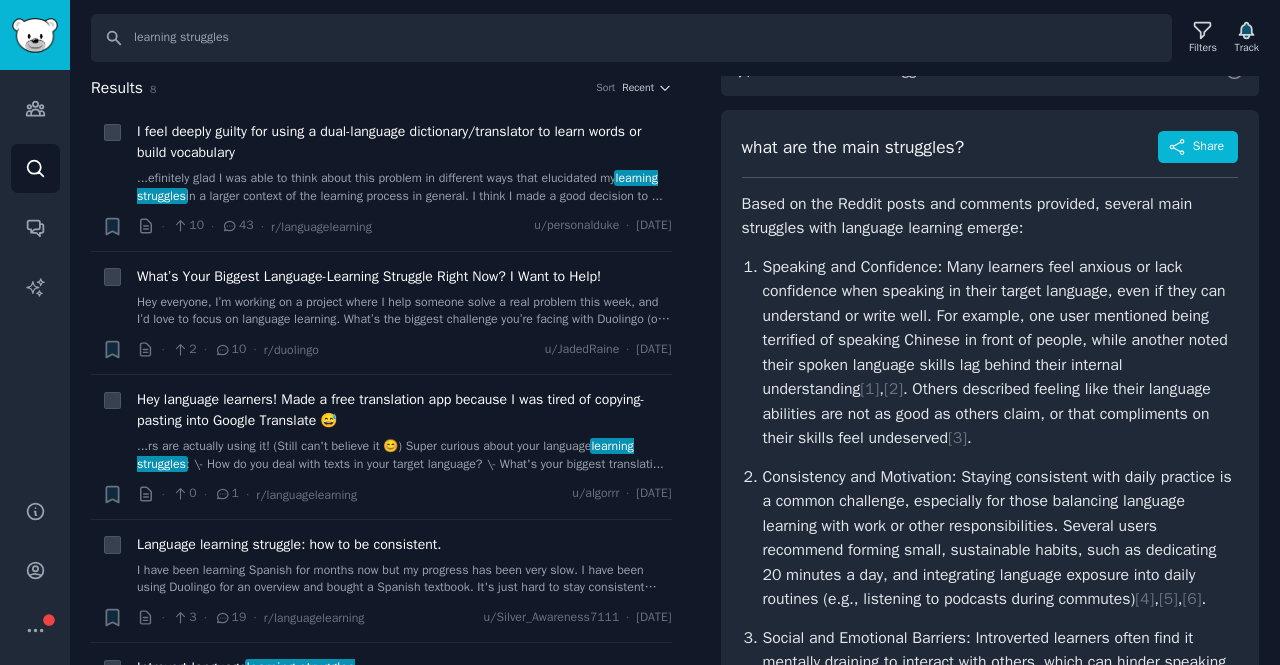 scroll, scrollTop: 0, scrollLeft: 0, axis: both 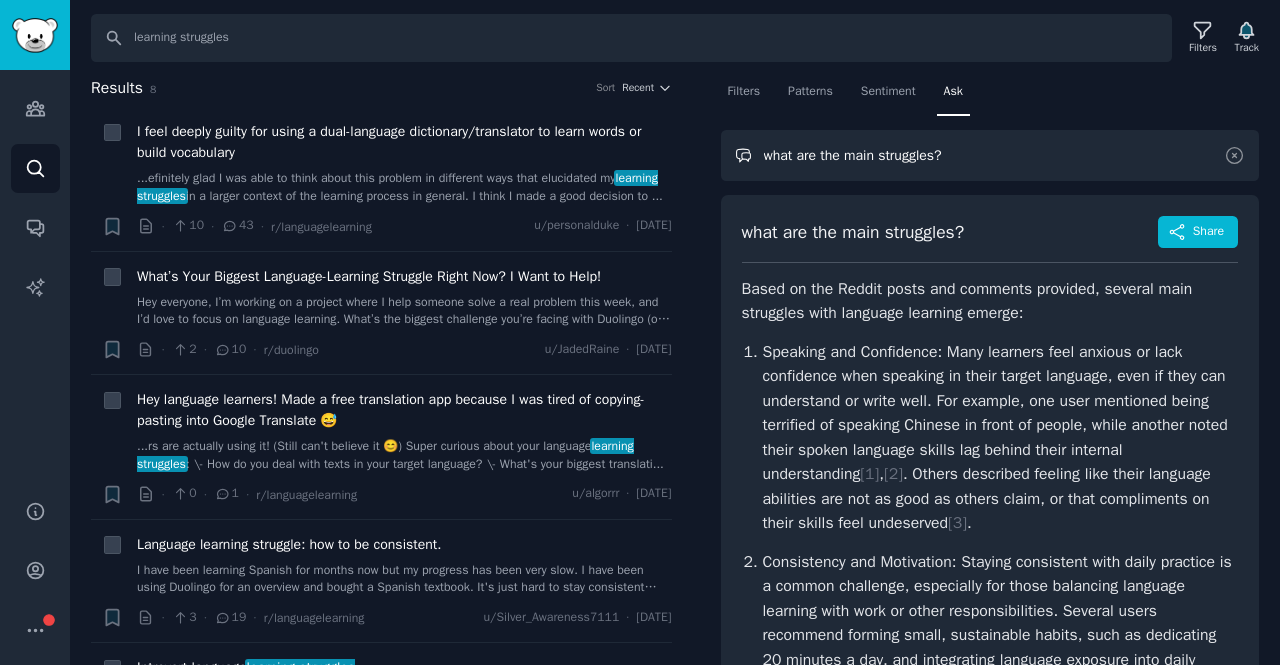 drag, startPoint x: 969, startPoint y: 136, endPoint x: 738, endPoint y: 154, distance: 231.70024 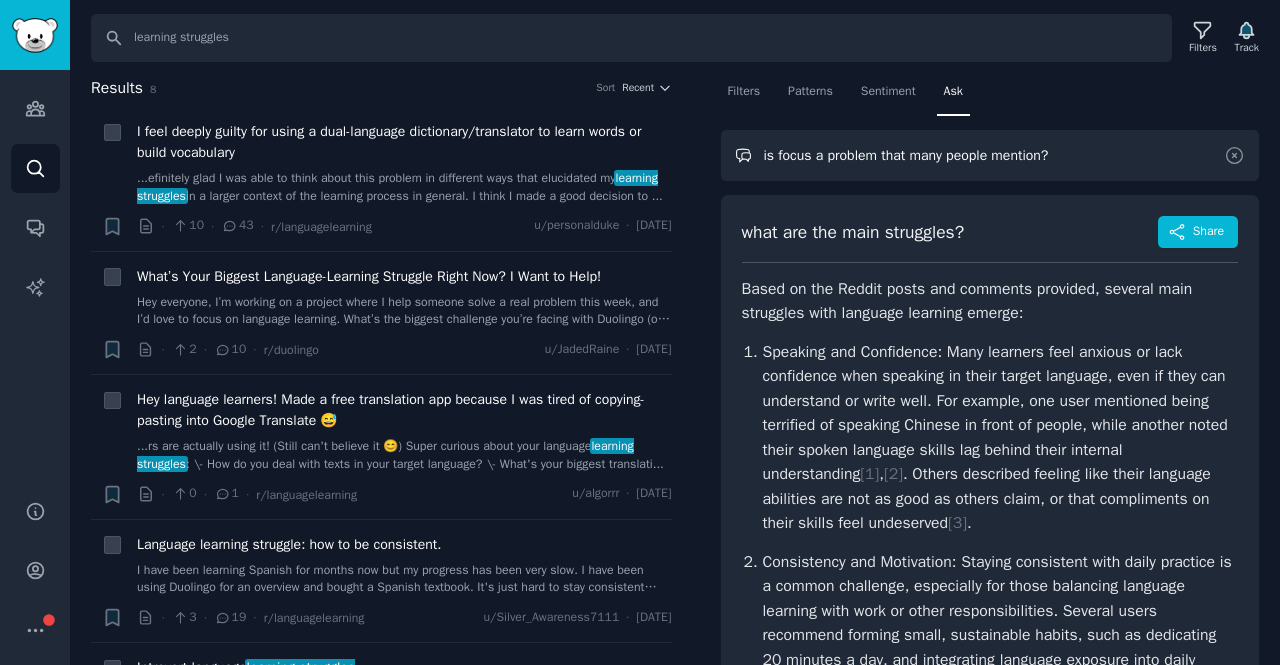 type on "is focus a problem that many people mention?" 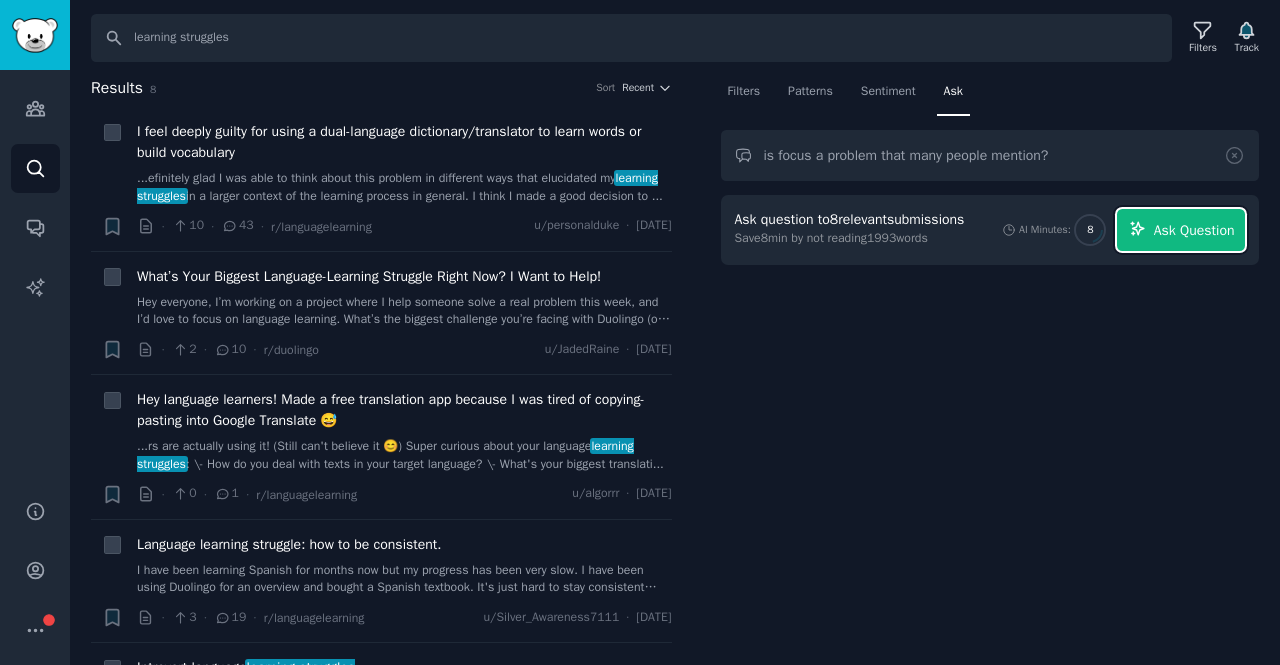 click on "Ask Question" at bounding box center (1194, 230) 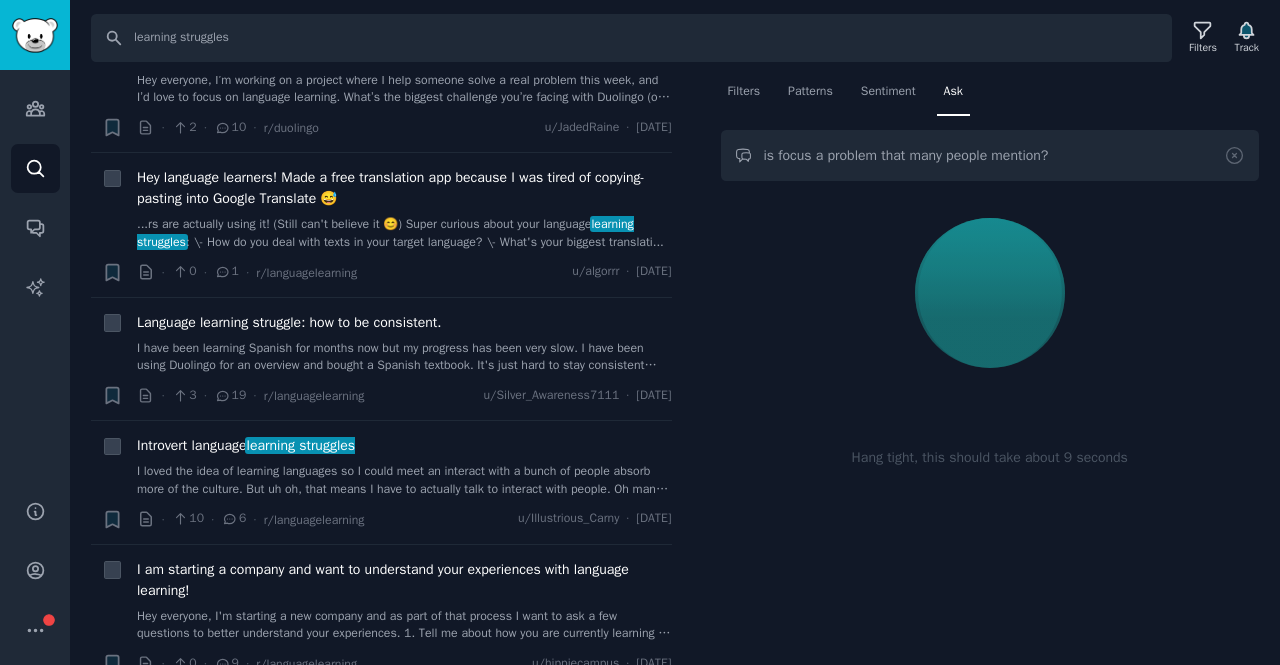 scroll, scrollTop: 0, scrollLeft: 0, axis: both 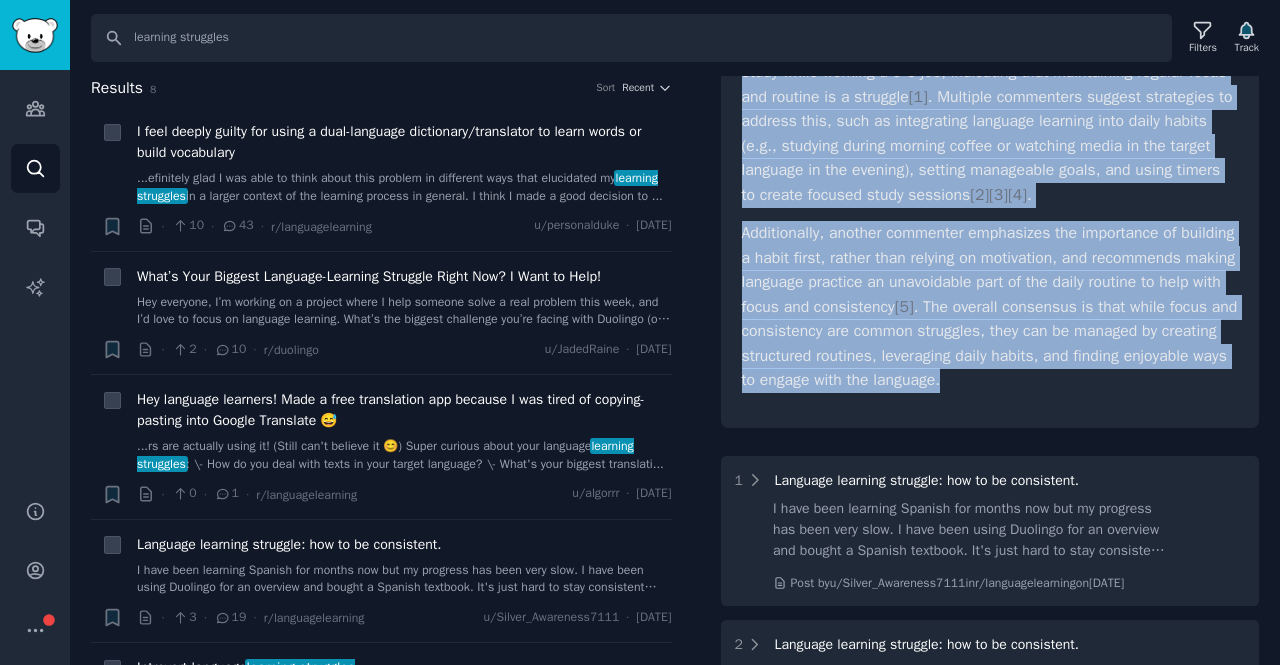 drag, startPoint x: 742, startPoint y: 147, endPoint x: 1210, endPoint y: 406, distance: 534.8878 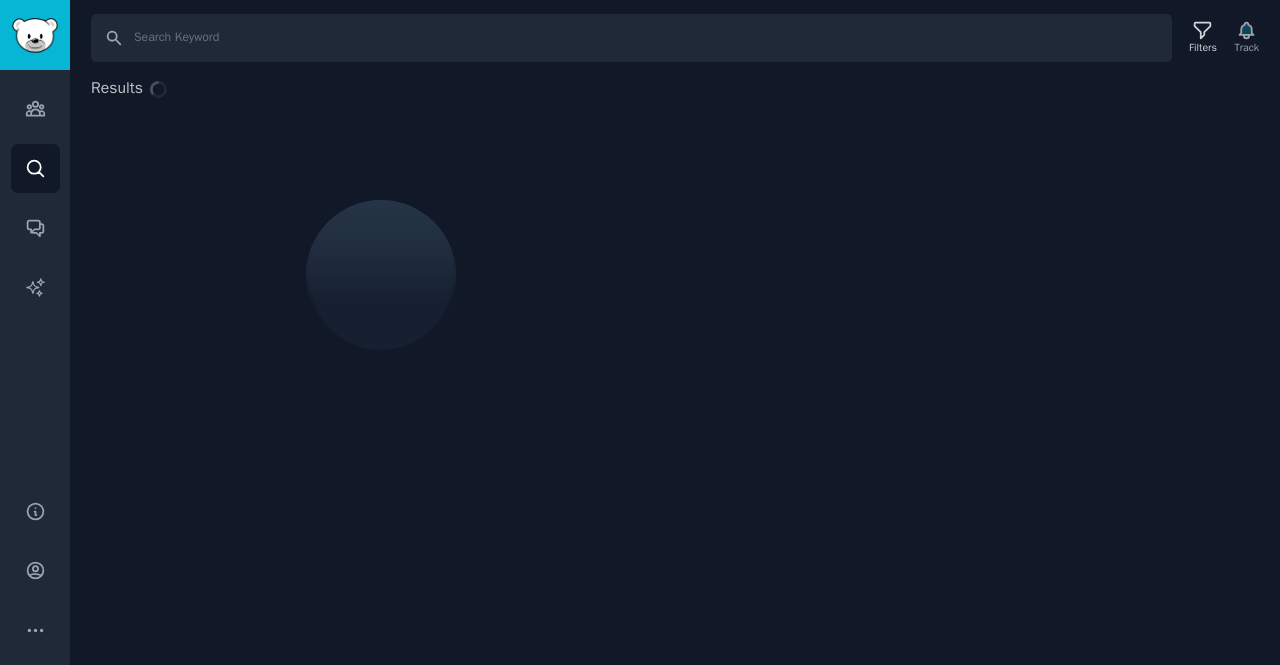 scroll, scrollTop: 0, scrollLeft: 0, axis: both 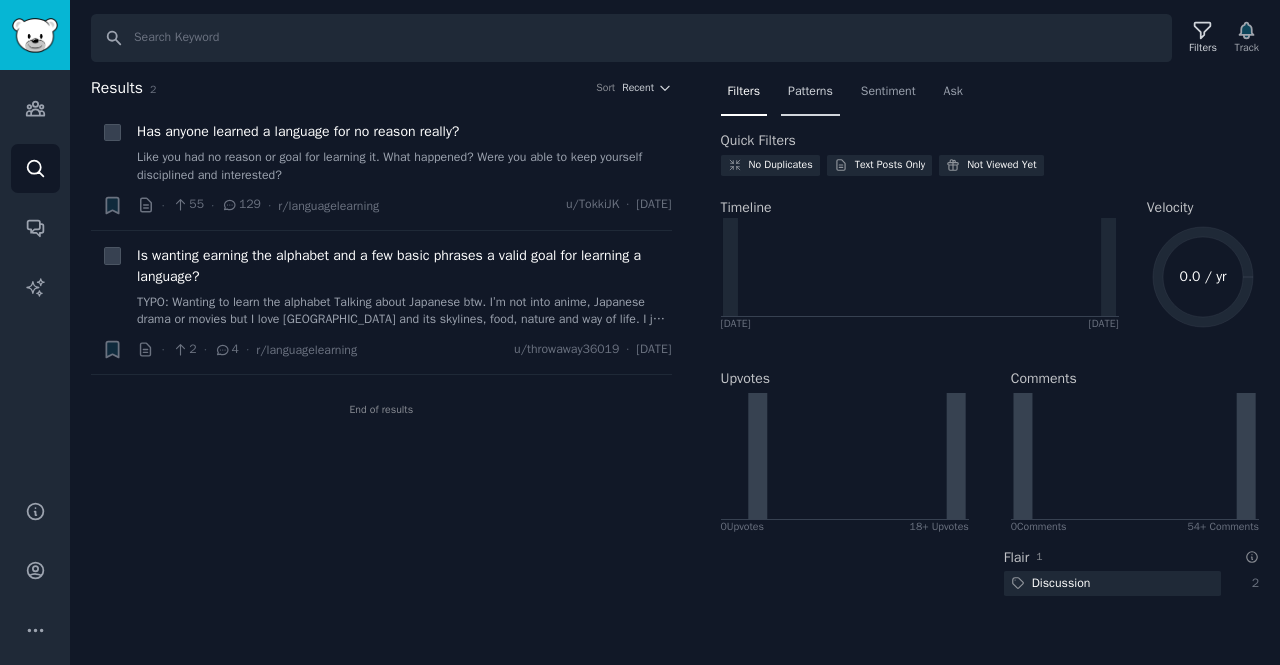 click on "Patterns" at bounding box center (810, 92) 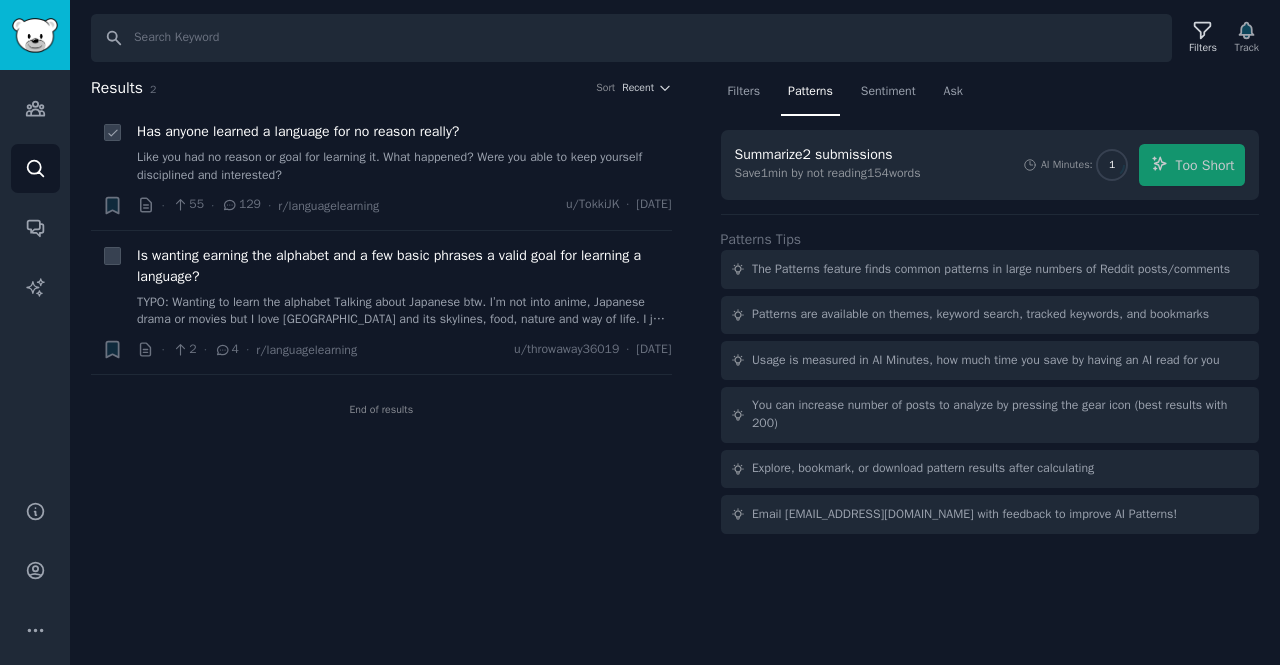 click on "Like you had no reason or goal for learning it. What happened? Were you able to keep yourself disciplined and interested?" at bounding box center (404, 166) 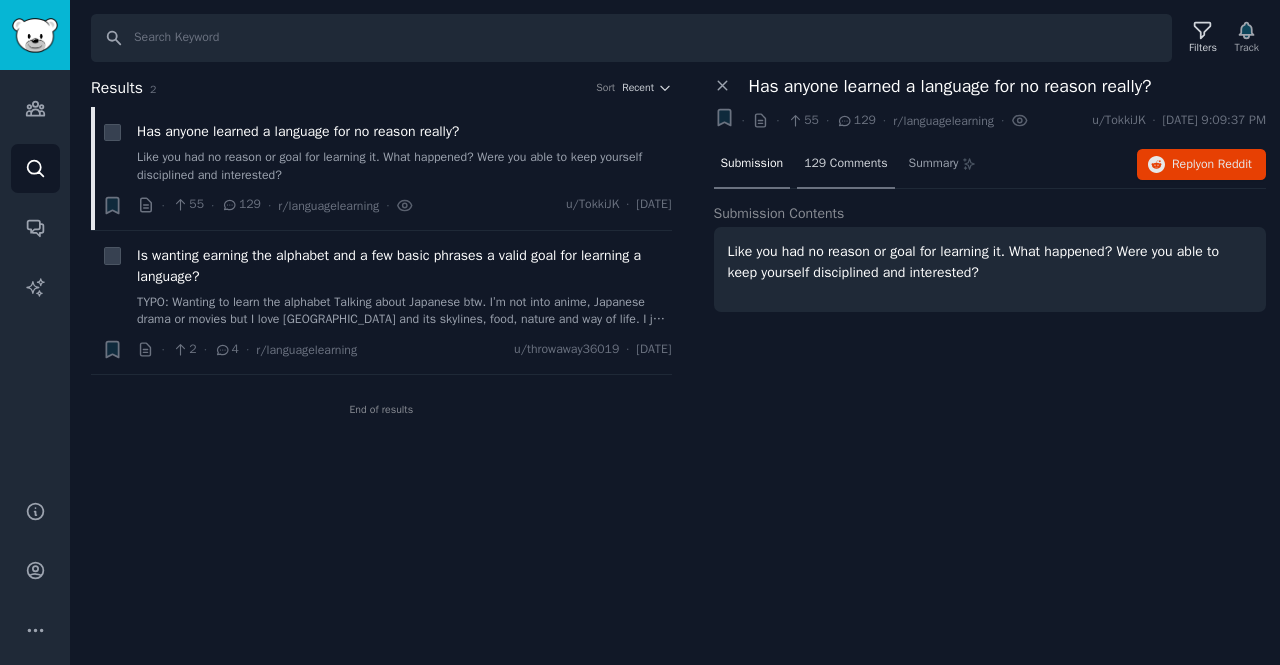 click on "129 Comments" at bounding box center (845, 164) 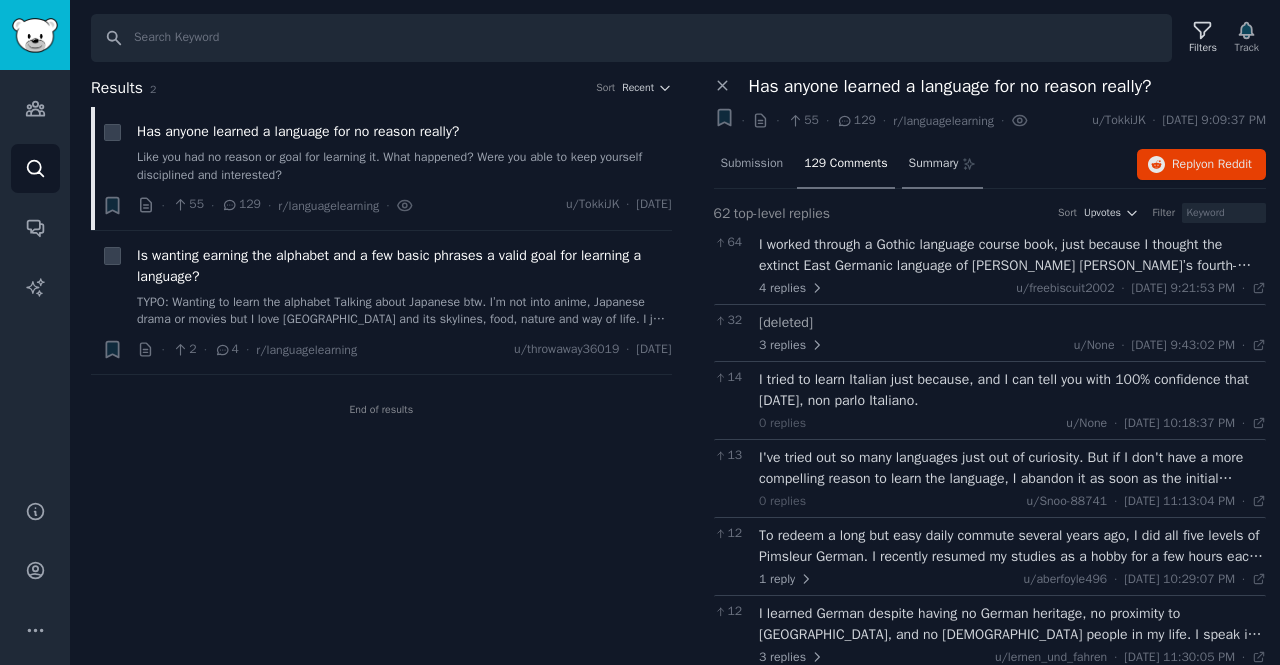 click on "Summary" at bounding box center [934, 164] 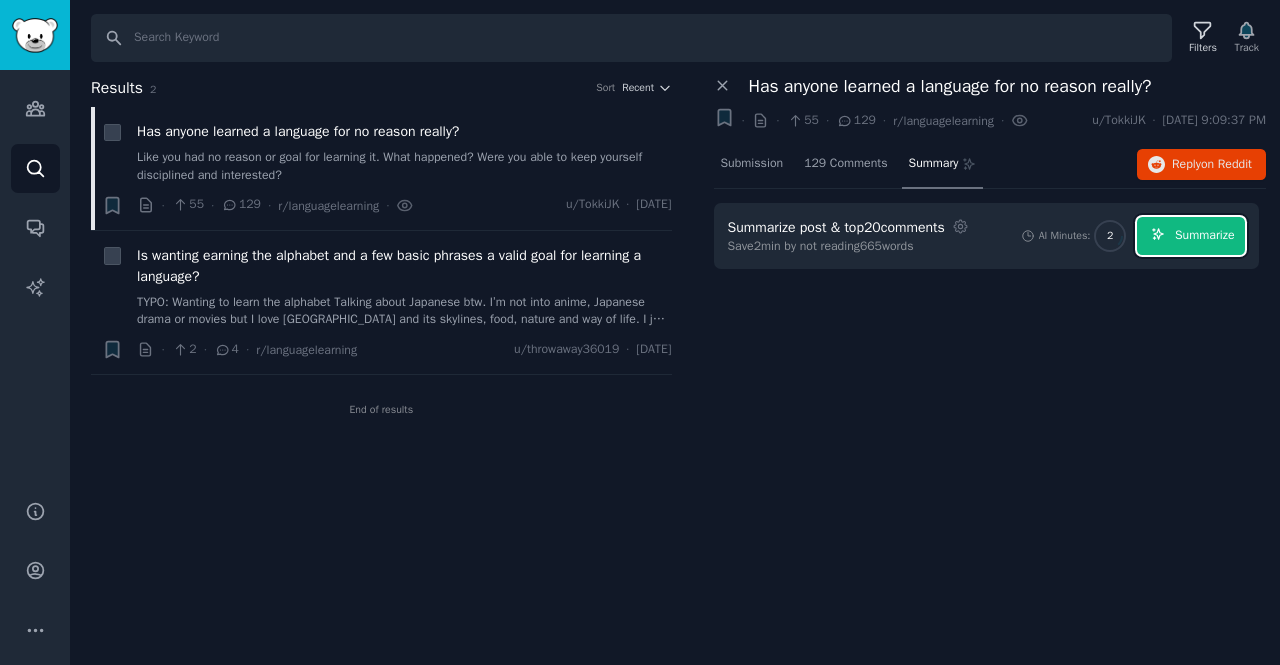 click on "Summarize" at bounding box center [1204, 236] 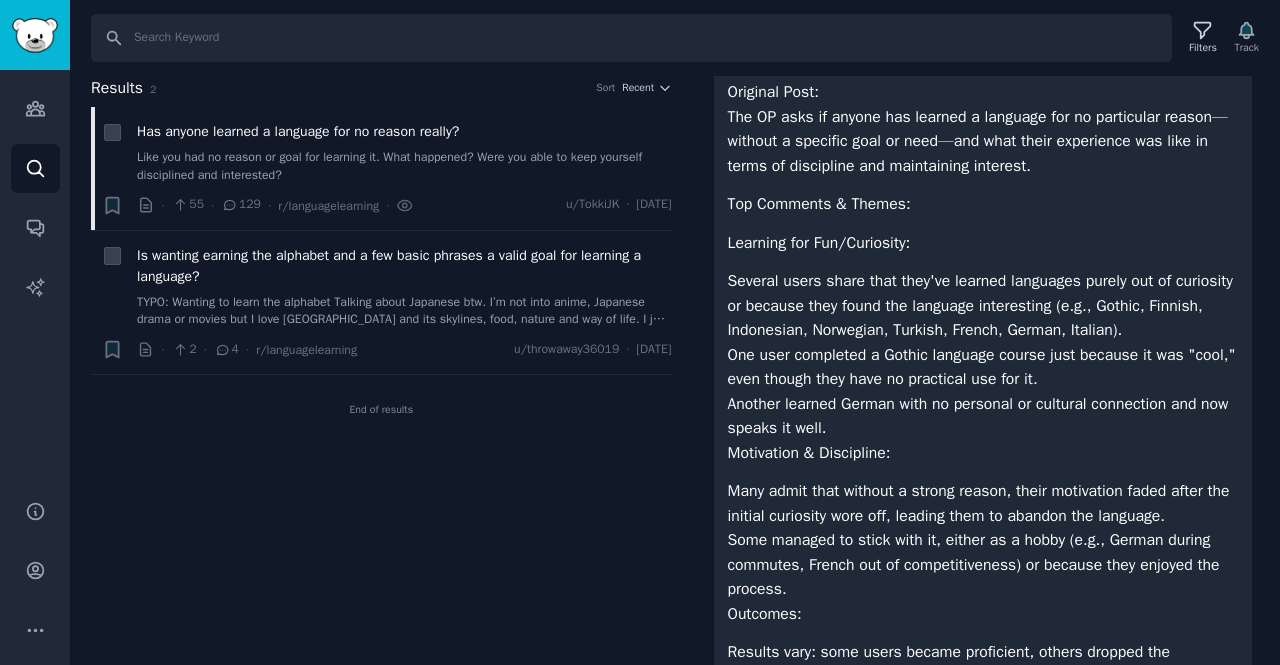 scroll, scrollTop: 0, scrollLeft: 0, axis: both 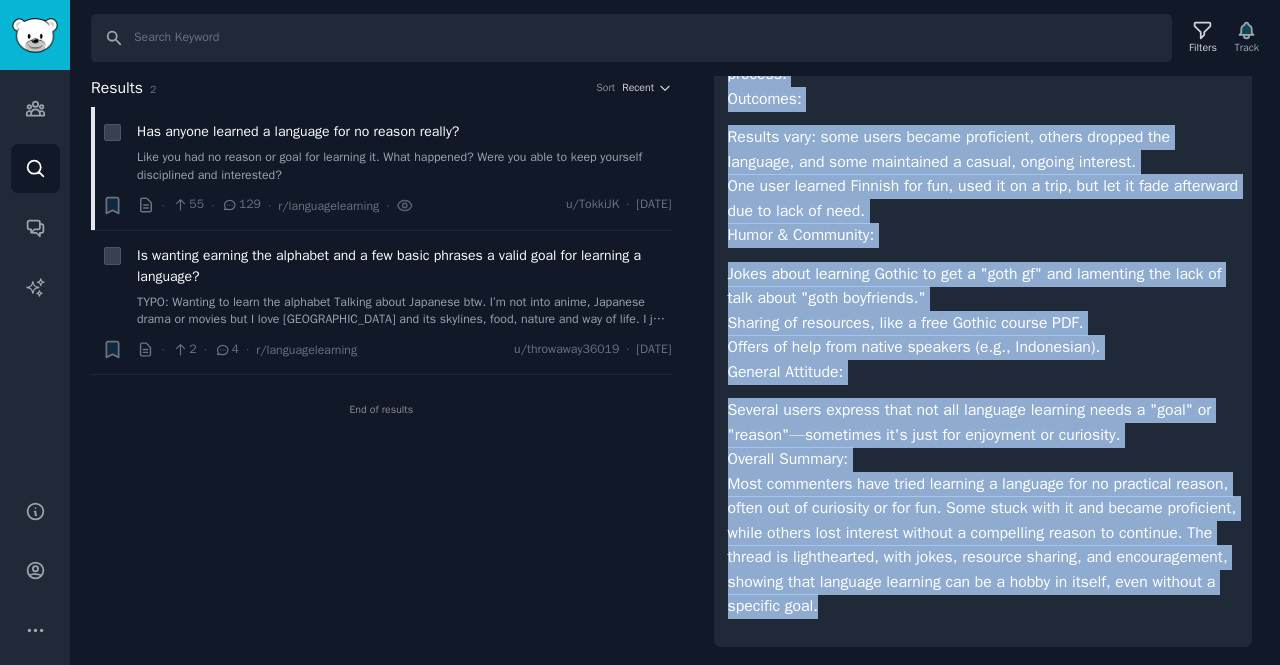 drag, startPoint x: 743, startPoint y: 84, endPoint x: 1062, endPoint y: 604, distance: 610.05 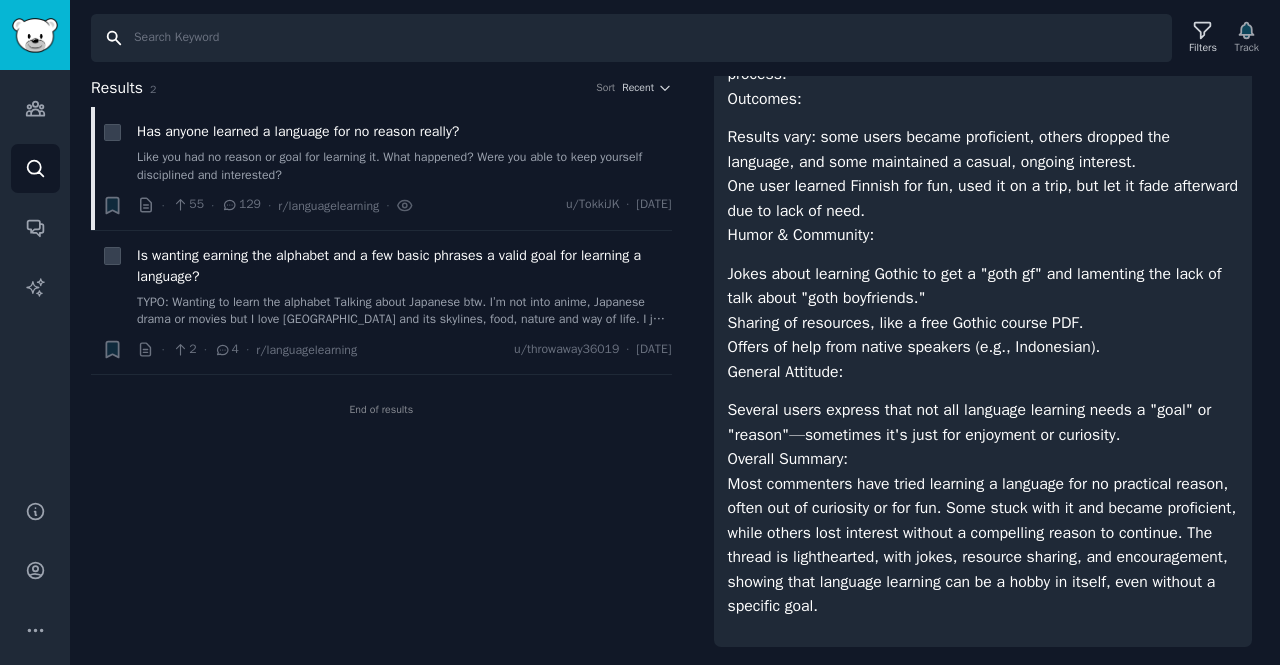 click on "Search" at bounding box center [631, 38] 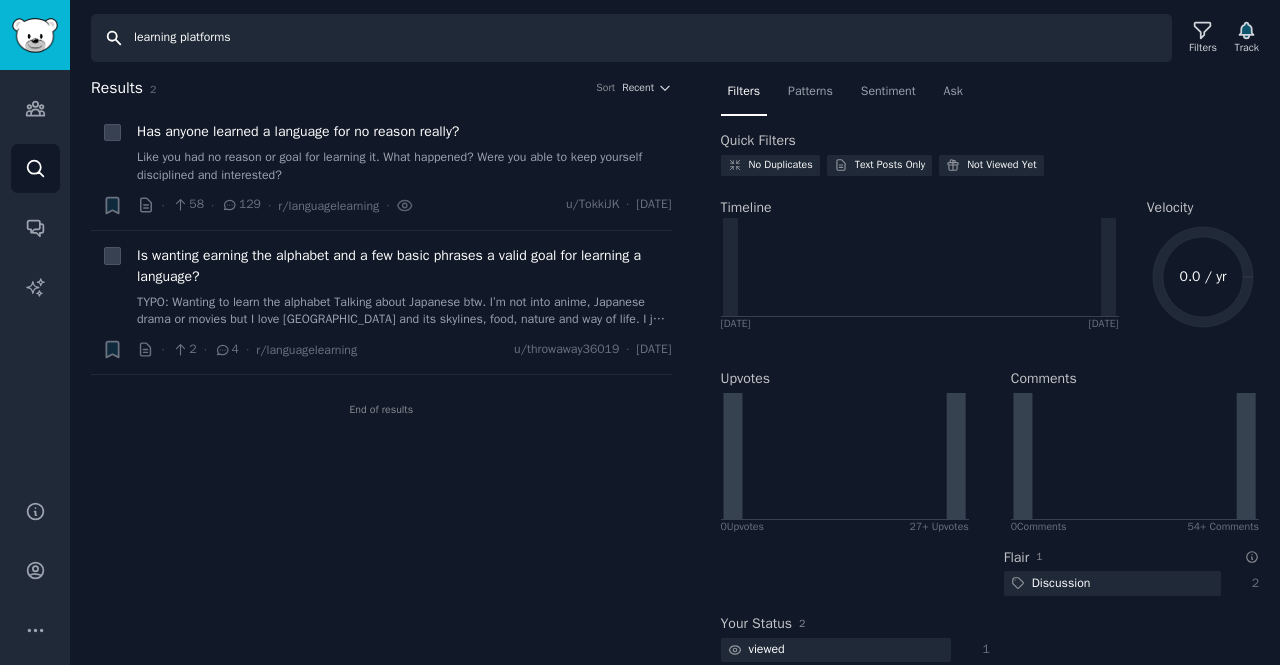 click on "learning platforms" at bounding box center (631, 38) 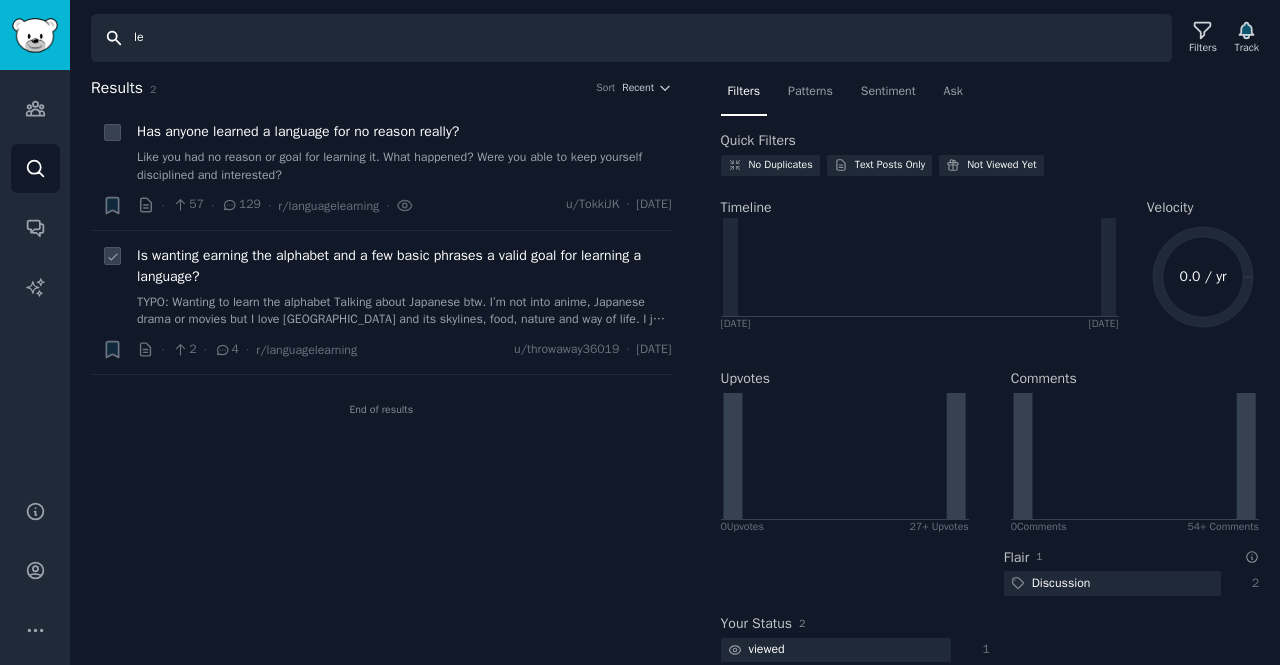 type on "l" 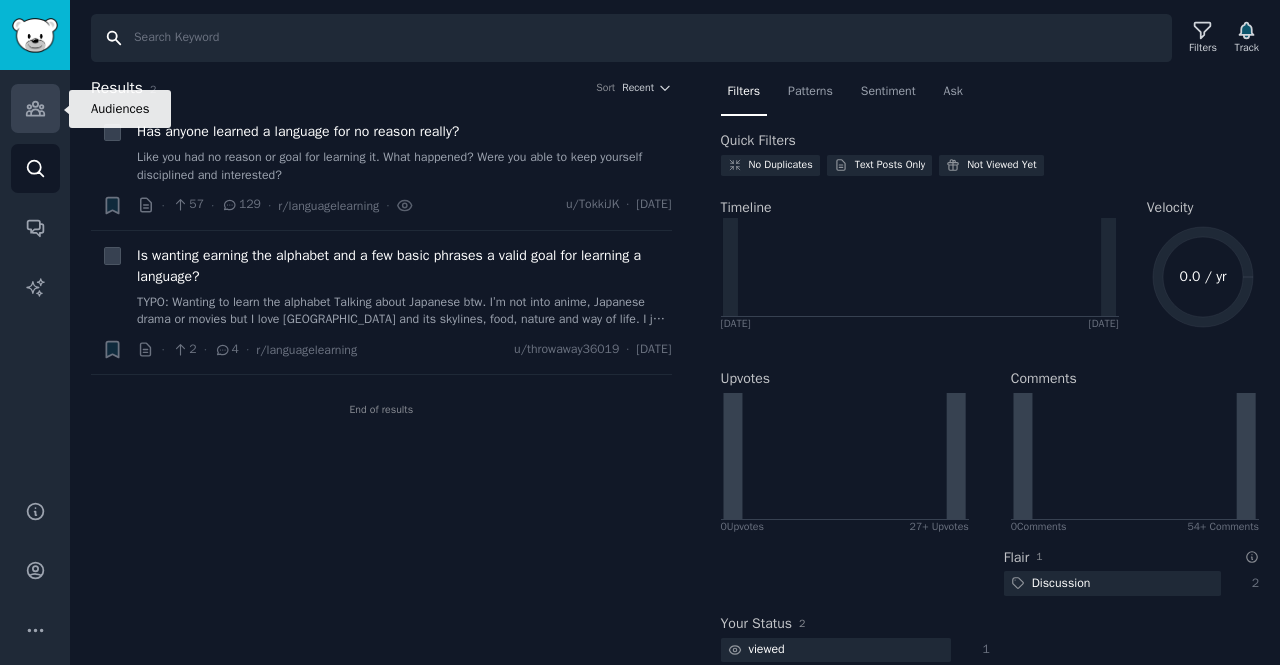 type 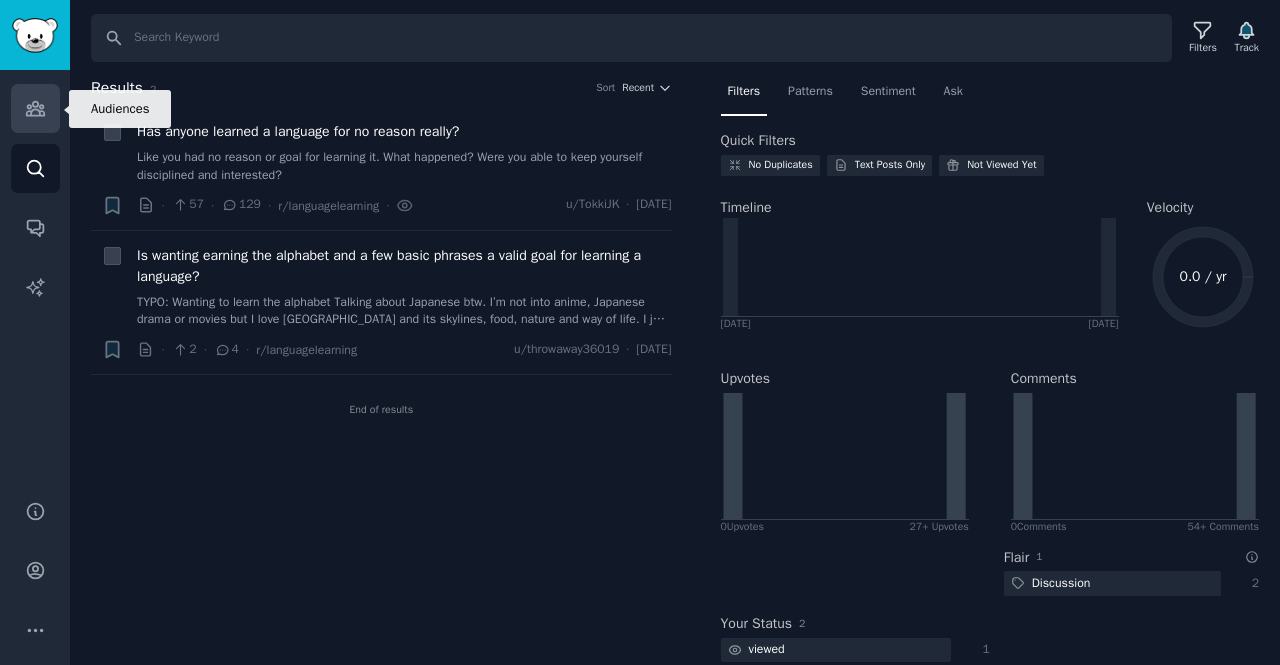 click 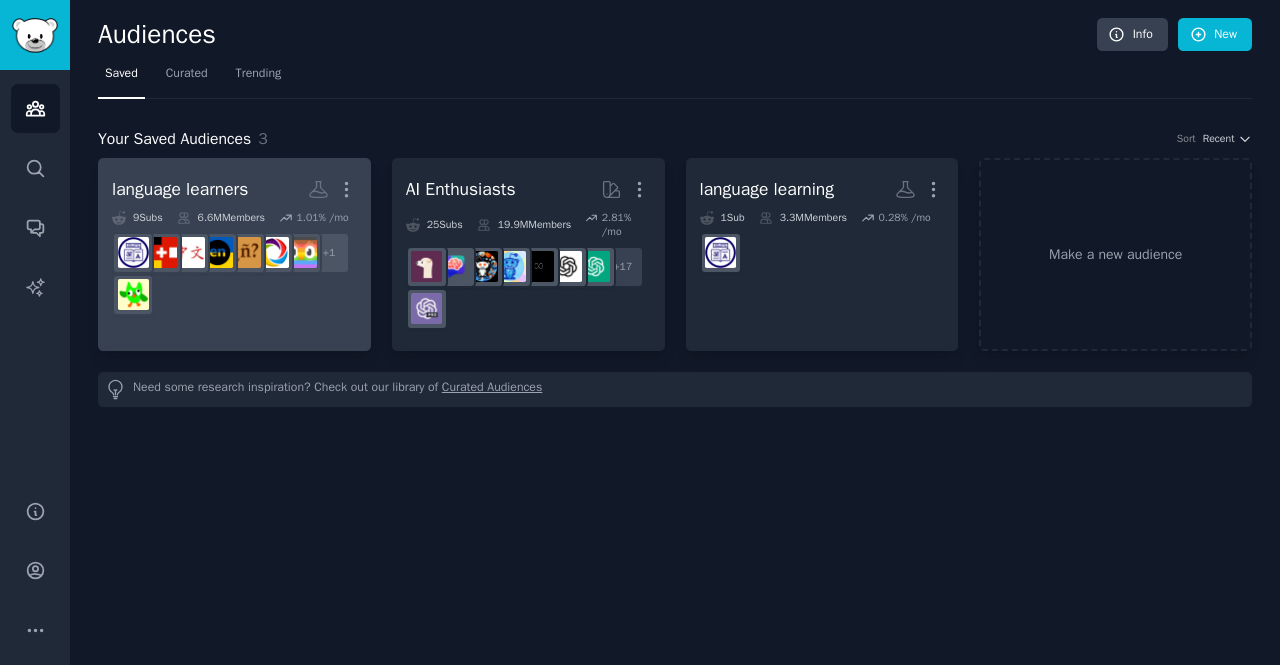 click on "r/French + 1" at bounding box center [234, 274] 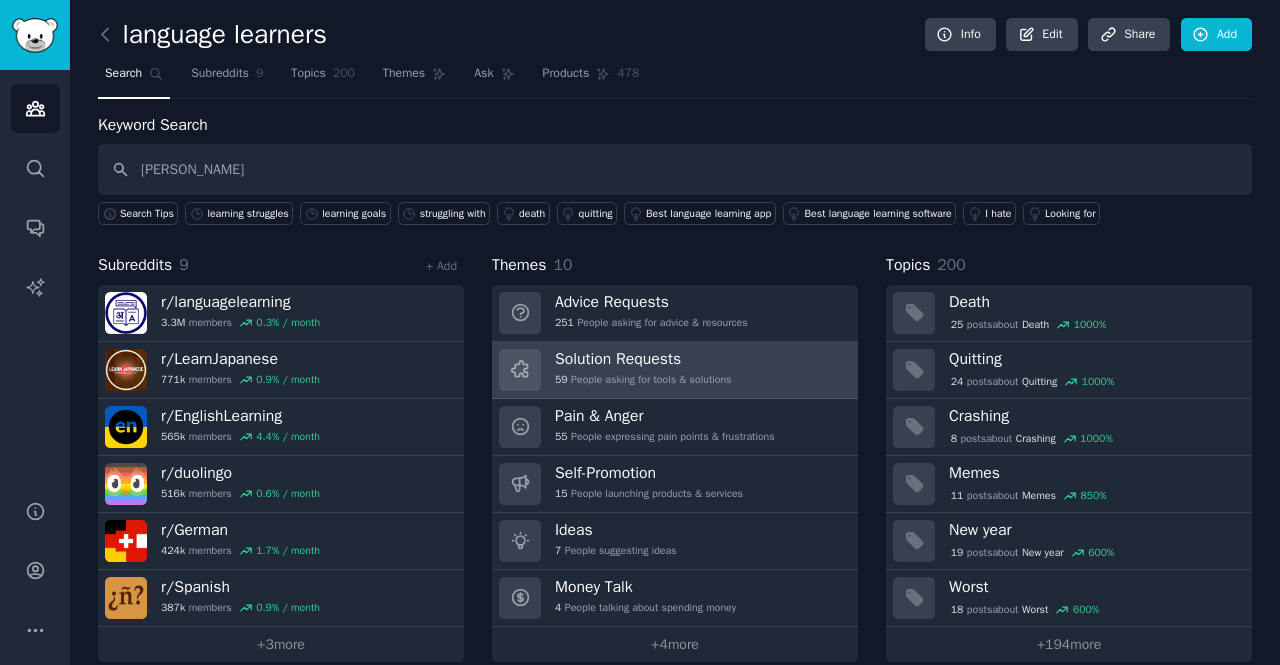 type on "[PERSON_NAME]" 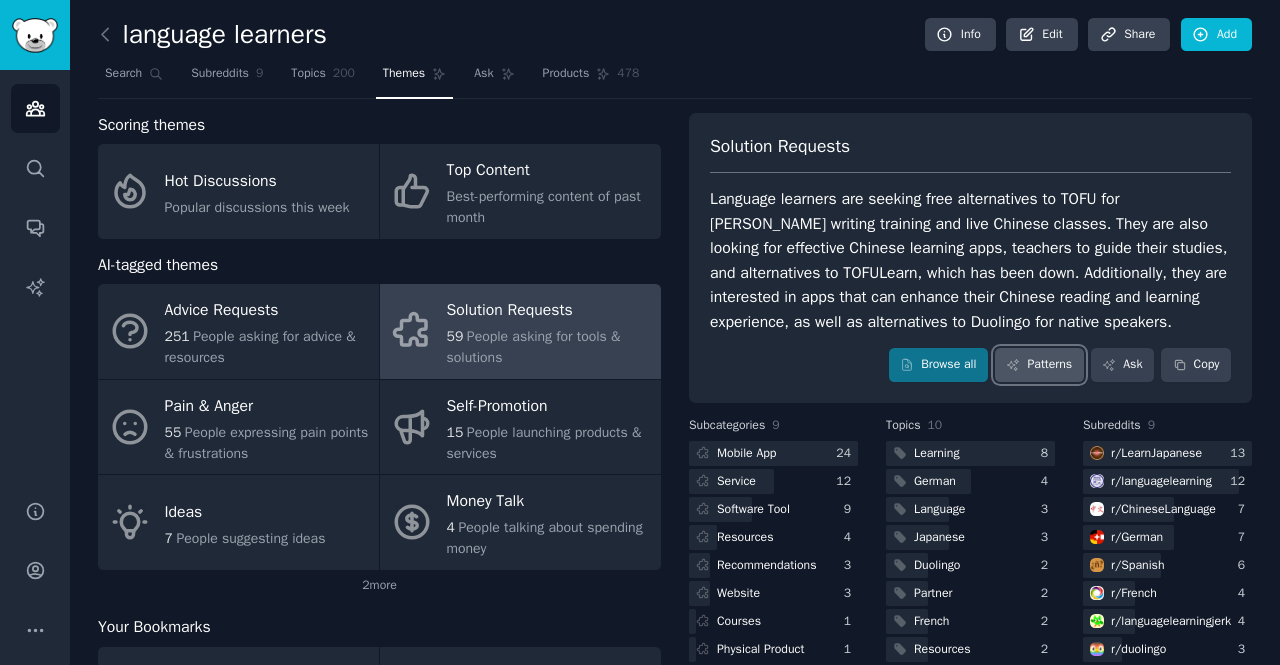 click on "Patterns" at bounding box center [1039, 365] 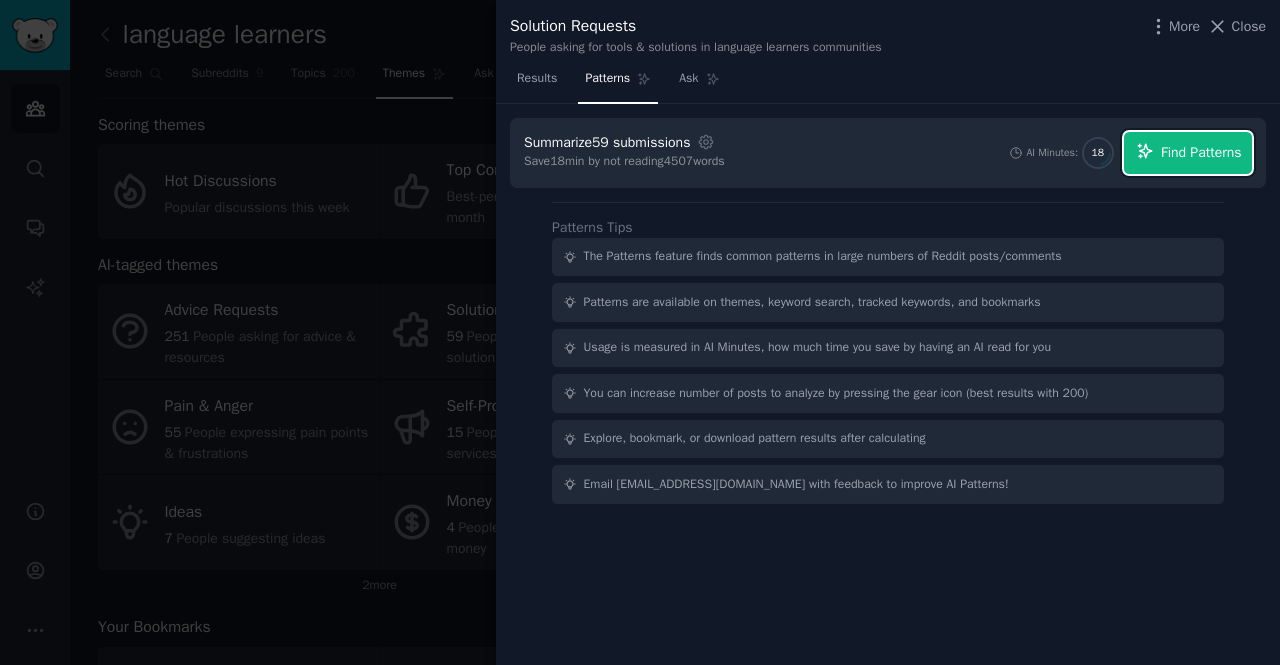 click on "Find Patterns" at bounding box center [1201, 152] 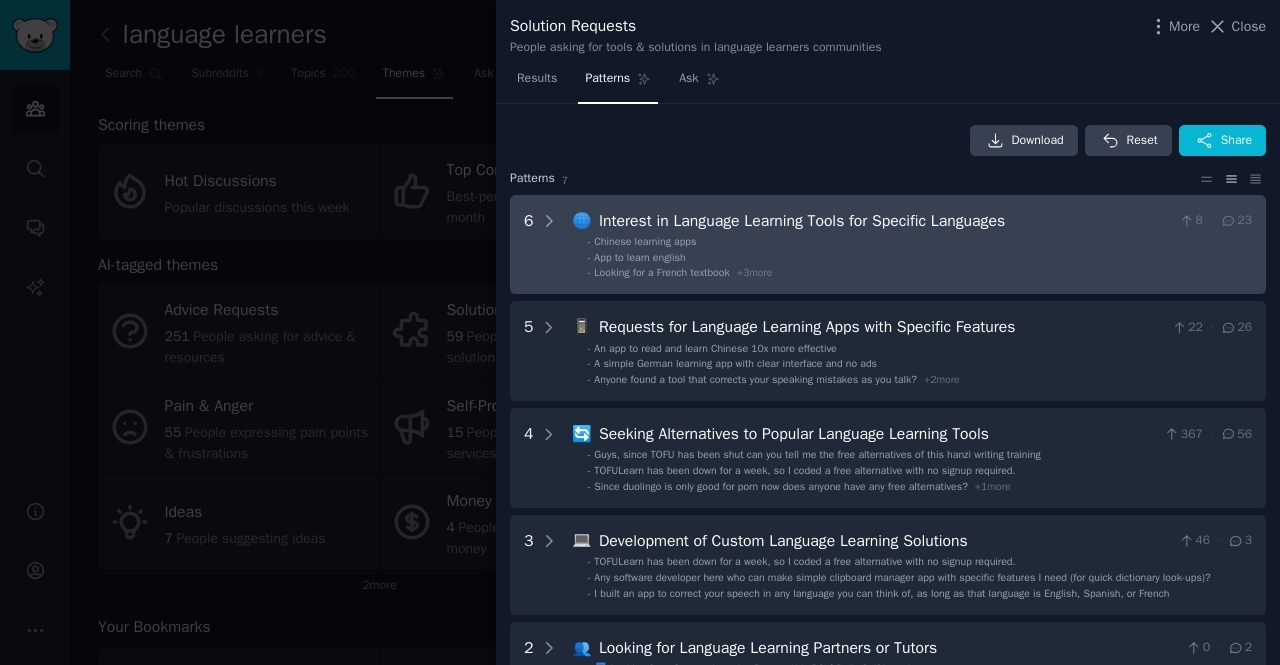 click on "- App to learn english" at bounding box center (920, 258) 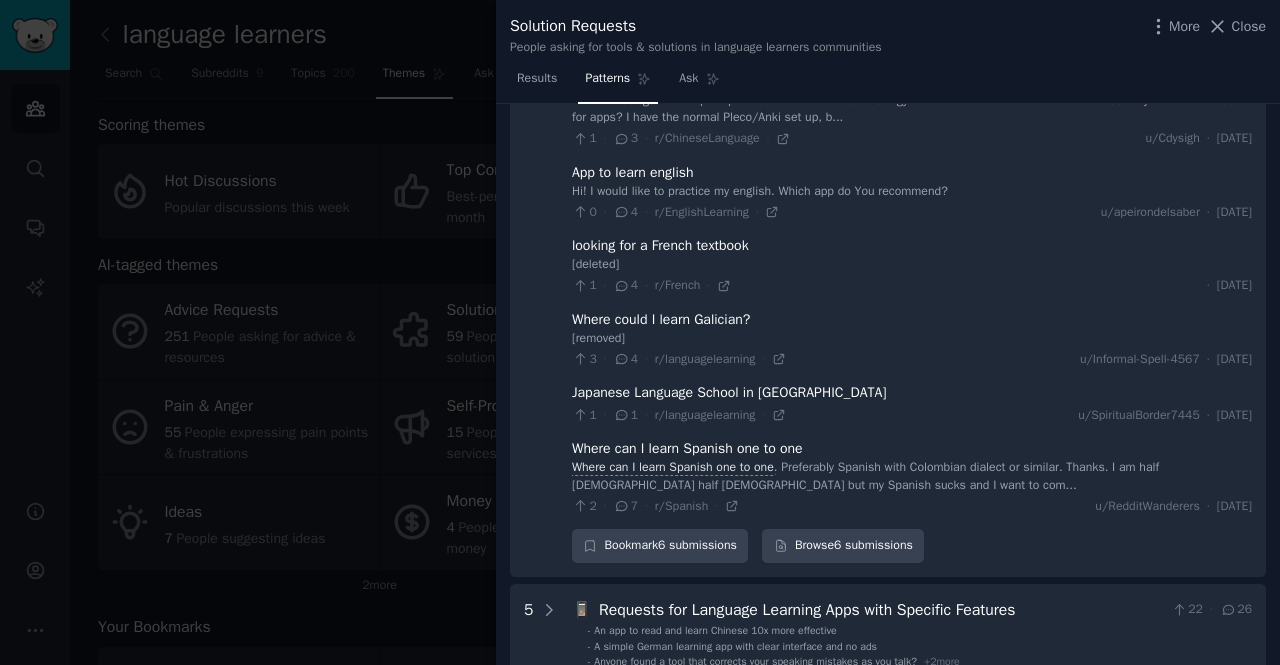 scroll, scrollTop: 0, scrollLeft: 0, axis: both 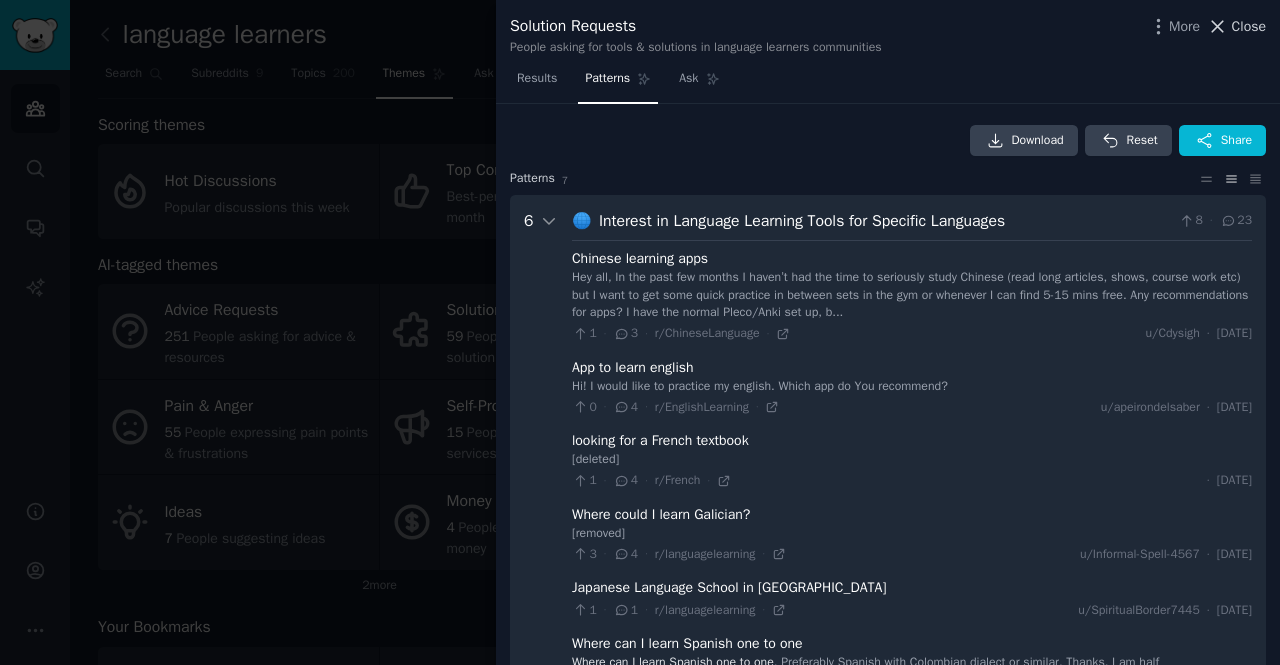 click 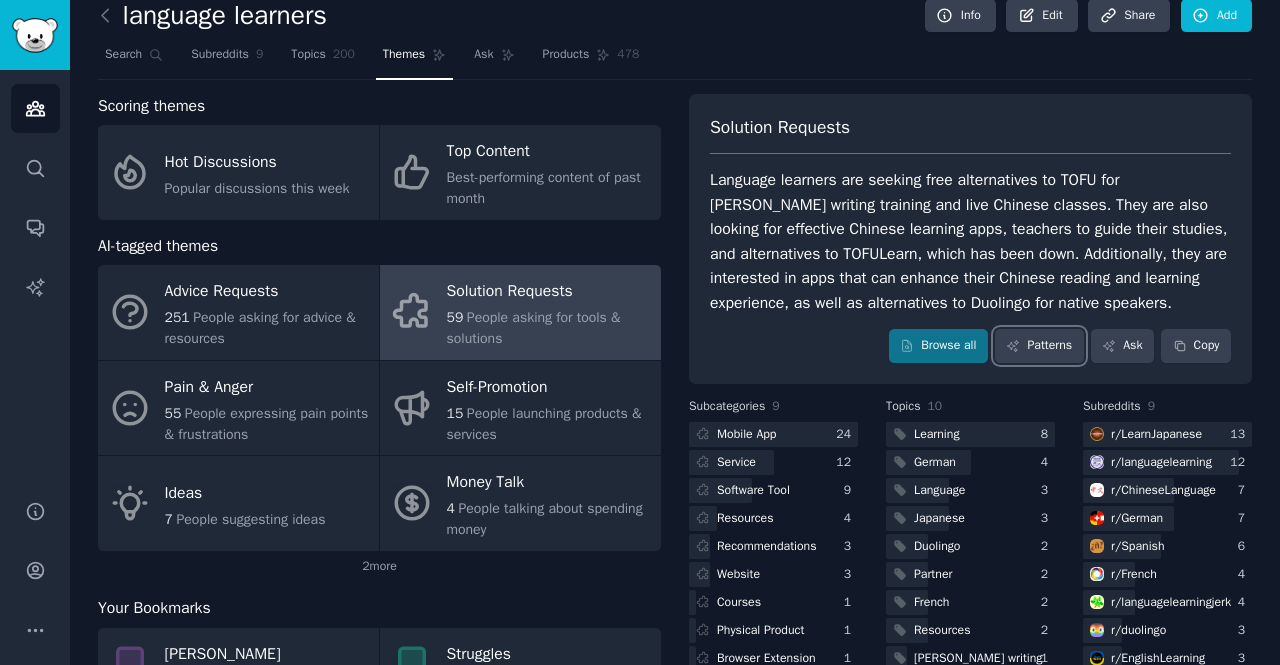scroll, scrollTop: 20, scrollLeft: 0, axis: vertical 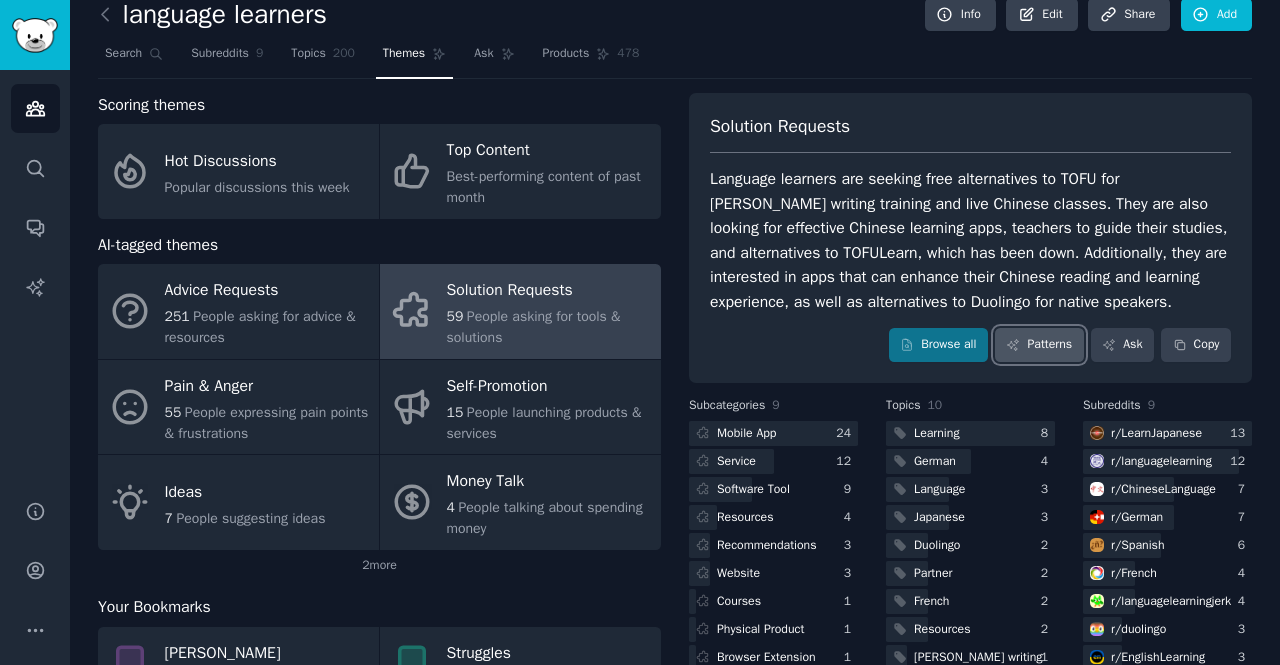 click on "Patterns" at bounding box center (1039, 345) 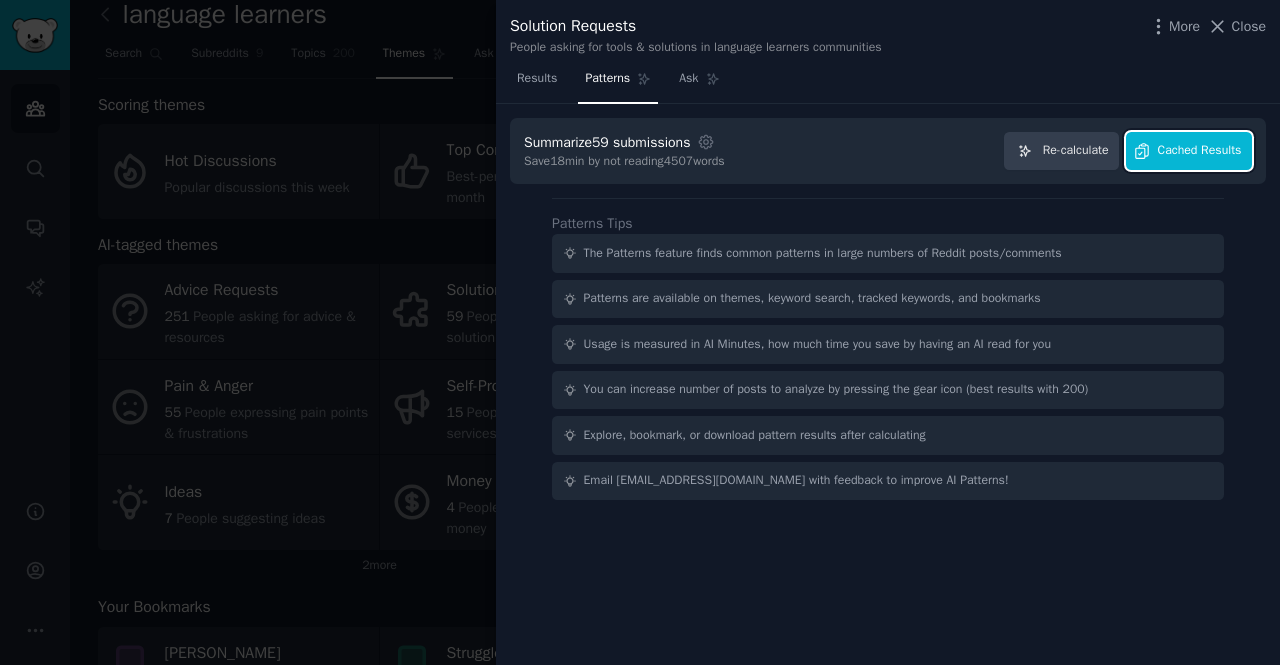 click on "Cached Results" at bounding box center [1200, 151] 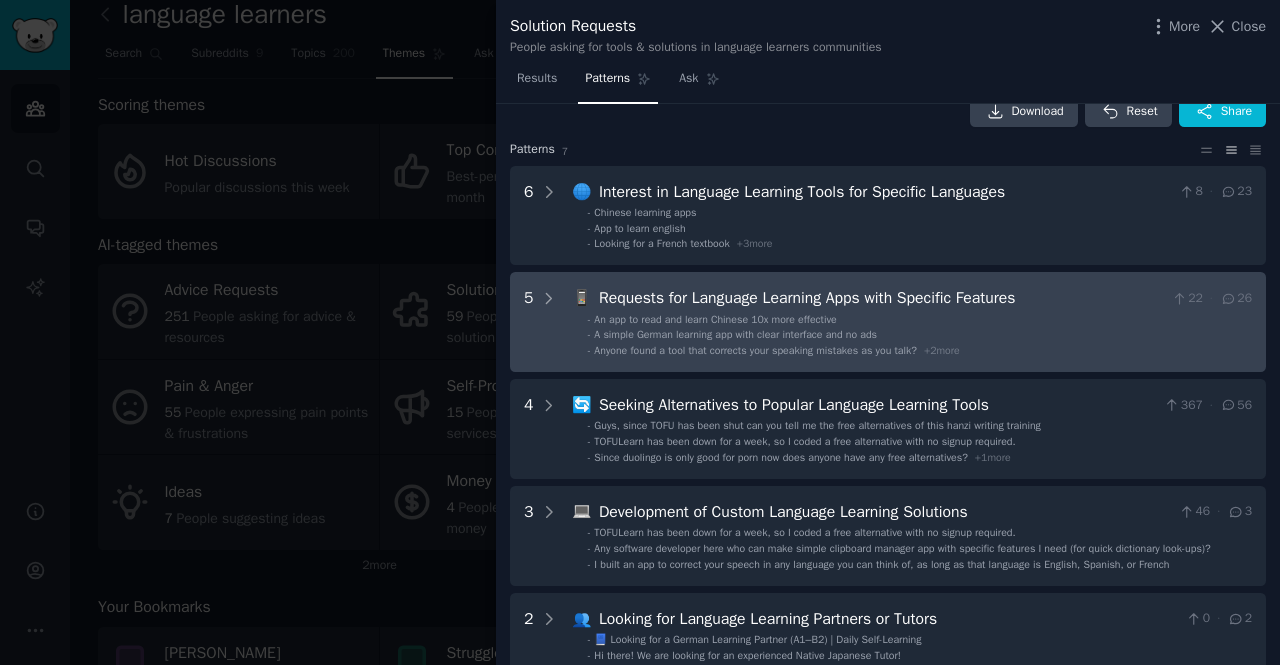 scroll, scrollTop: 42, scrollLeft: 0, axis: vertical 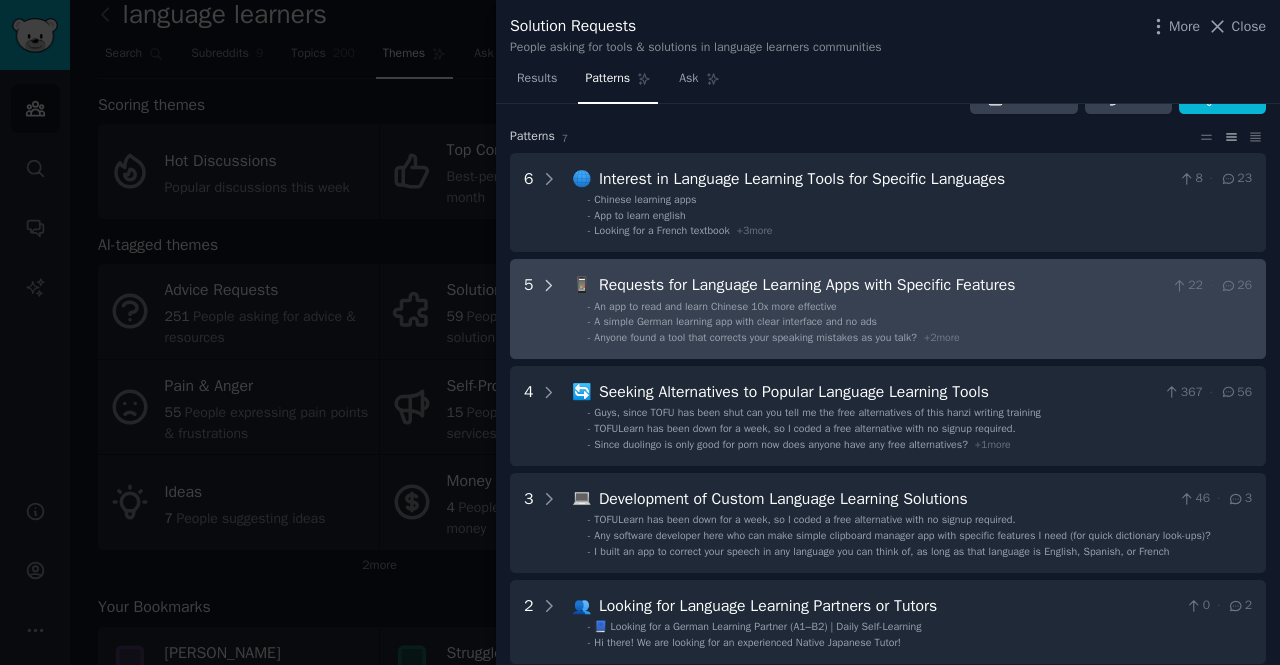 click 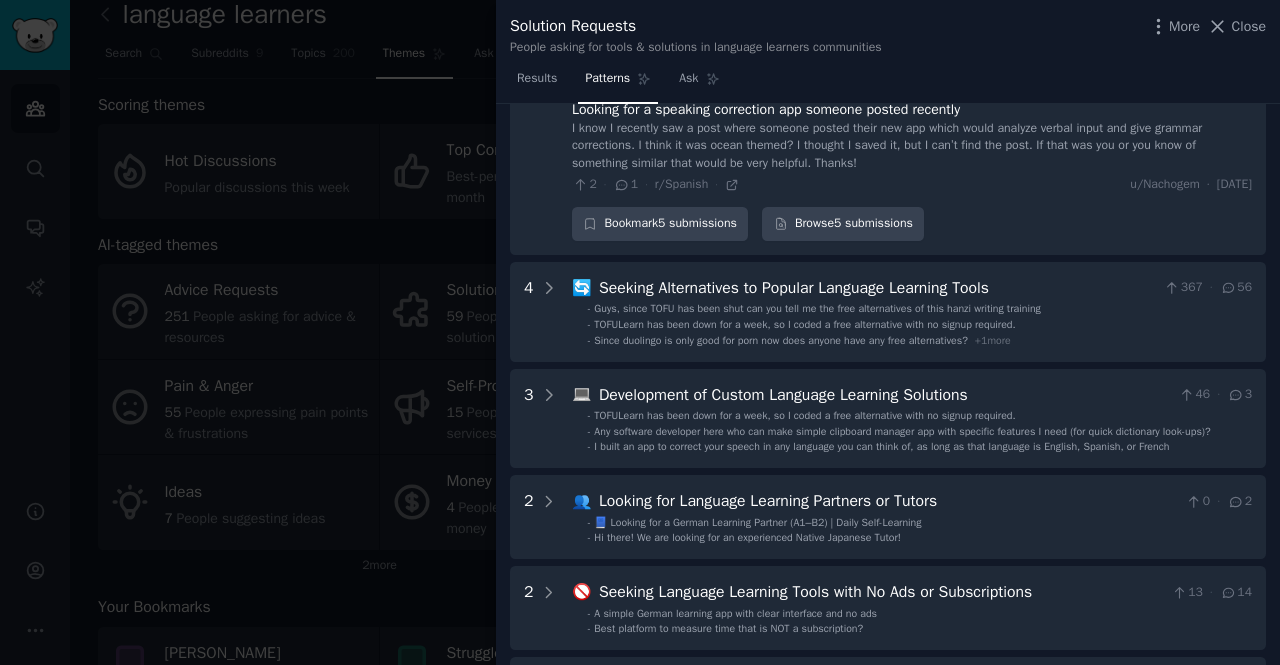 scroll, scrollTop: 553, scrollLeft: 0, axis: vertical 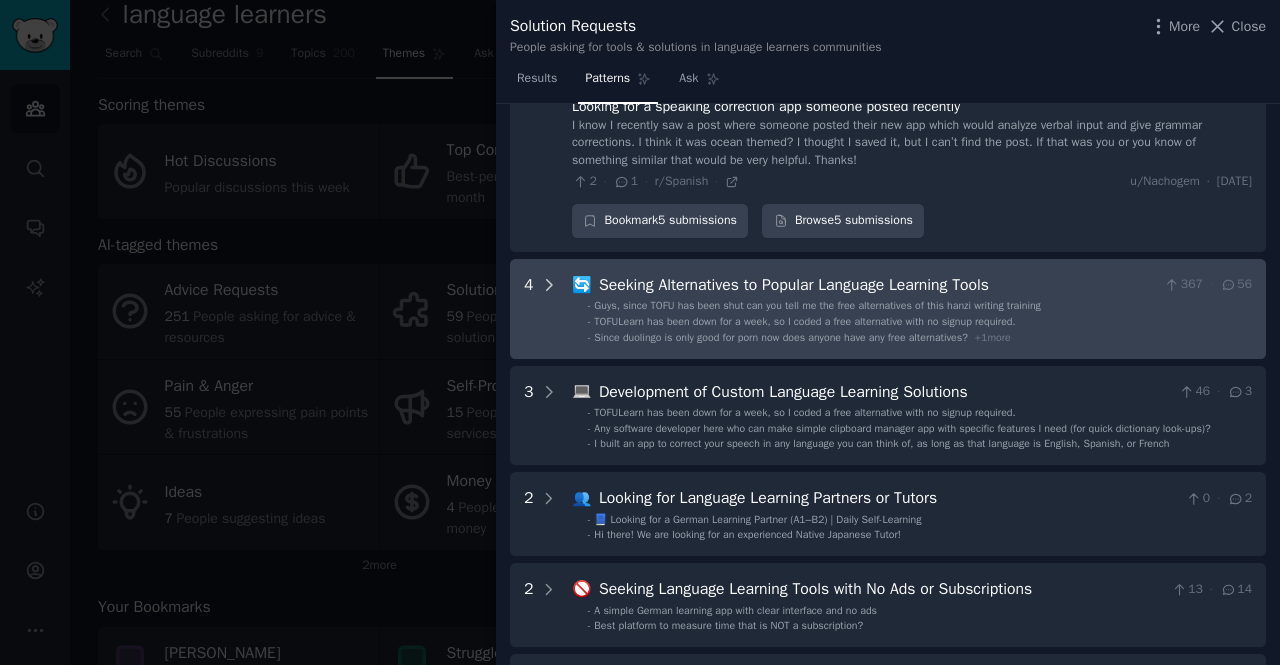 click at bounding box center (549, 309) 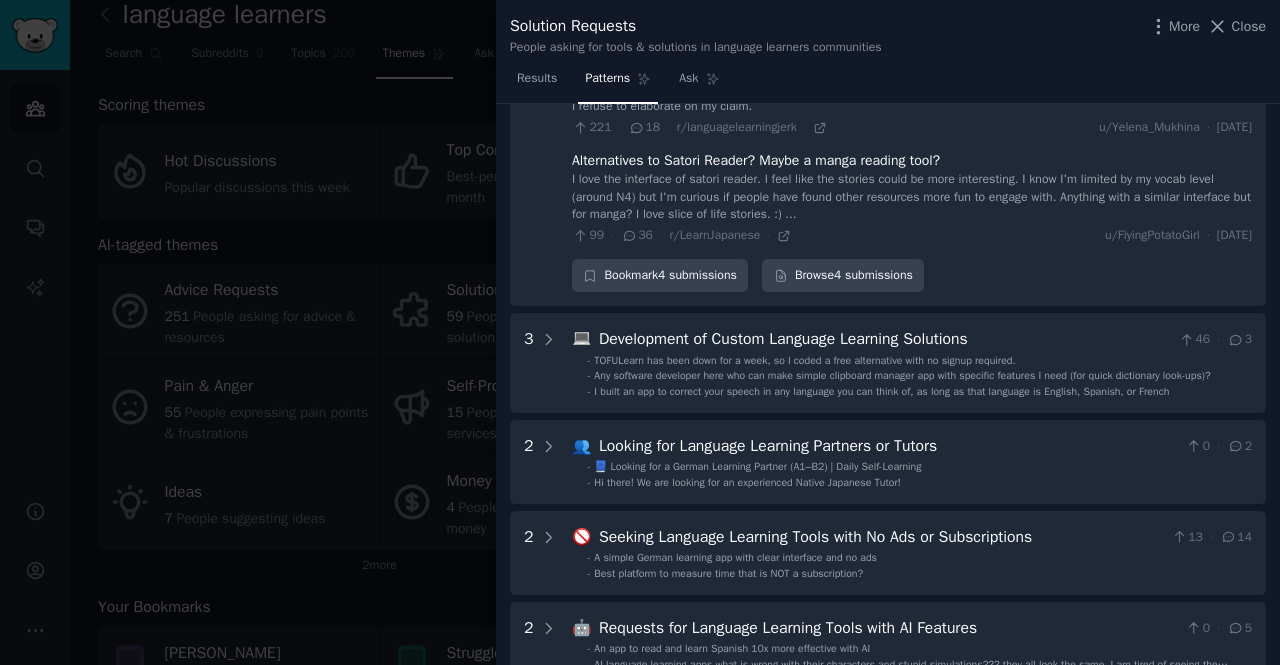 scroll, scrollTop: 955, scrollLeft: 0, axis: vertical 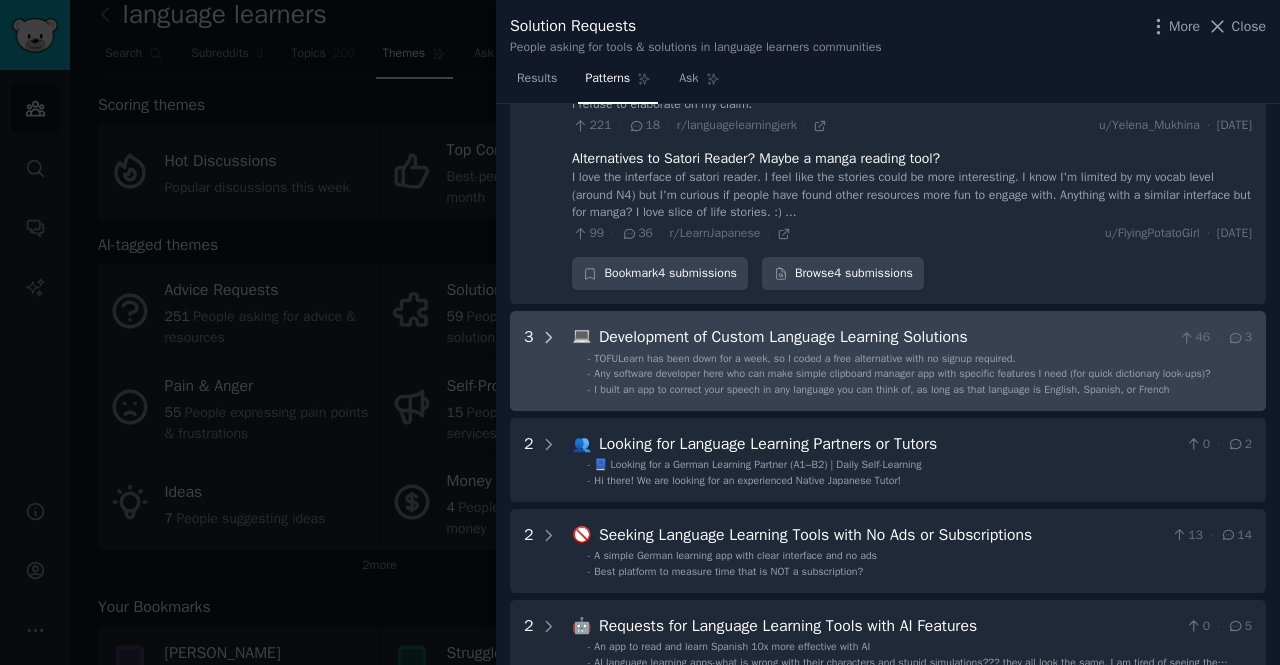 click at bounding box center (549, 361) 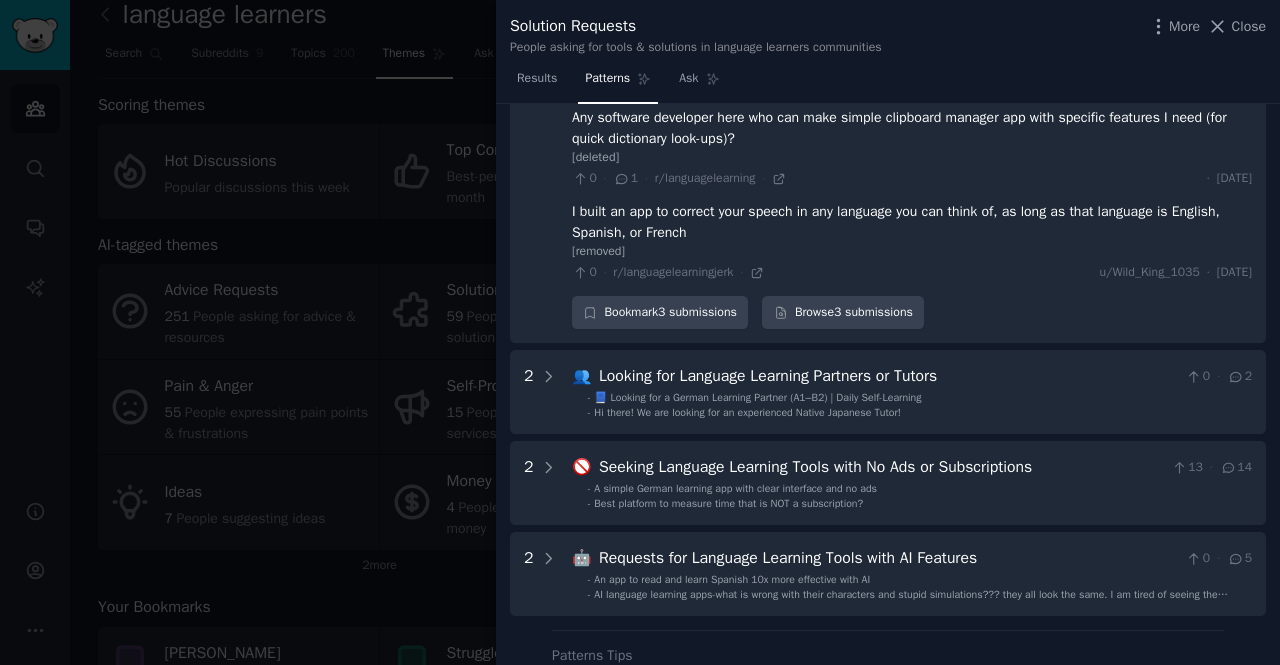 scroll, scrollTop: 1308, scrollLeft: 0, axis: vertical 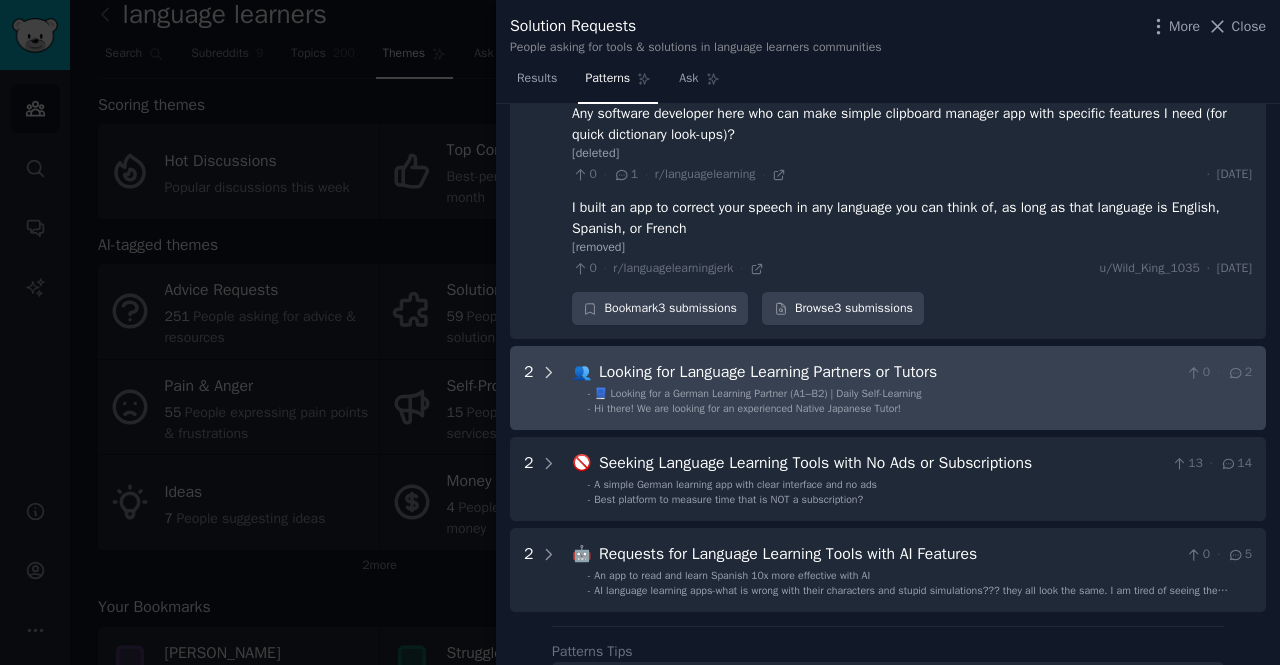 click at bounding box center (549, 388) 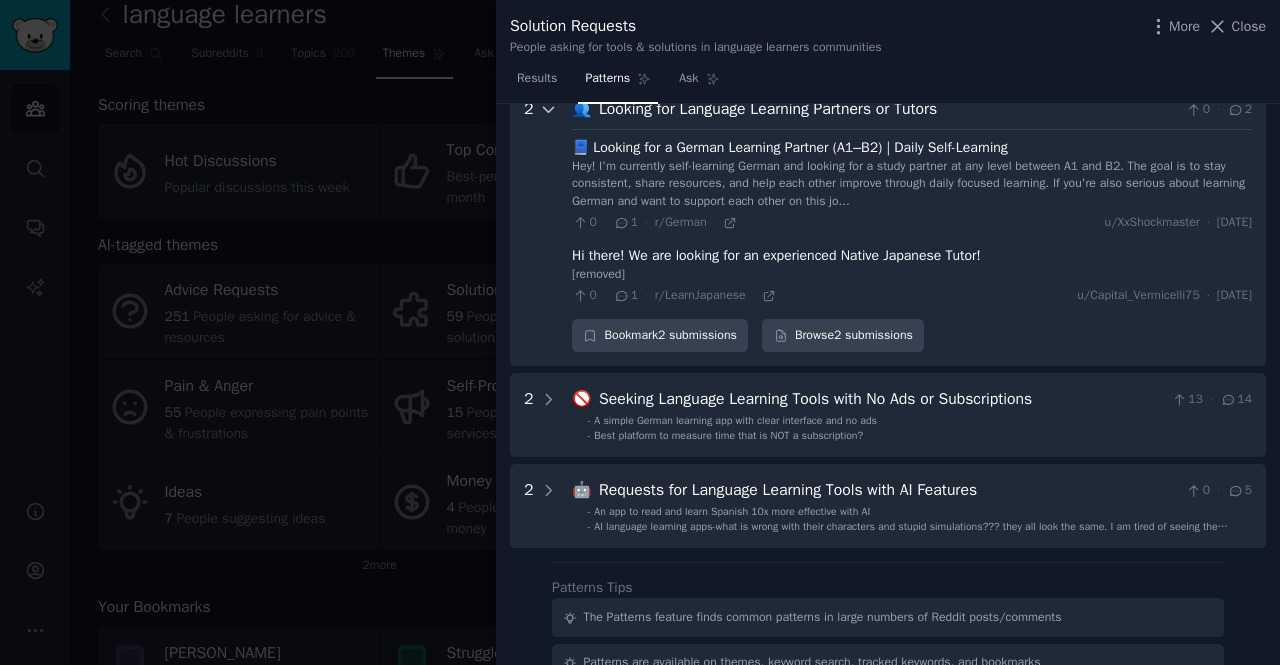 scroll, scrollTop: 1595, scrollLeft: 0, axis: vertical 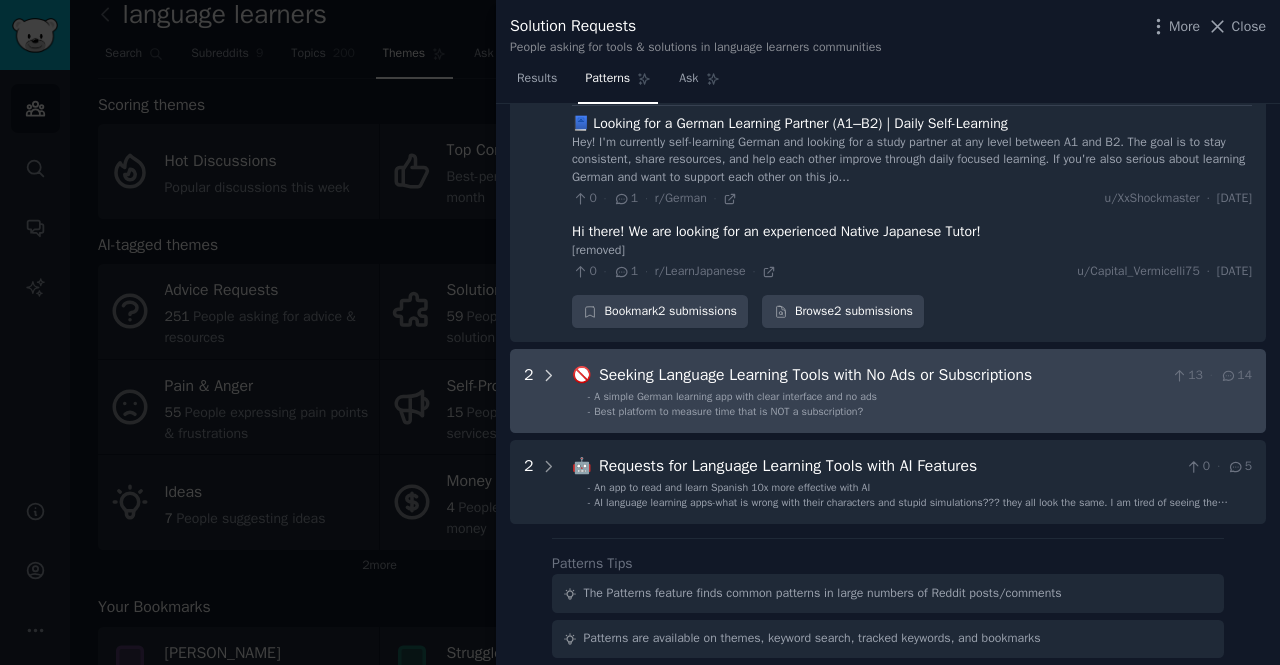 click at bounding box center (549, 391) 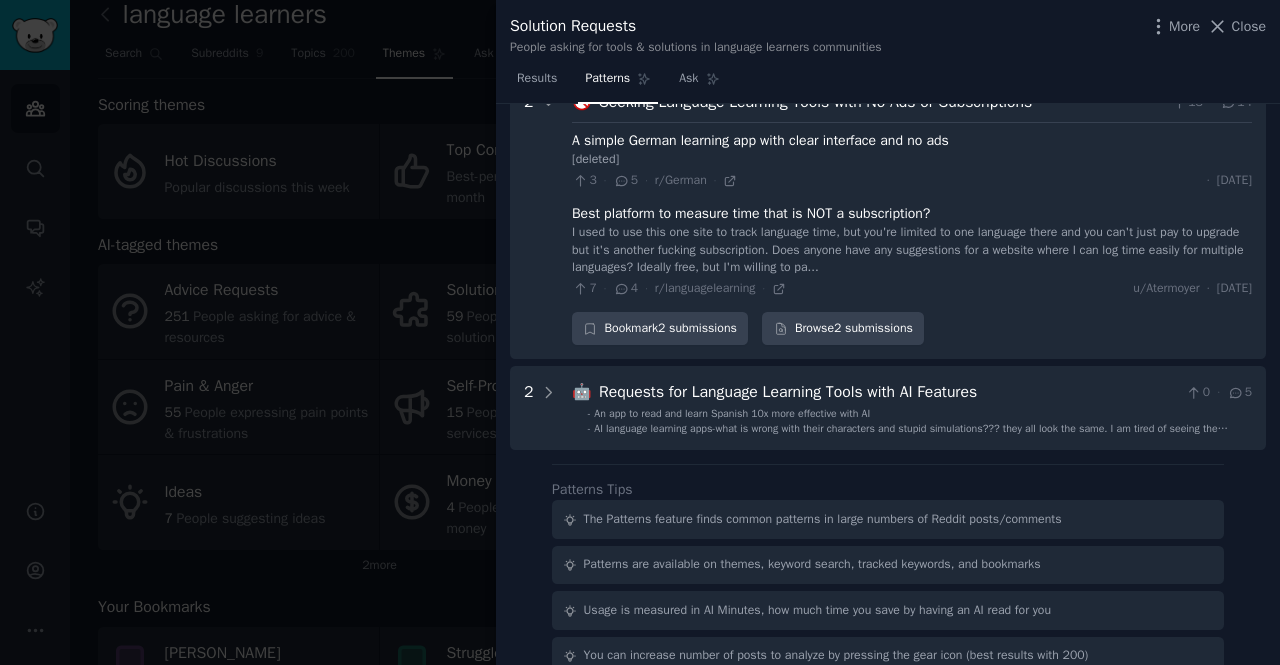 scroll, scrollTop: 1874, scrollLeft: 0, axis: vertical 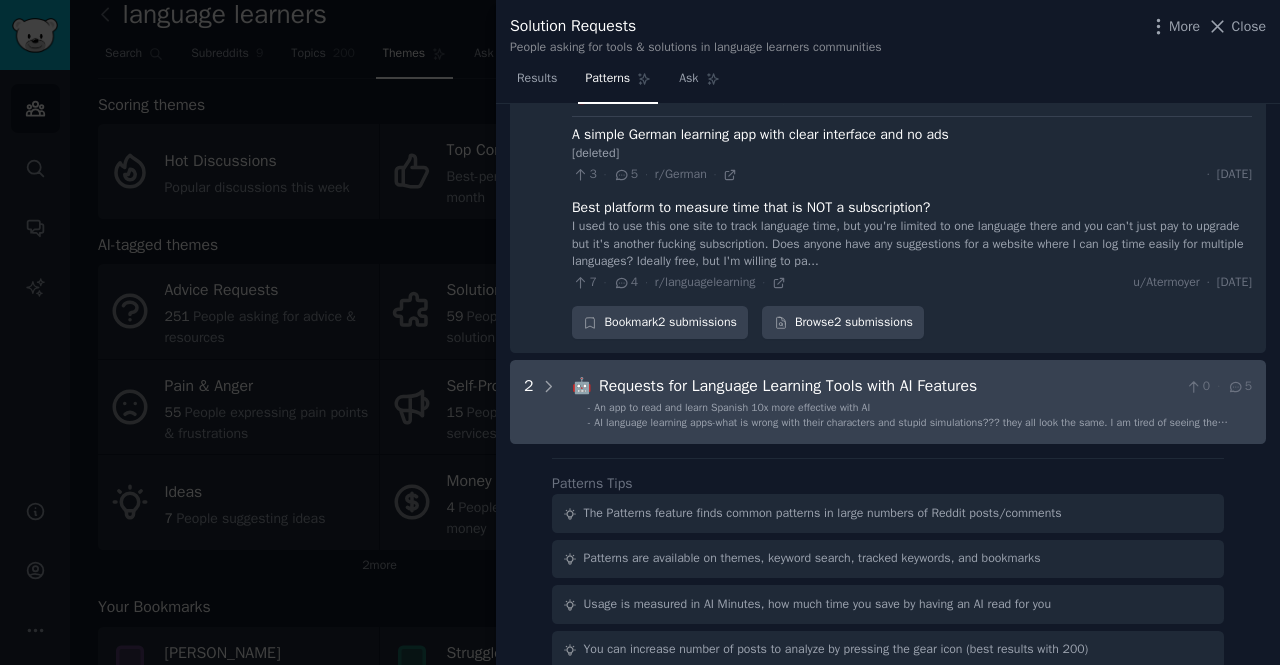 click on "2 🤖 Requests for Language Learning Tools with AI Features 0 · 5 - An app to read and learn Spanish 10x more effective with AI - AI language learning apps-what is wrong with their characters and stupid simulations??? they all look the same. I am tired of seeing the duolingo owl. I want something serious that makes me learn, not get addicted to a stupid game. Any recommendations??" at bounding box center (888, 402) 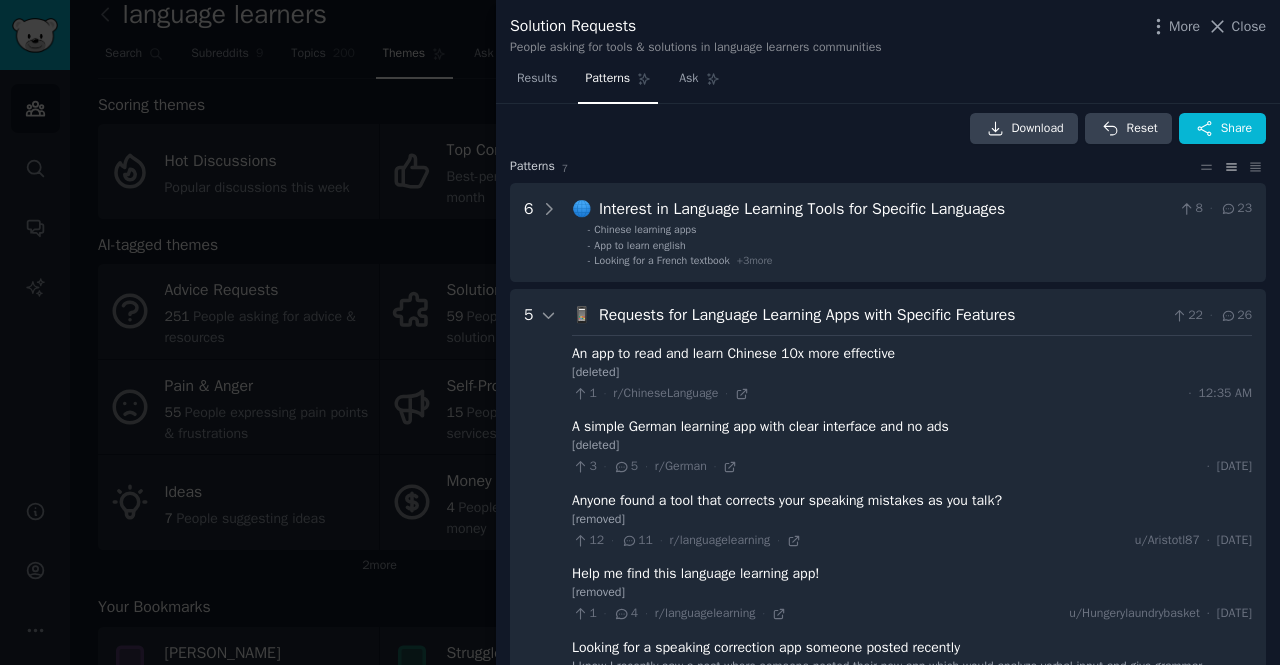 scroll, scrollTop: 0, scrollLeft: 0, axis: both 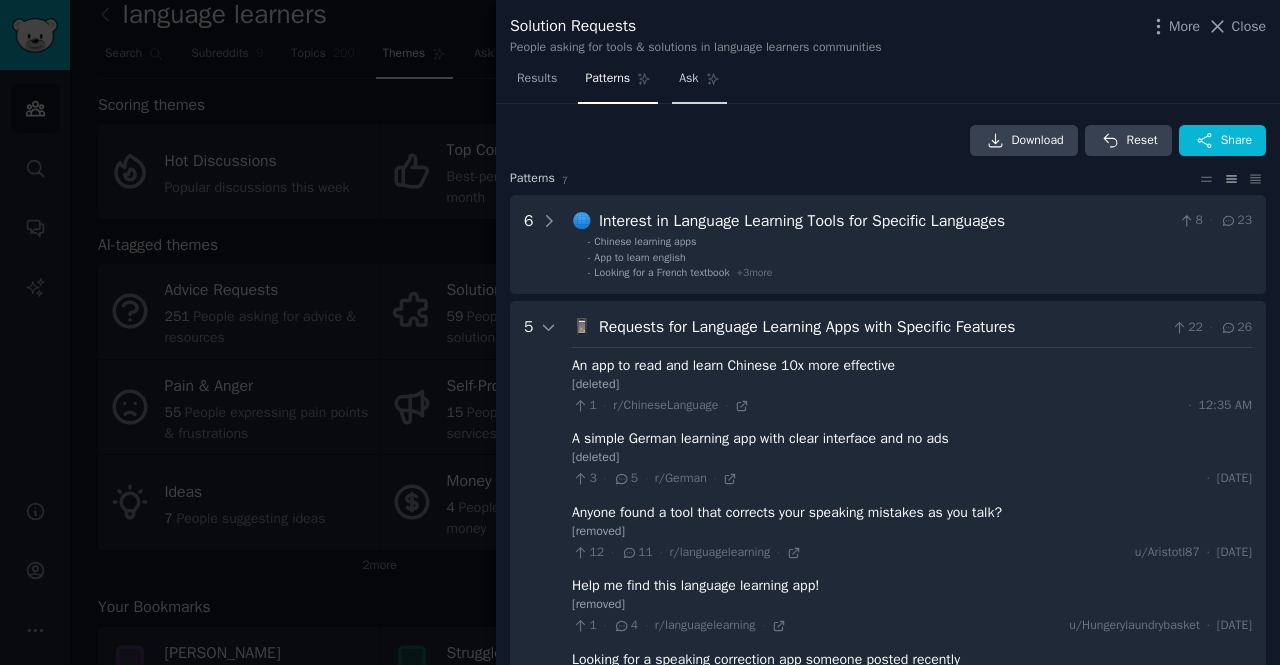 click on "Ask" at bounding box center (688, 79) 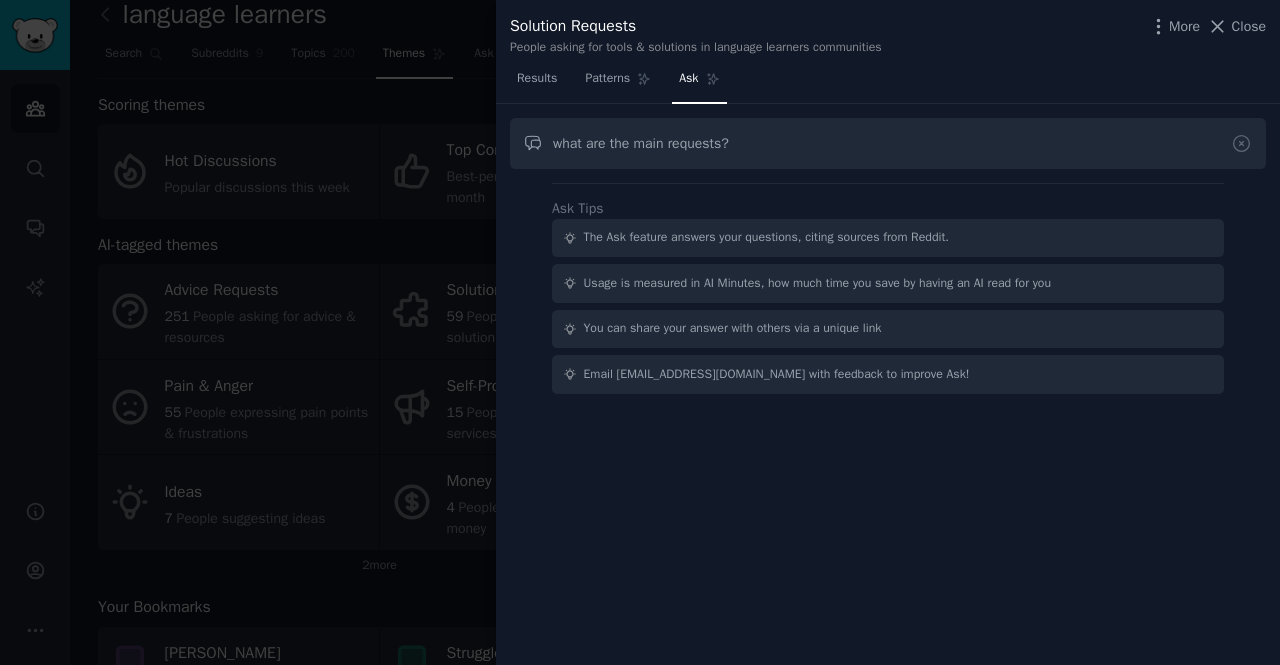 type on "what are the main requests?" 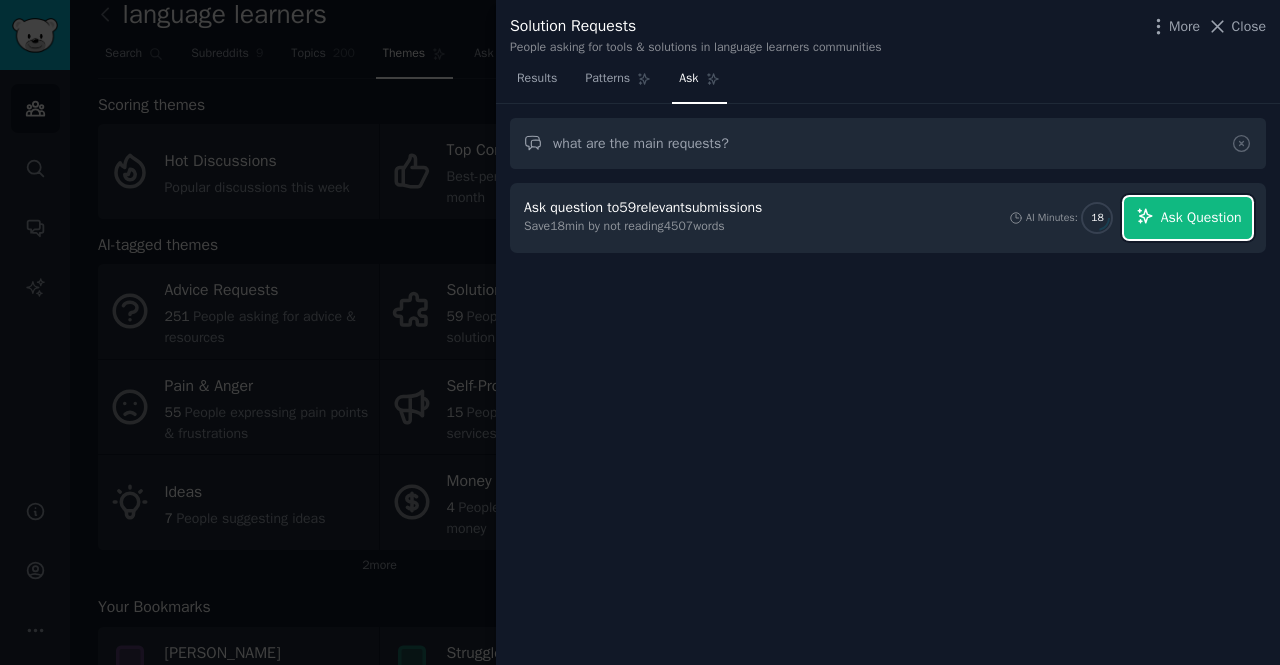 click on "Ask Question" at bounding box center (1188, 218) 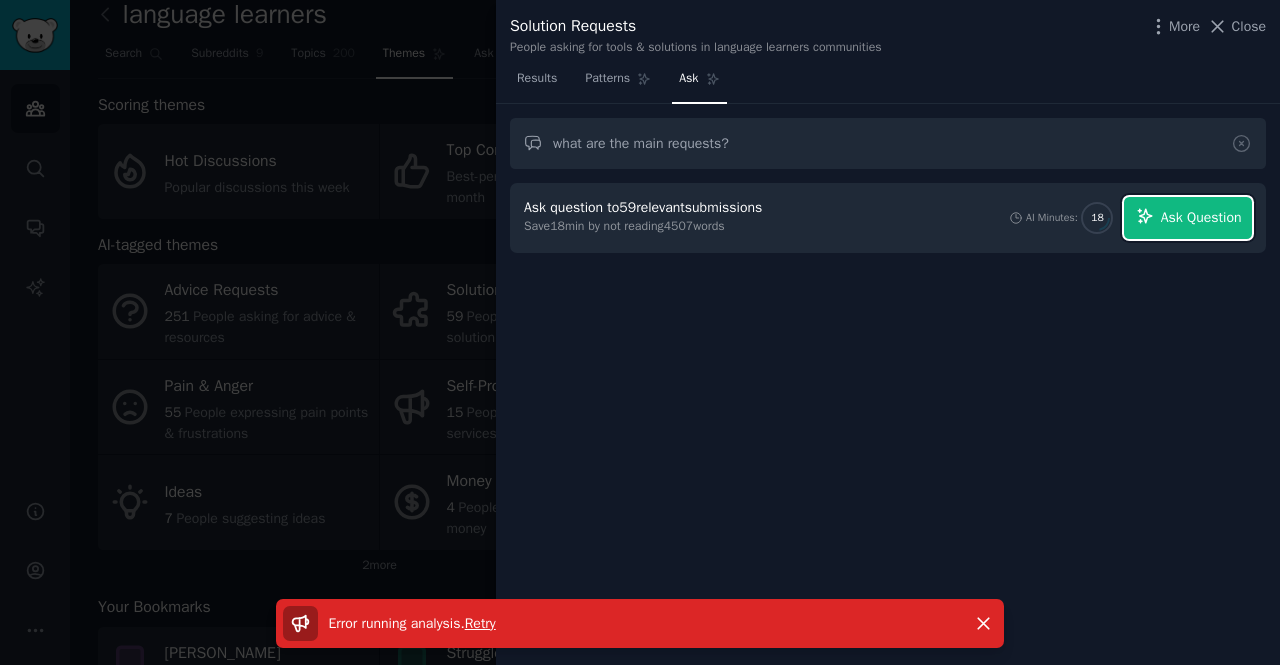 click on "Ask Question" at bounding box center (1188, 218) 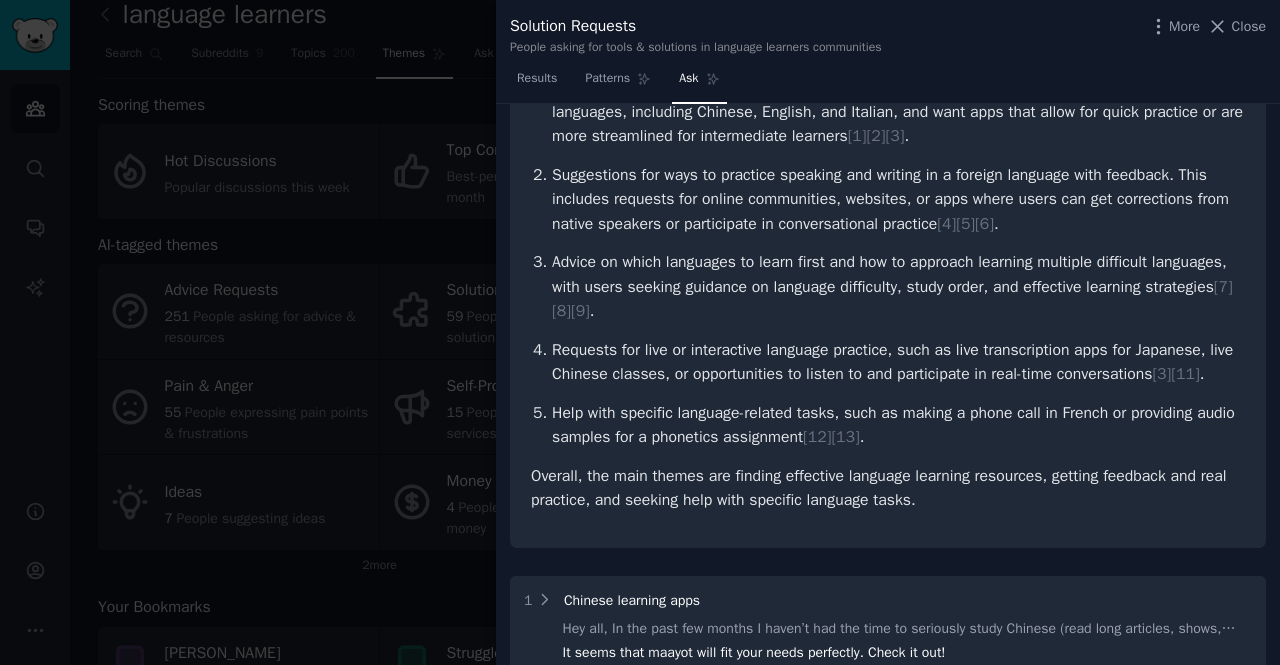 scroll, scrollTop: 255, scrollLeft: 0, axis: vertical 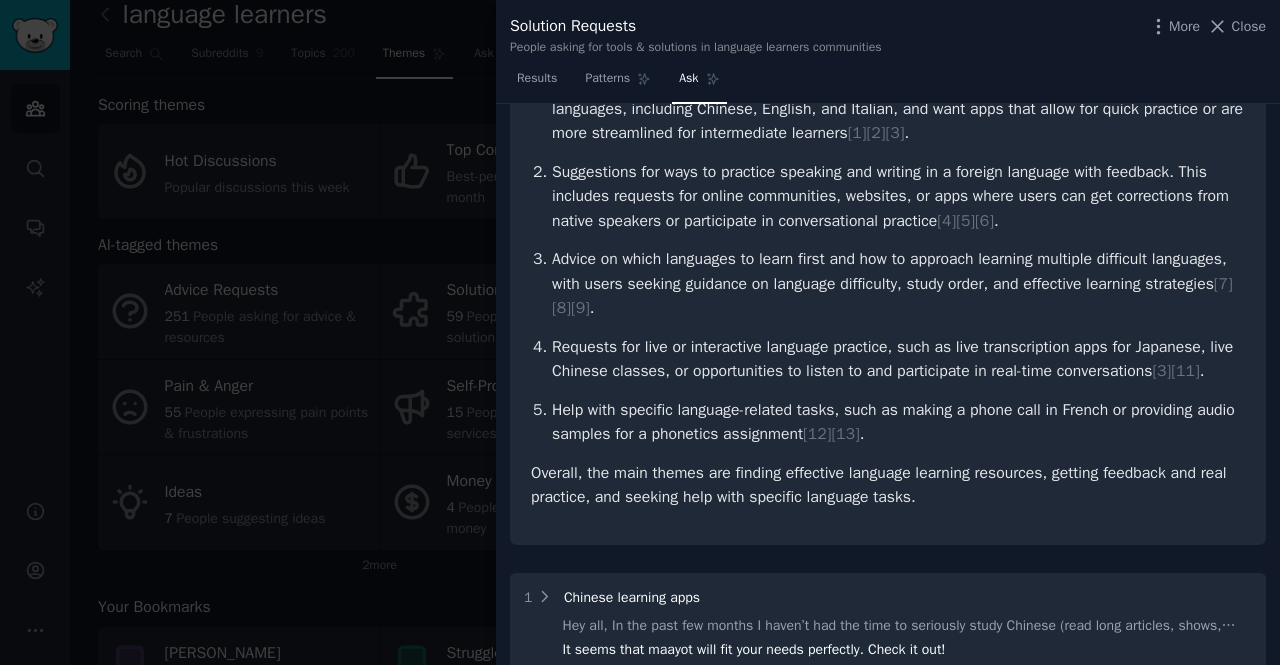 click on "Requests for live or interactive language practice, such as live transcription apps for Japanese, live Chinese classes, or opportunities to listen to and participate in real-time conversations [ 3 ] [ 11 ] ." at bounding box center (898, 359) 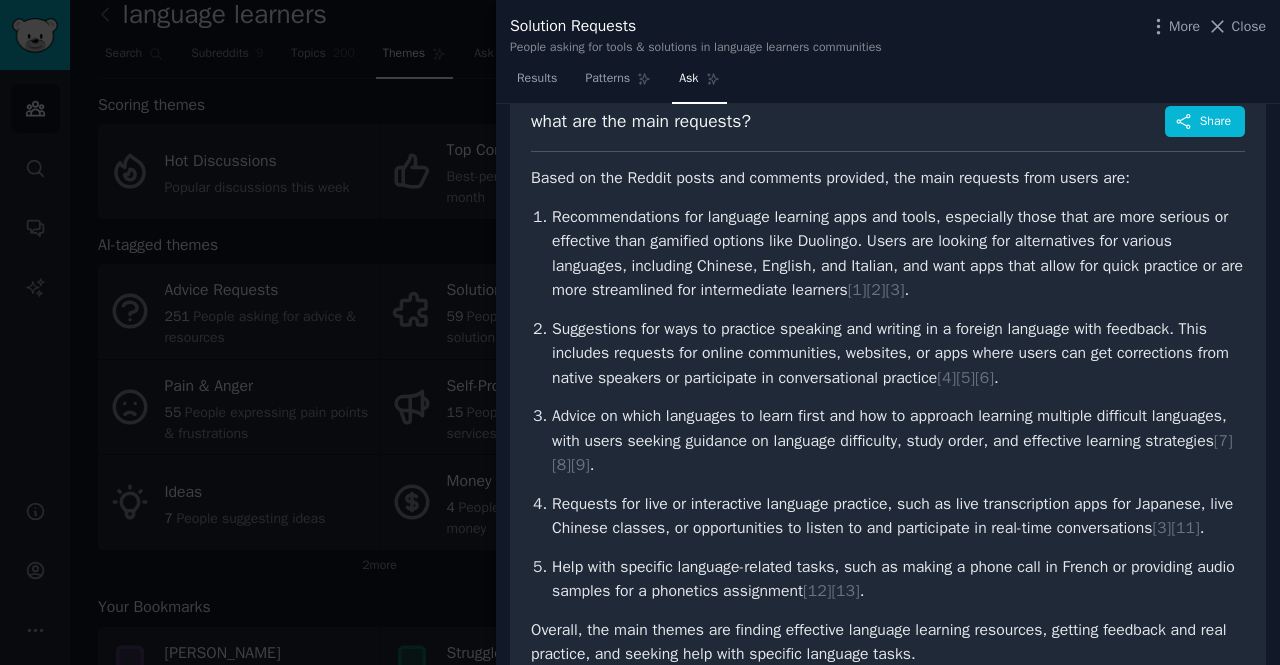 scroll, scrollTop: 0, scrollLeft: 0, axis: both 